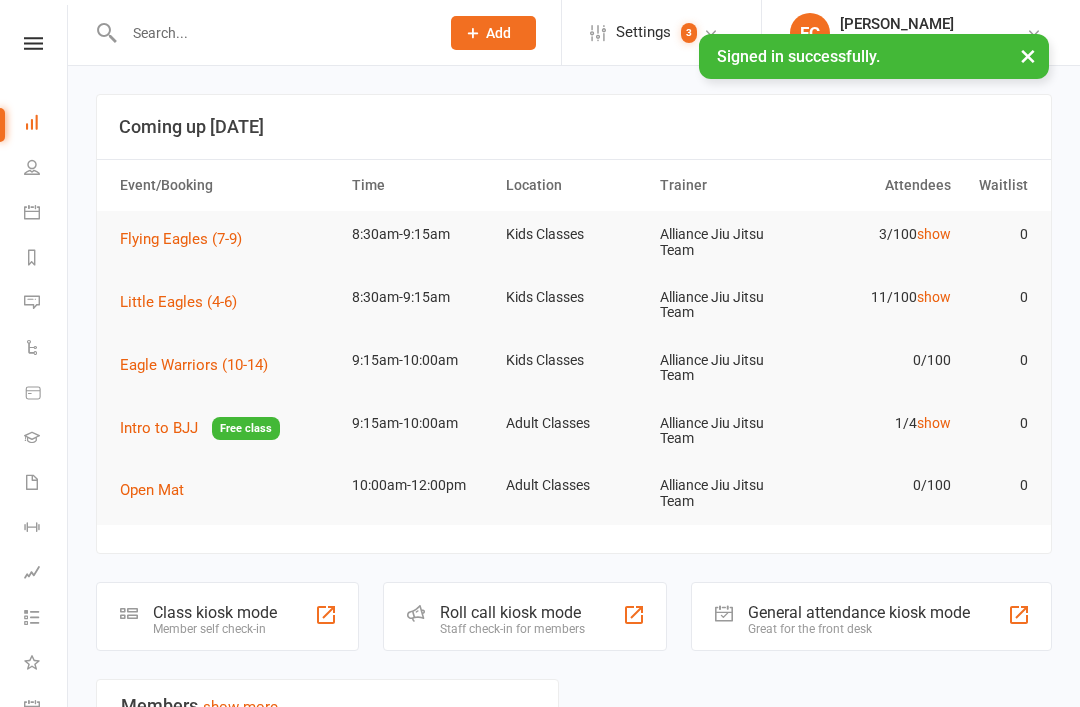 scroll, scrollTop: 111, scrollLeft: 0, axis: vertical 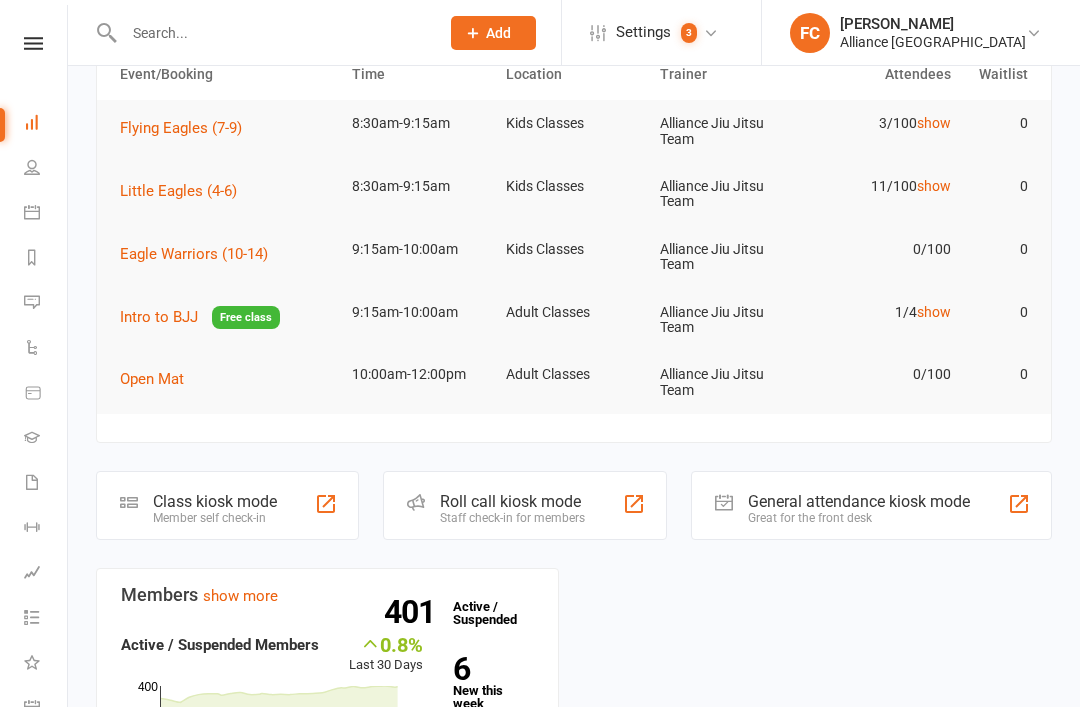 click on "Member self check-in" 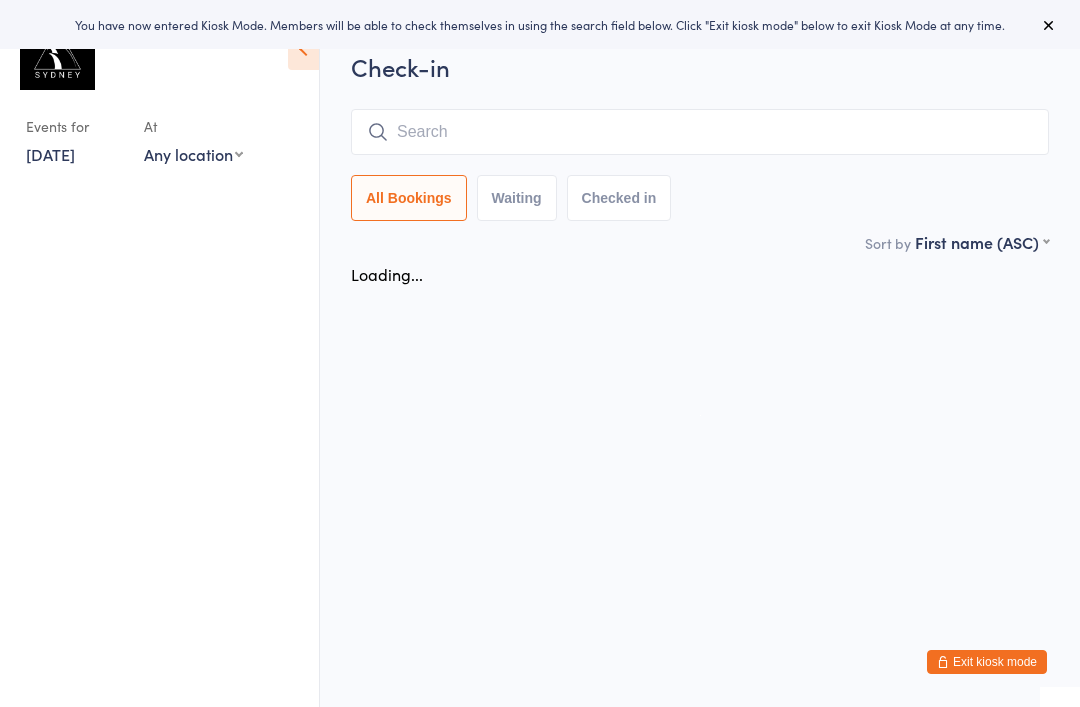 scroll, scrollTop: 0, scrollLeft: 0, axis: both 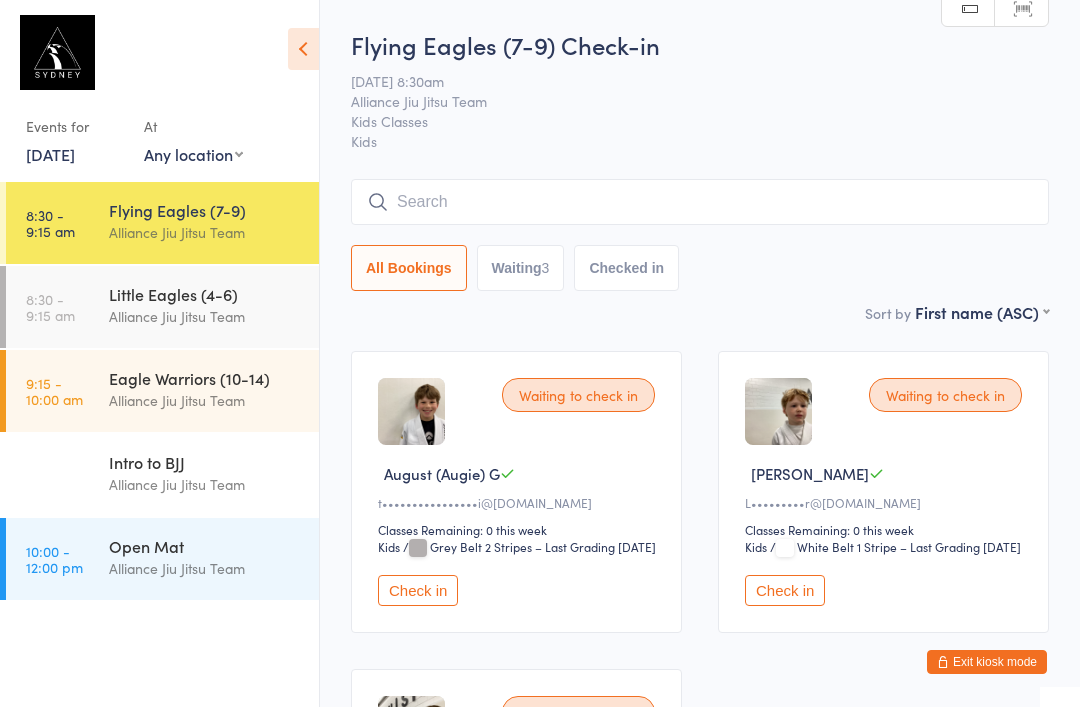 click at bounding box center [700, 202] 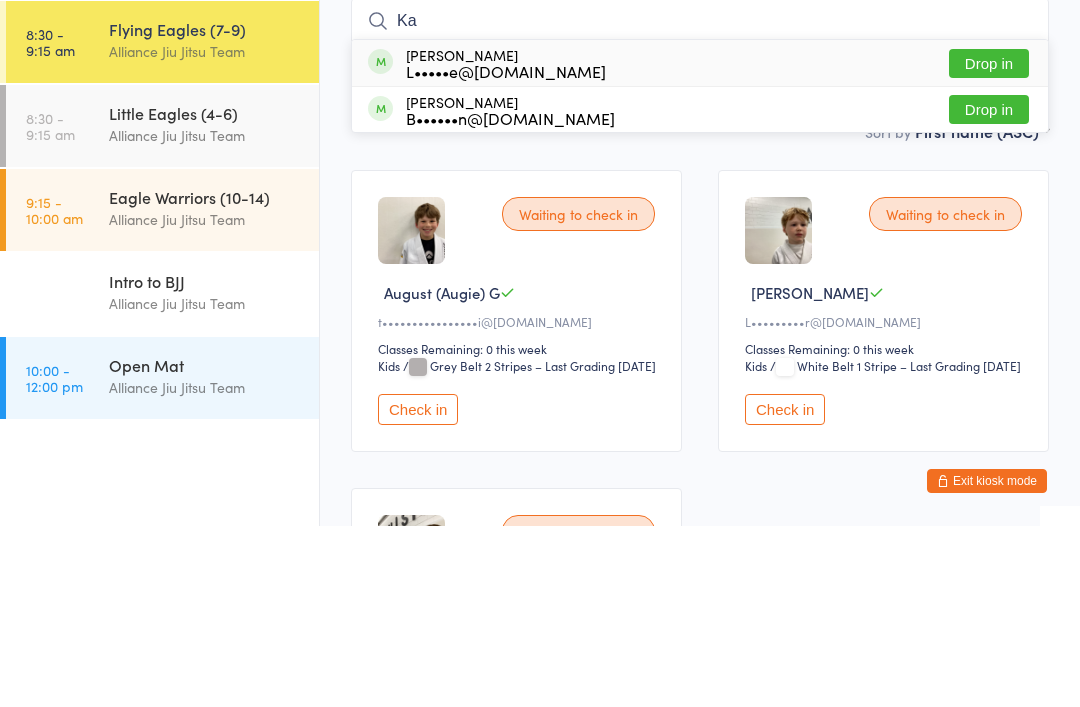 type on "Ka" 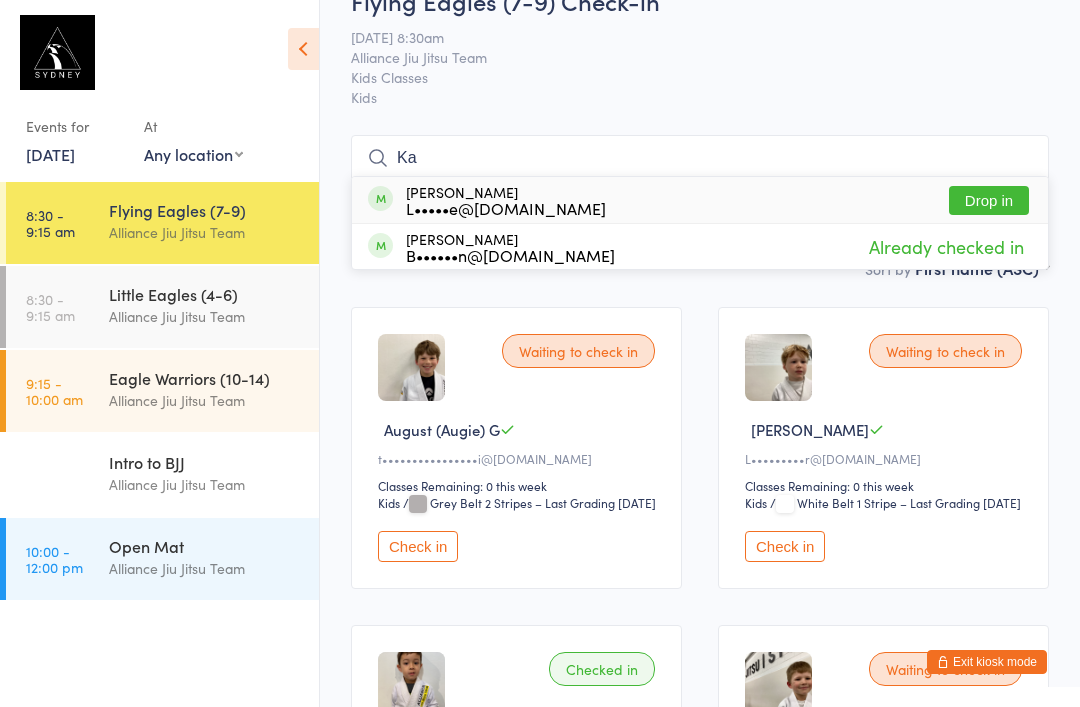 scroll, scrollTop: 56, scrollLeft: 0, axis: vertical 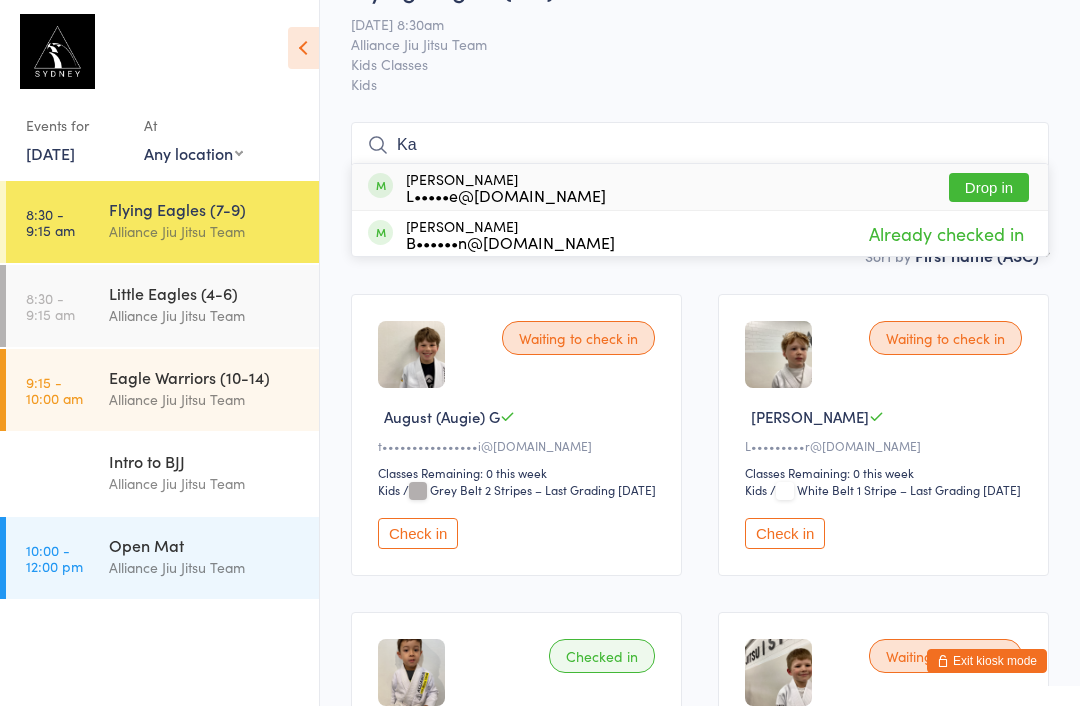 click on "Ka" at bounding box center (700, 146) 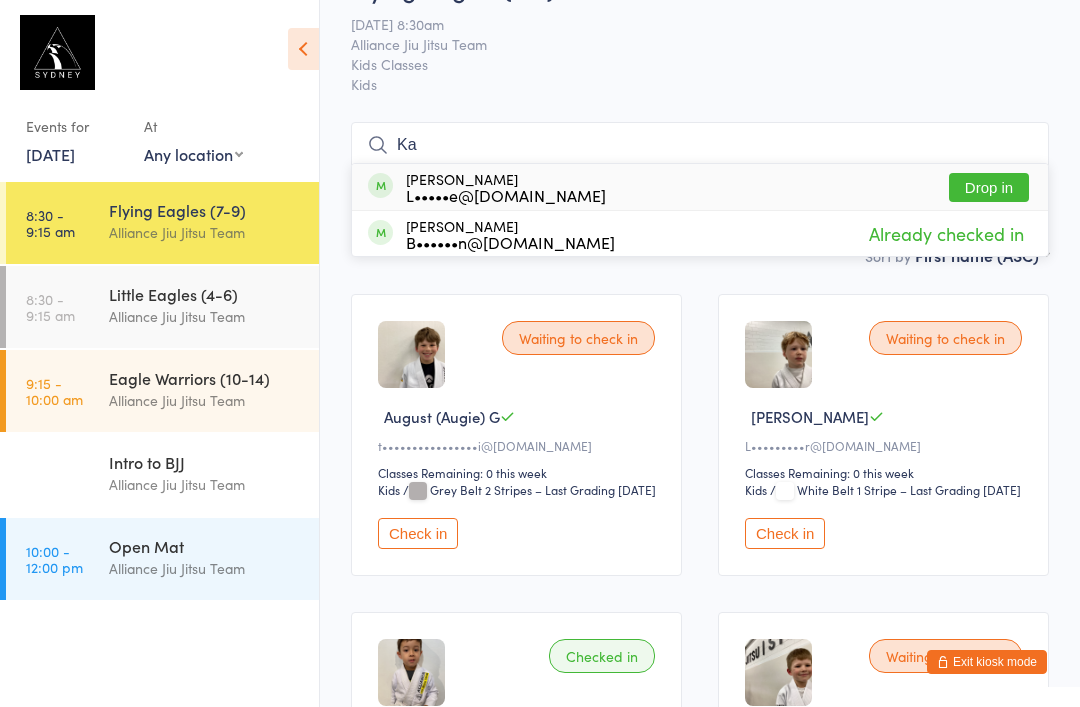 scroll, scrollTop: 56, scrollLeft: 0, axis: vertical 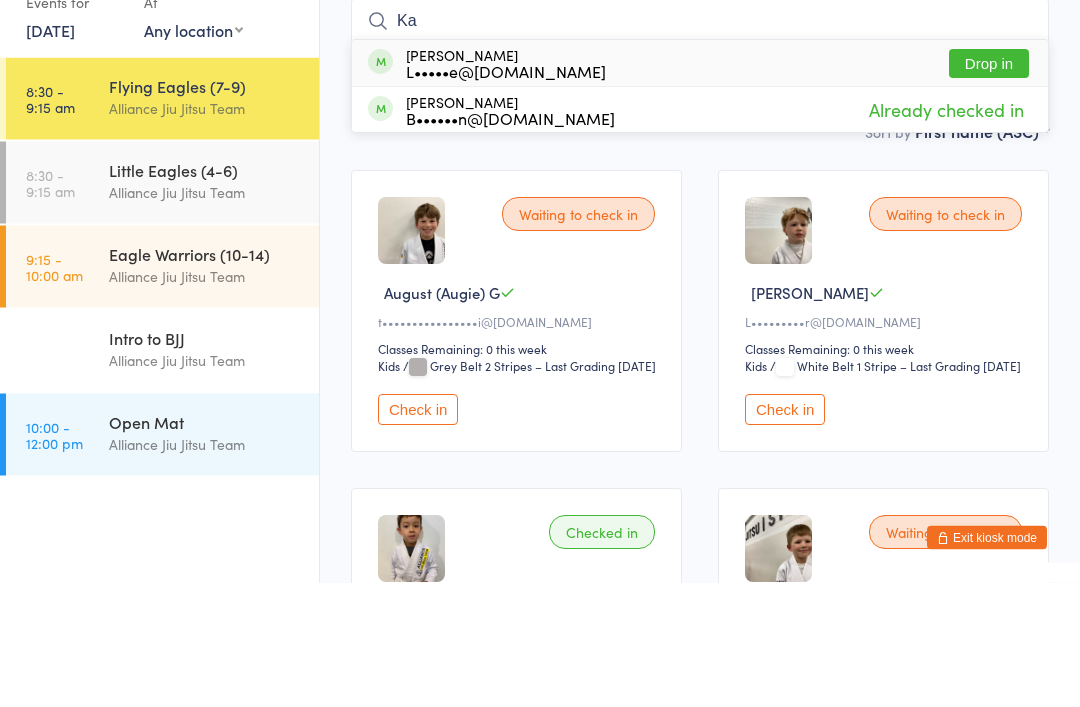 type on "K" 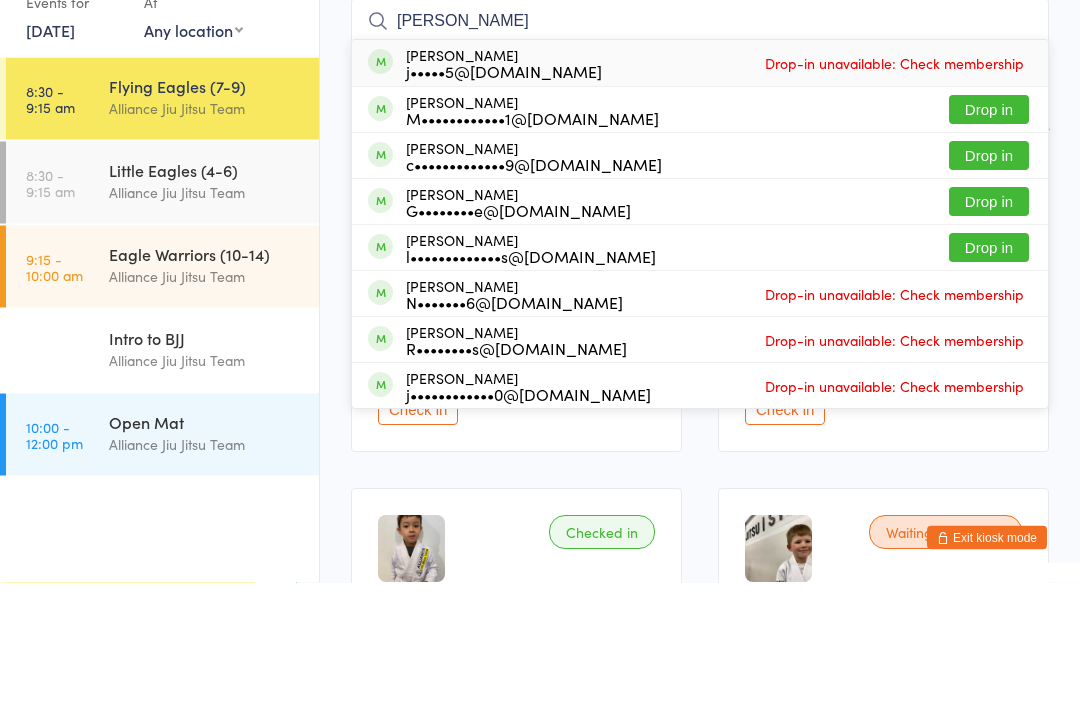 type on "J" 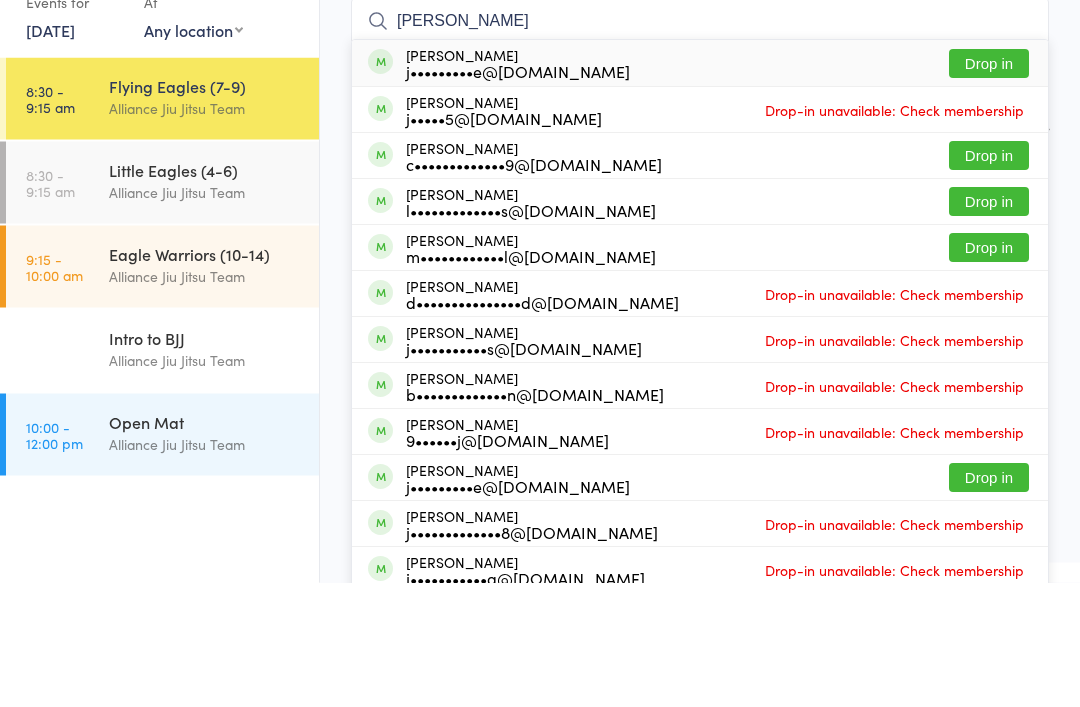 type on "Jackson" 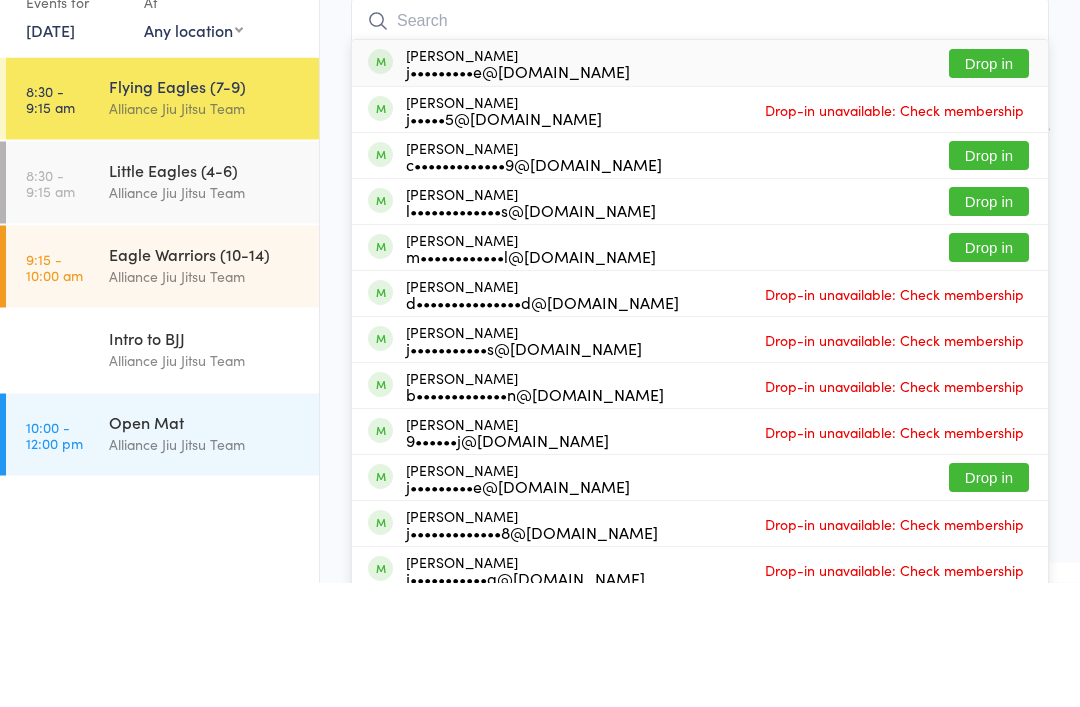 scroll, scrollTop: 181, scrollLeft: 0, axis: vertical 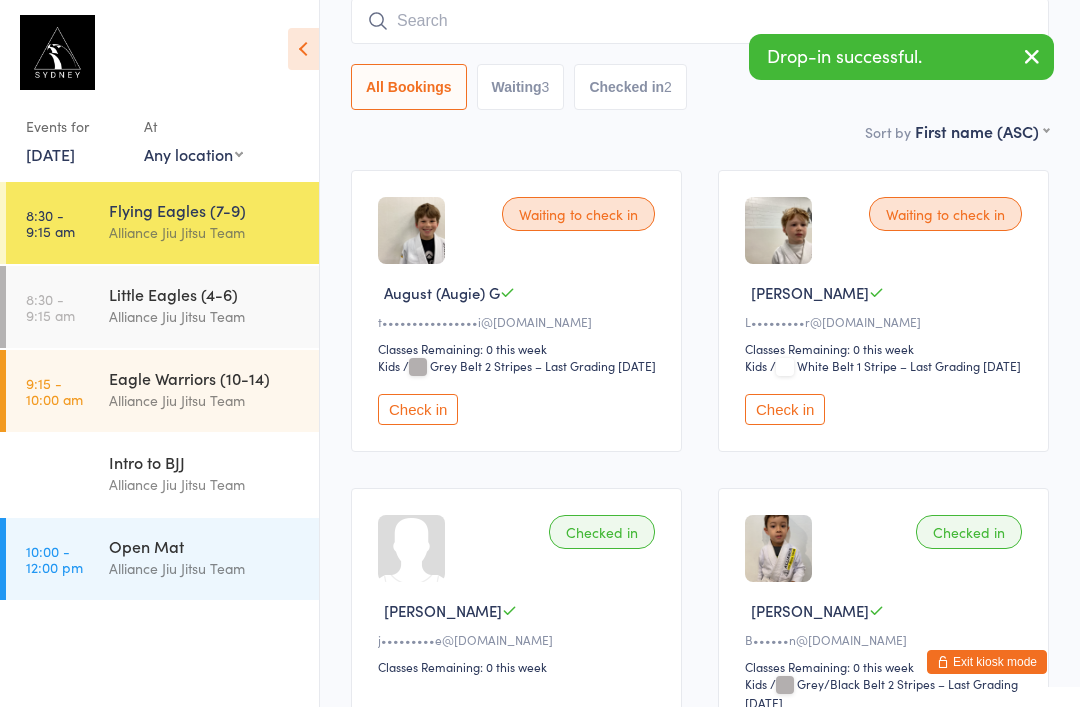 click at bounding box center (700, 21) 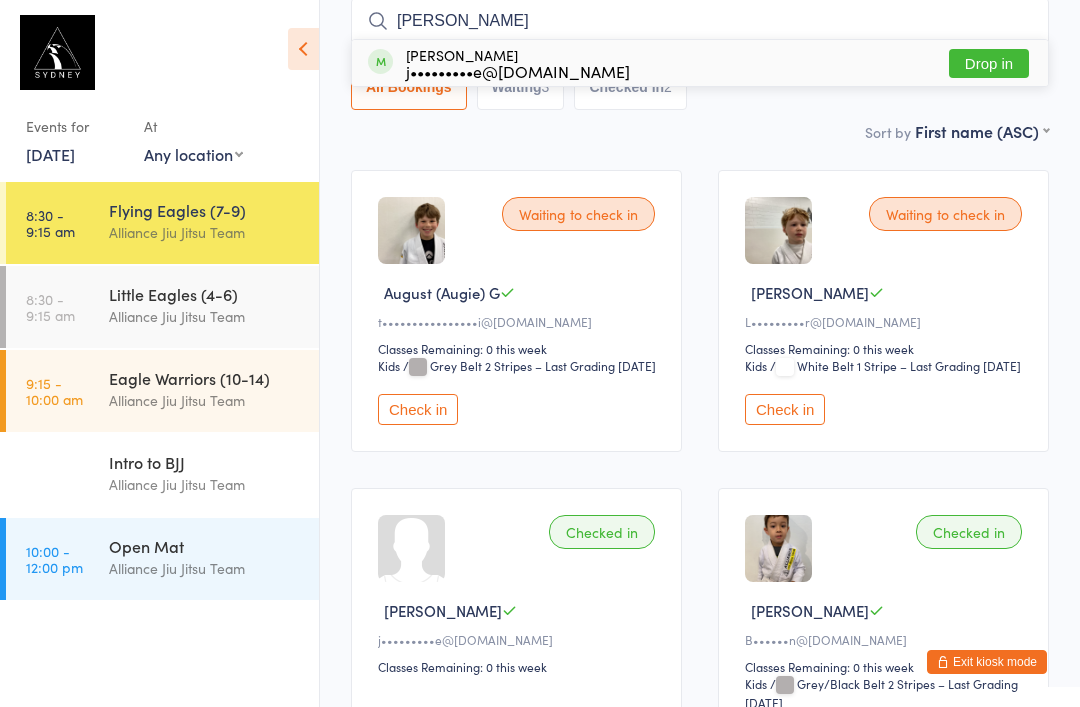 type on "Eleanor" 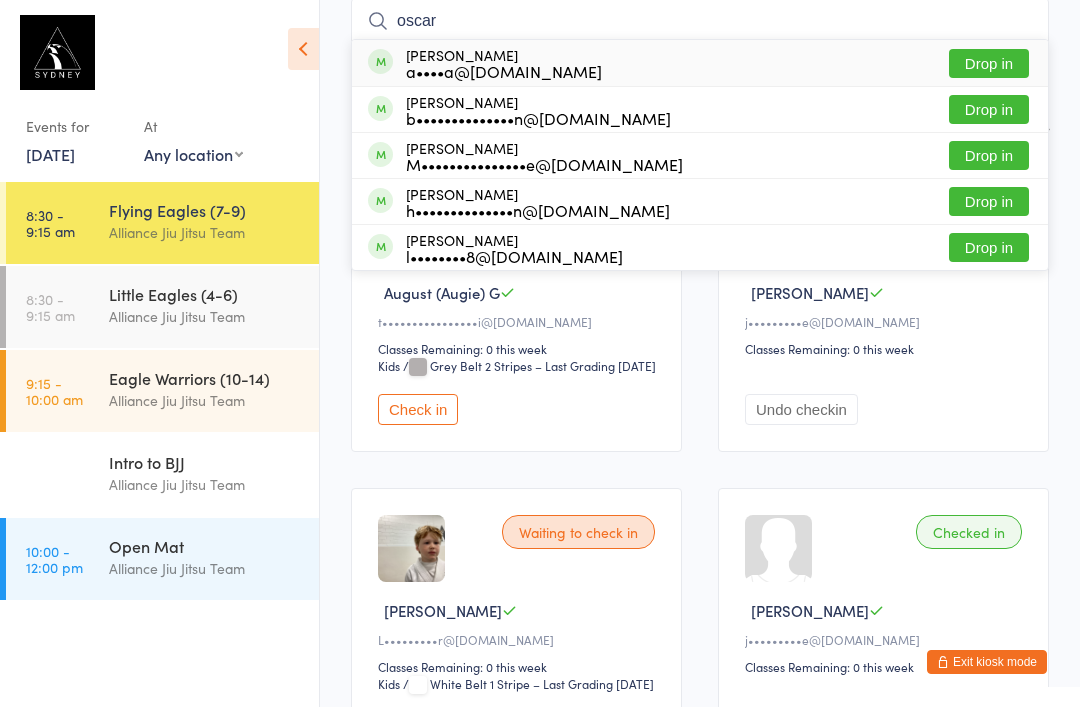 type on "oscar" 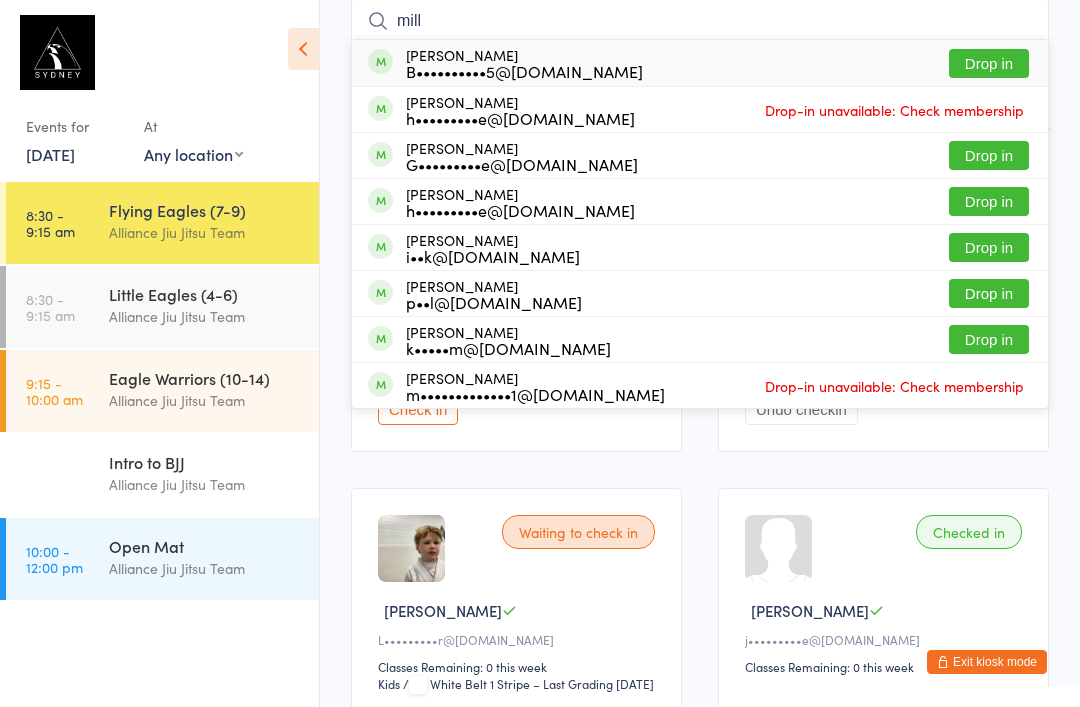 type on "mill" 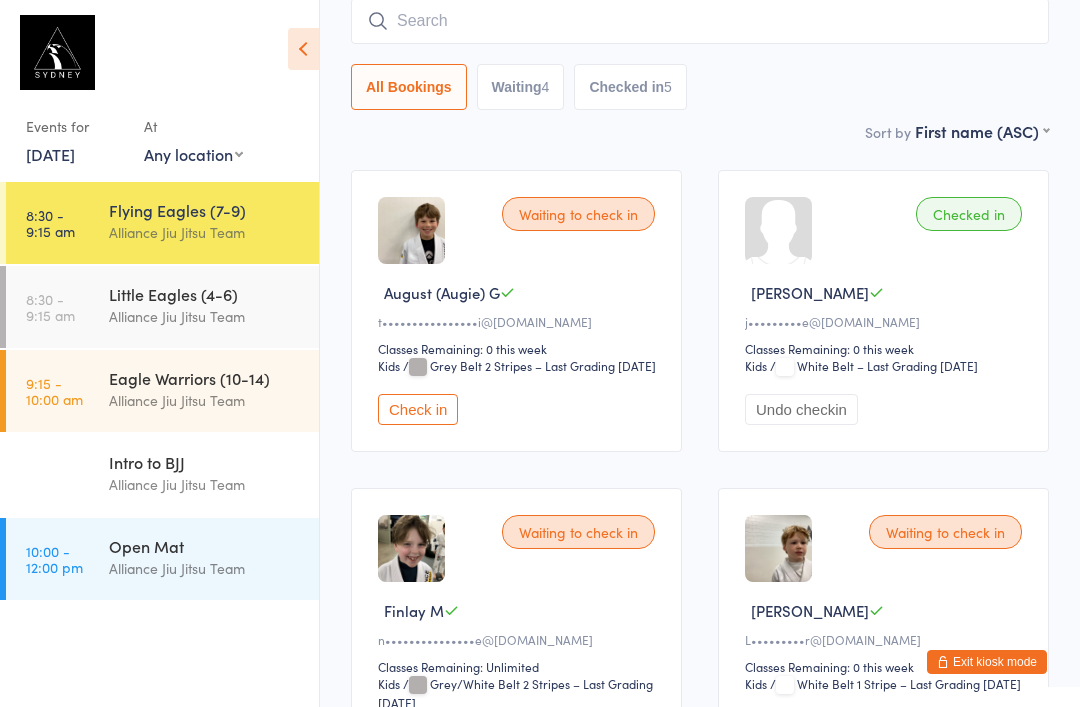 click at bounding box center (700, 21) 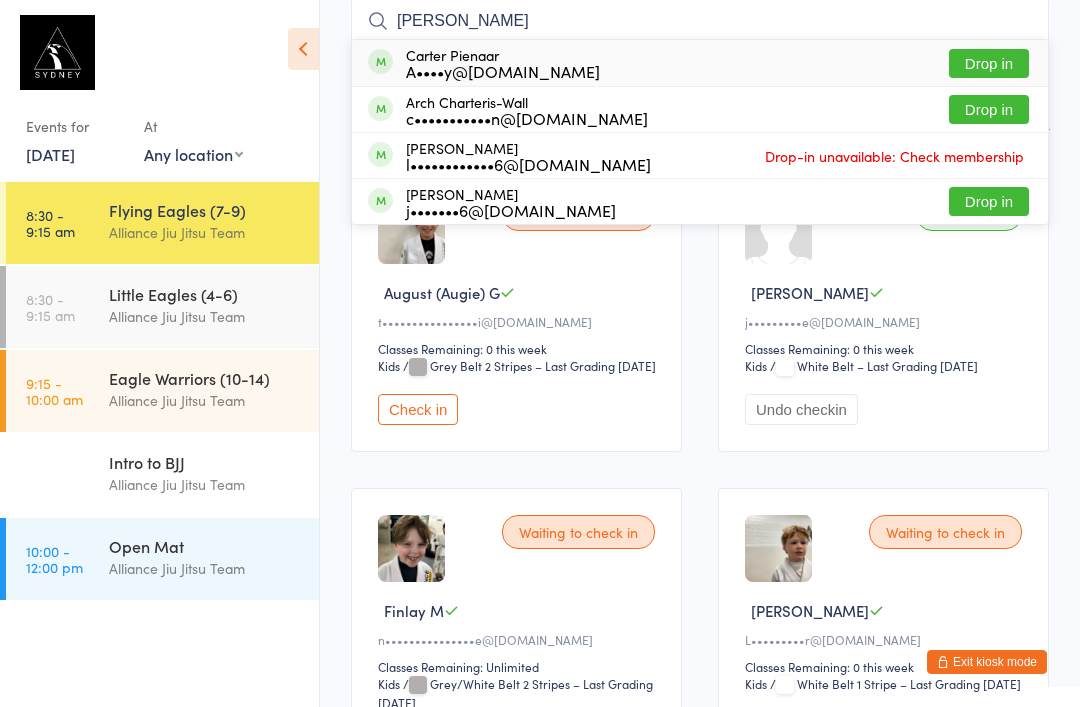 type on "Carter" 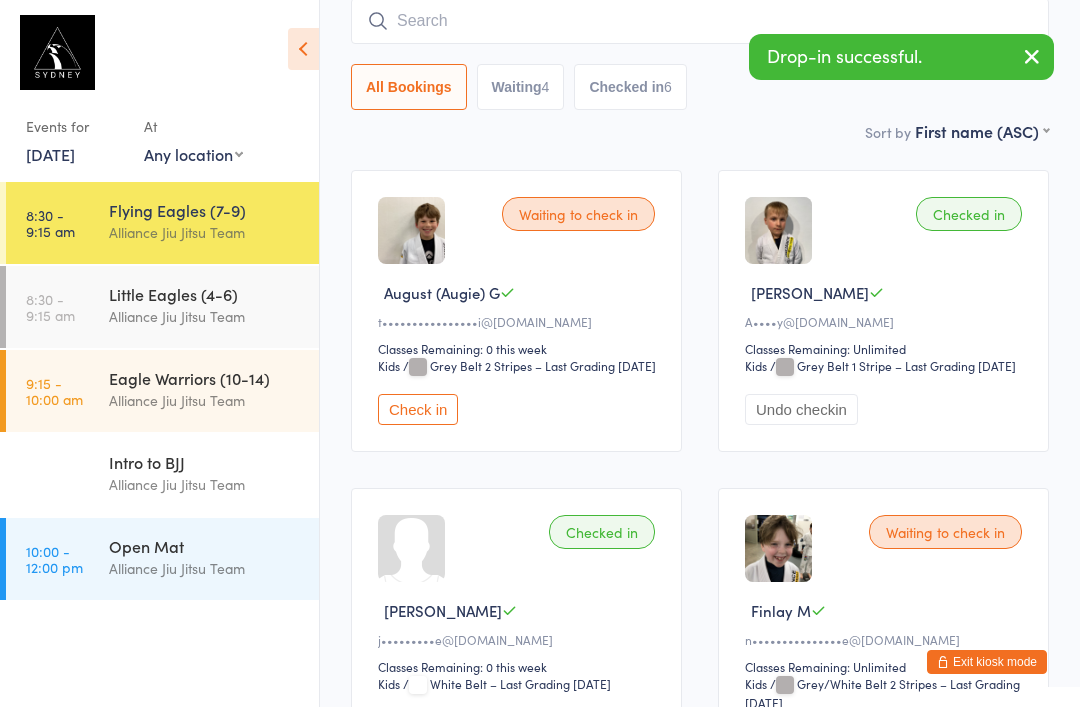 click on "Alliance Jiu Jitsu Team" at bounding box center (205, 316) 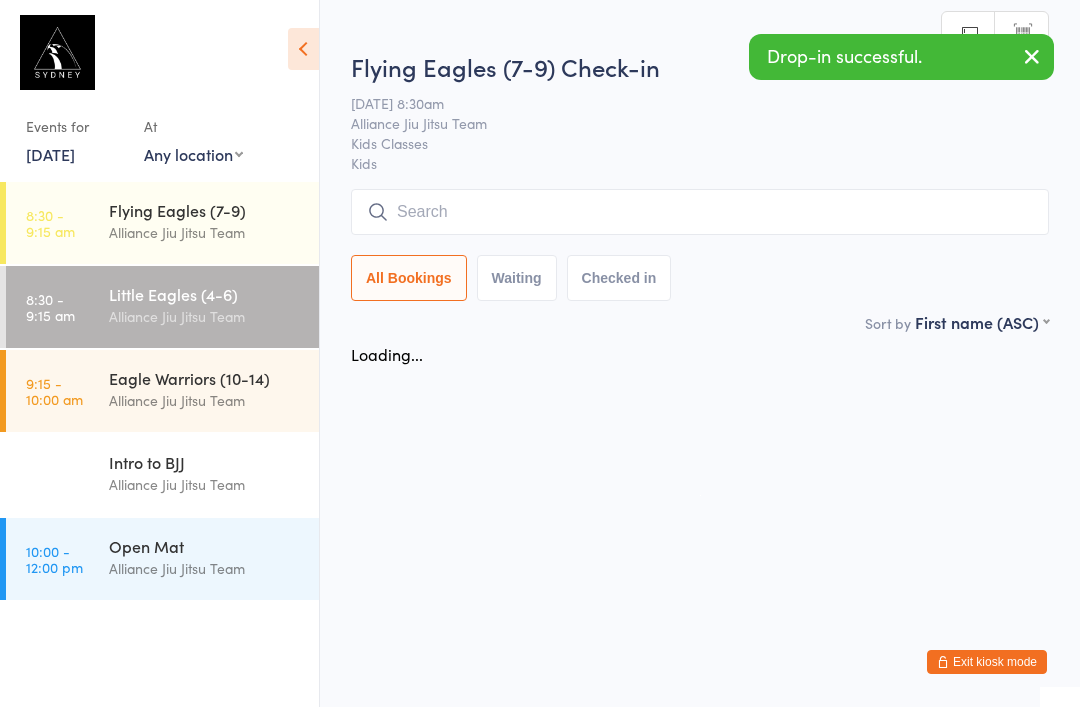 scroll, scrollTop: 0, scrollLeft: 0, axis: both 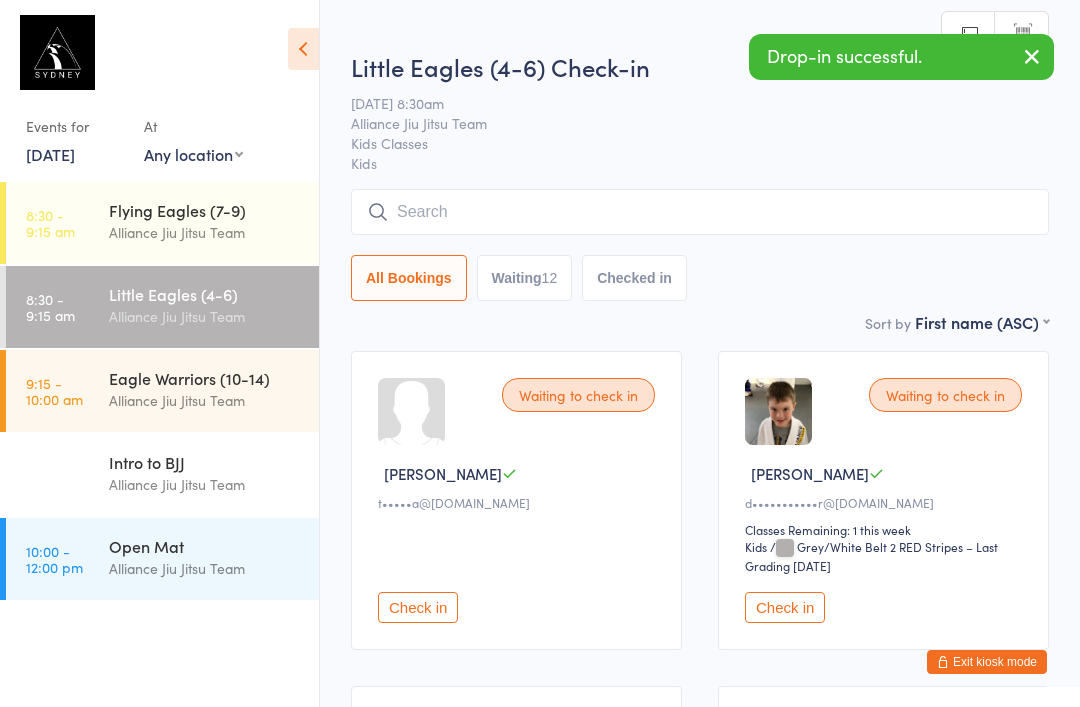 click at bounding box center [700, 212] 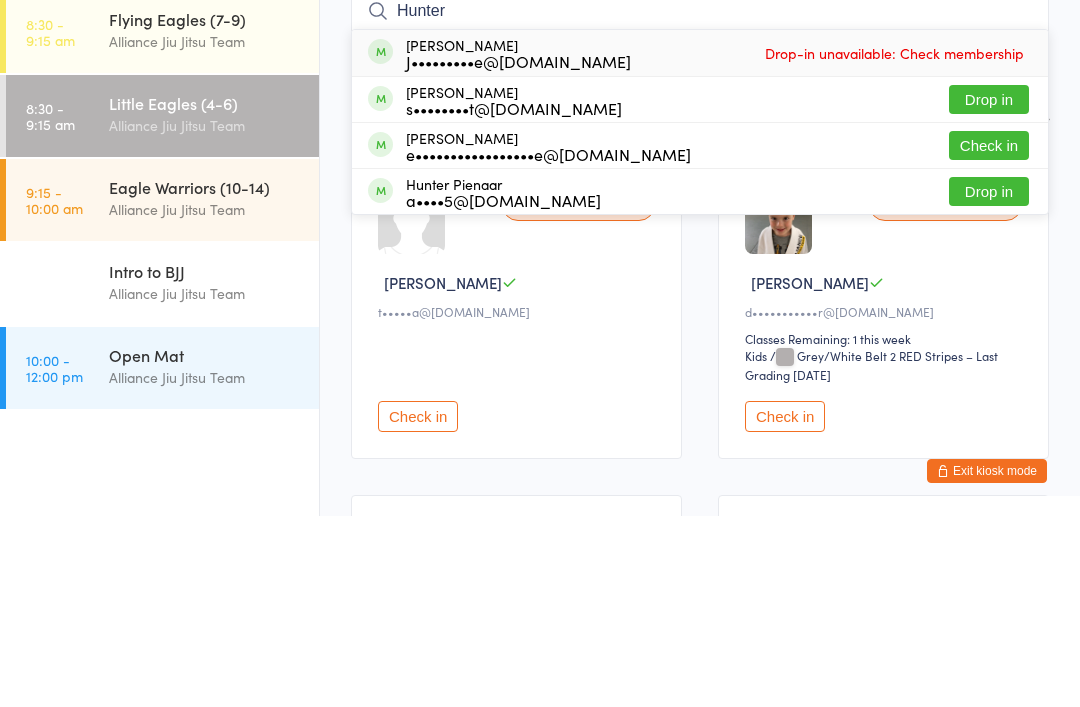 type on "Hunter" 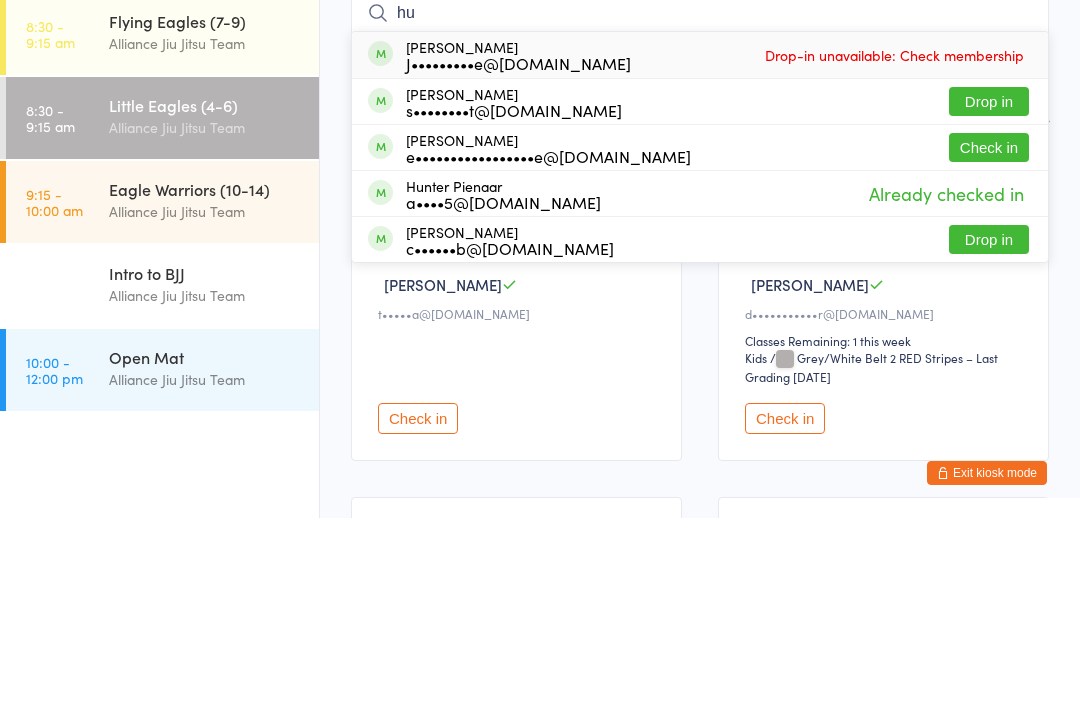 type on "h" 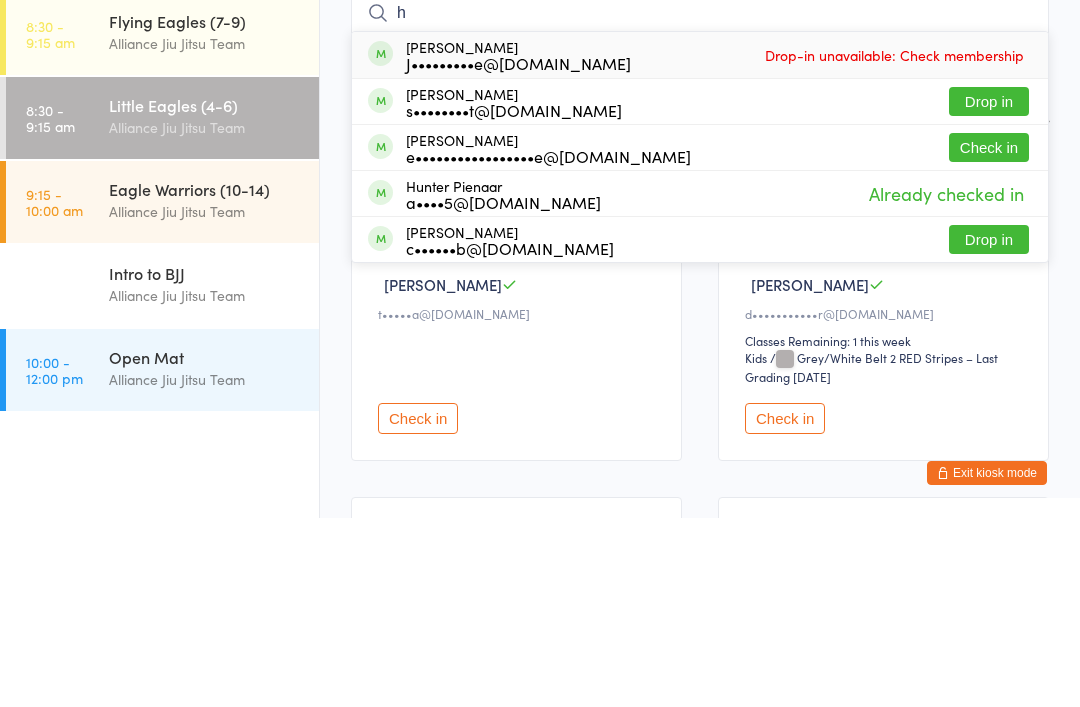 type 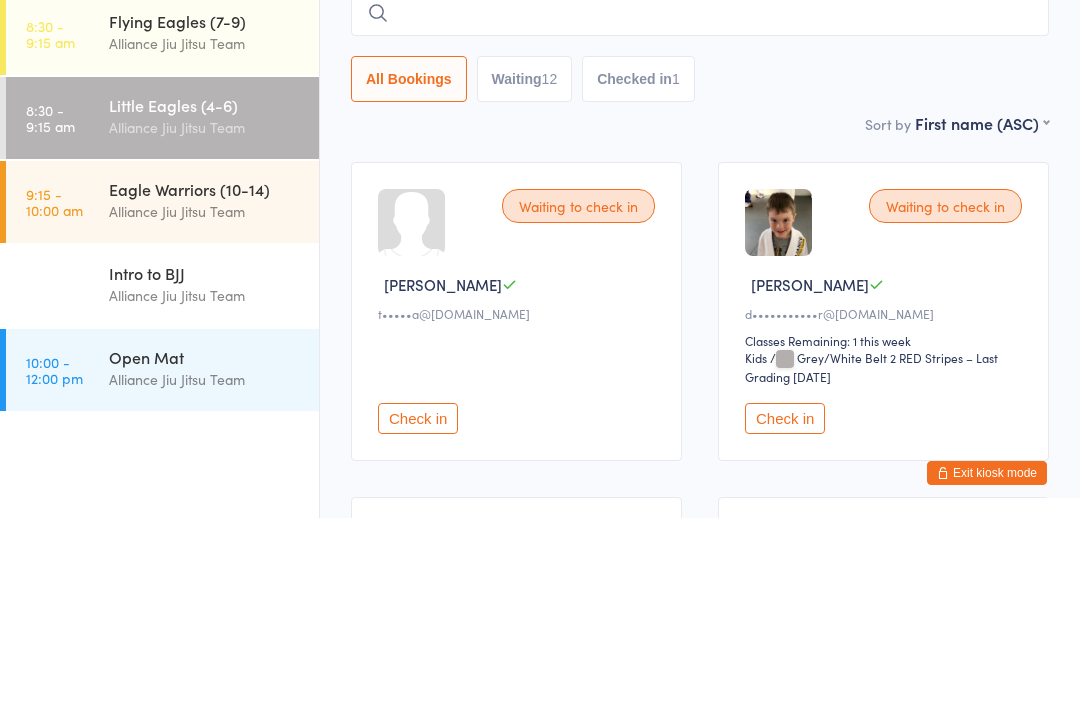 click on "9:15 - 10:00 am Eagle Warriors (10-14) Alliance Jiu Jitsu Team" at bounding box center [162, 391] 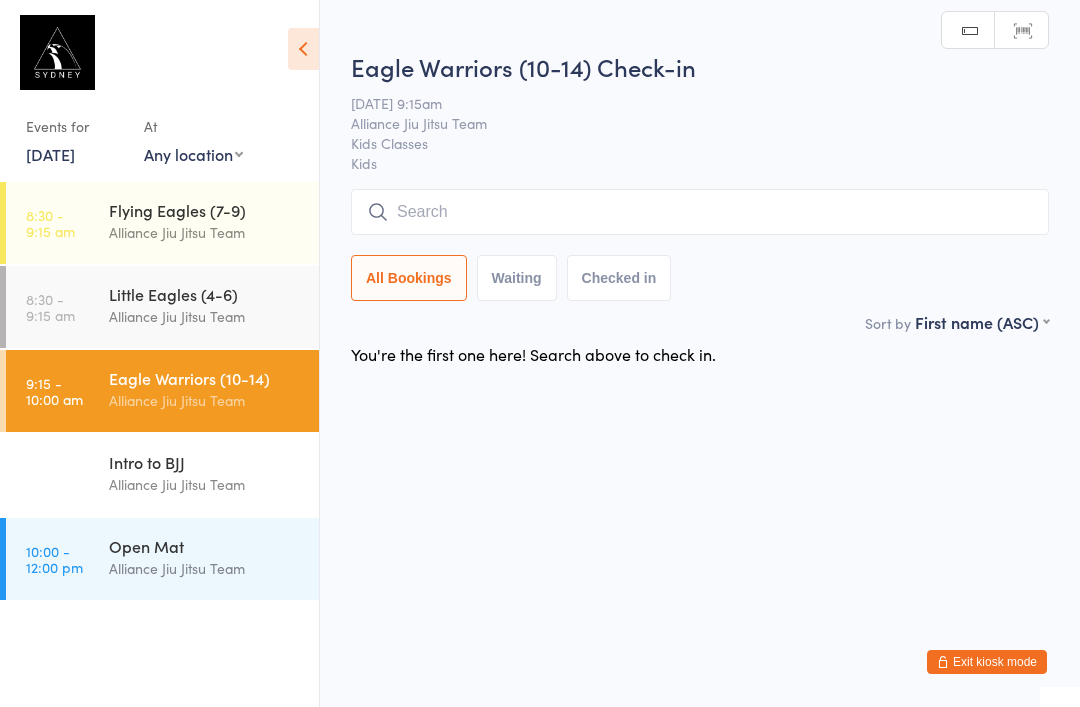click on "8:30 - 9:15 am Flying Eagles (7-9) Alliance Jiu Jitsu Team" at bounding box center [162, 223] 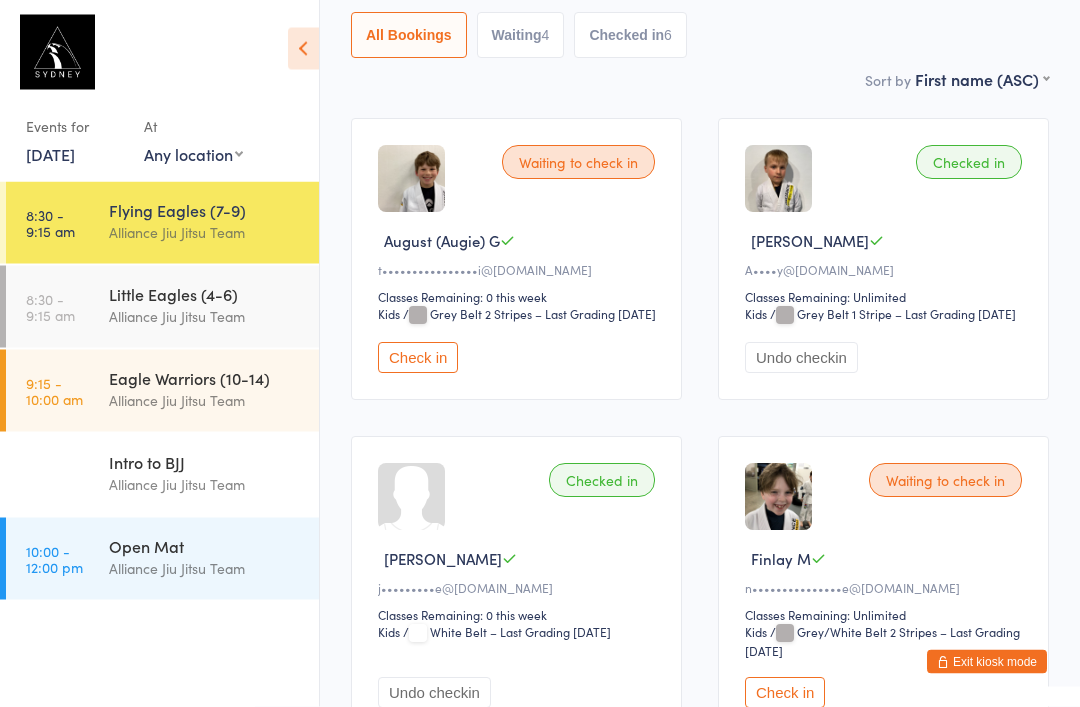 scroll, scrollTop: 240, scrollLeft: 0, axis: vertical 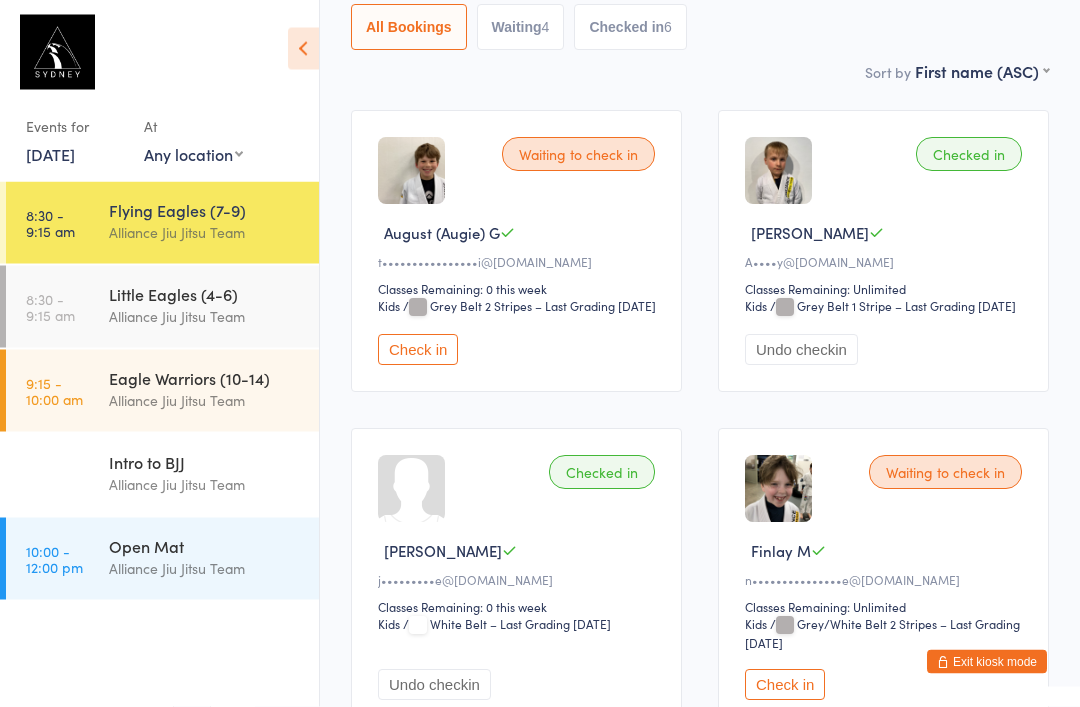 click on "Check in" at bounding box center (785, 685) 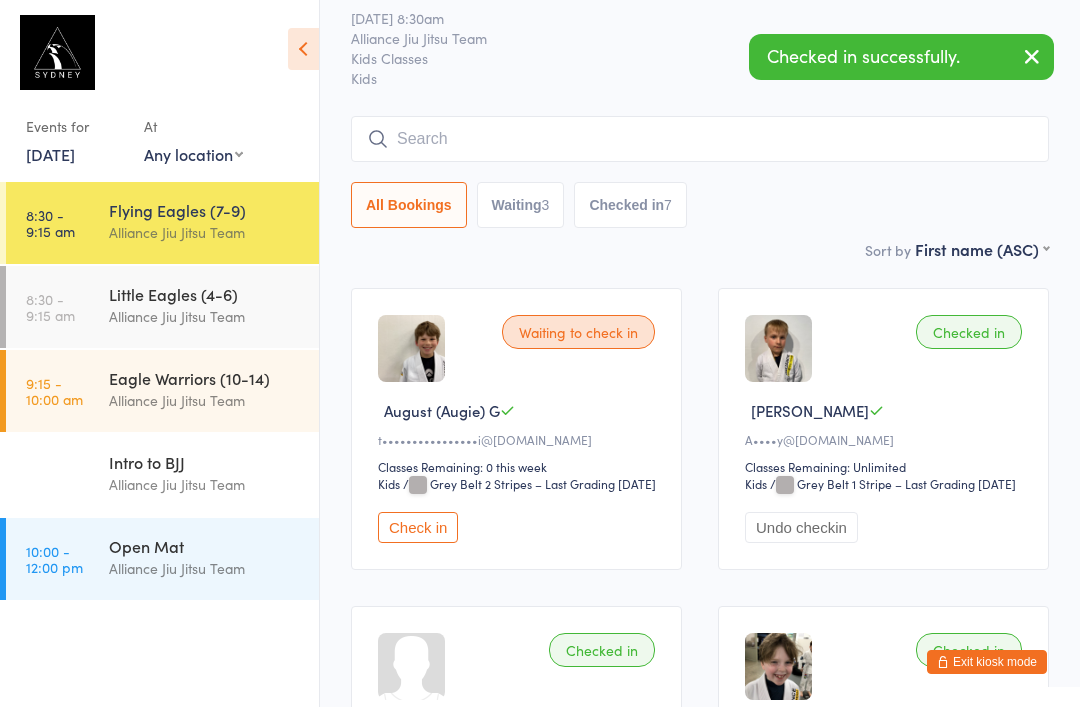 scroll, scrollTop: 0, scrollLeft: 0, axis: both 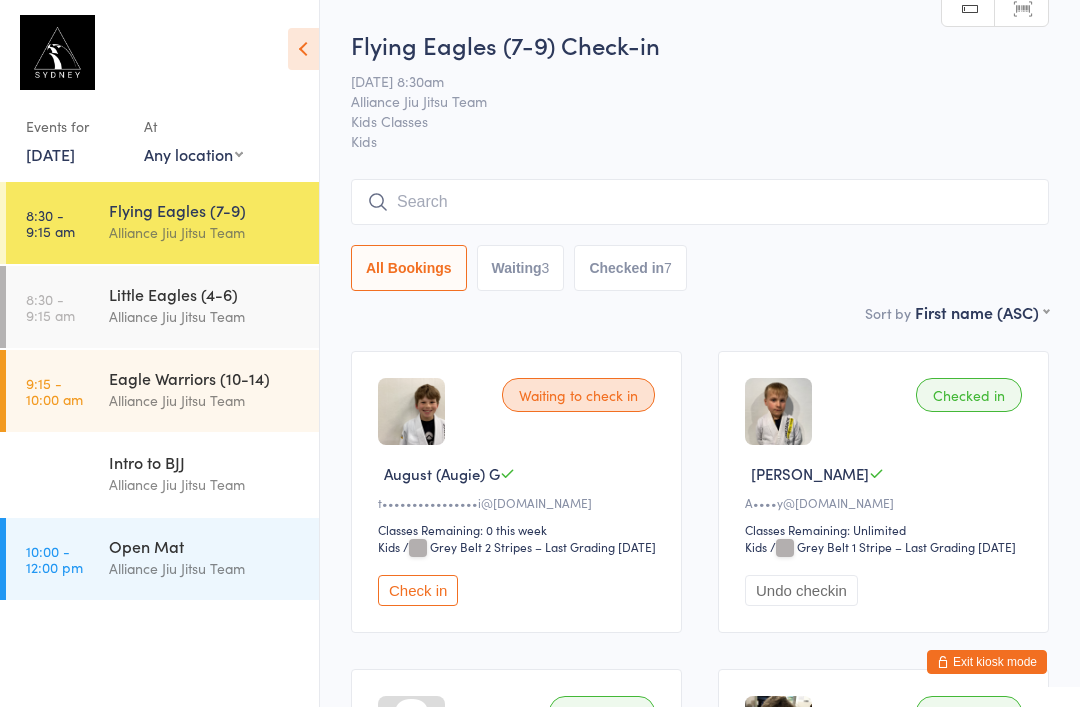 click on "Alliance Jiu Jitsu Team" at bounding box center [205, 316] 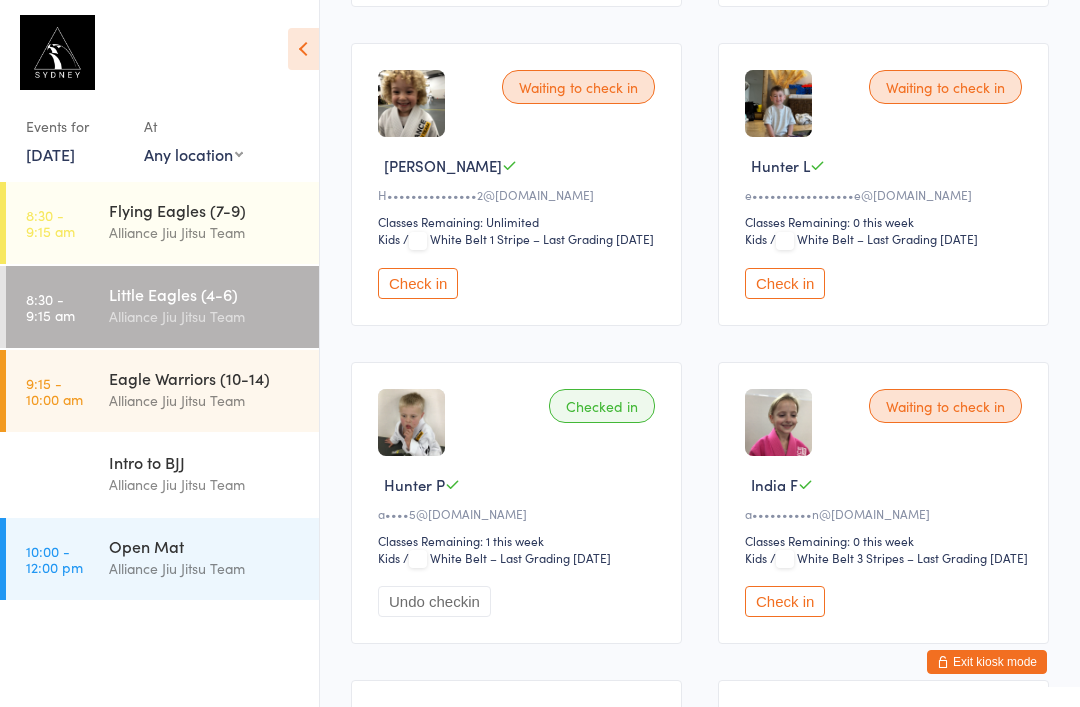 scroll, scrollTop: 970, scrollLeft: 0, axis: vertical 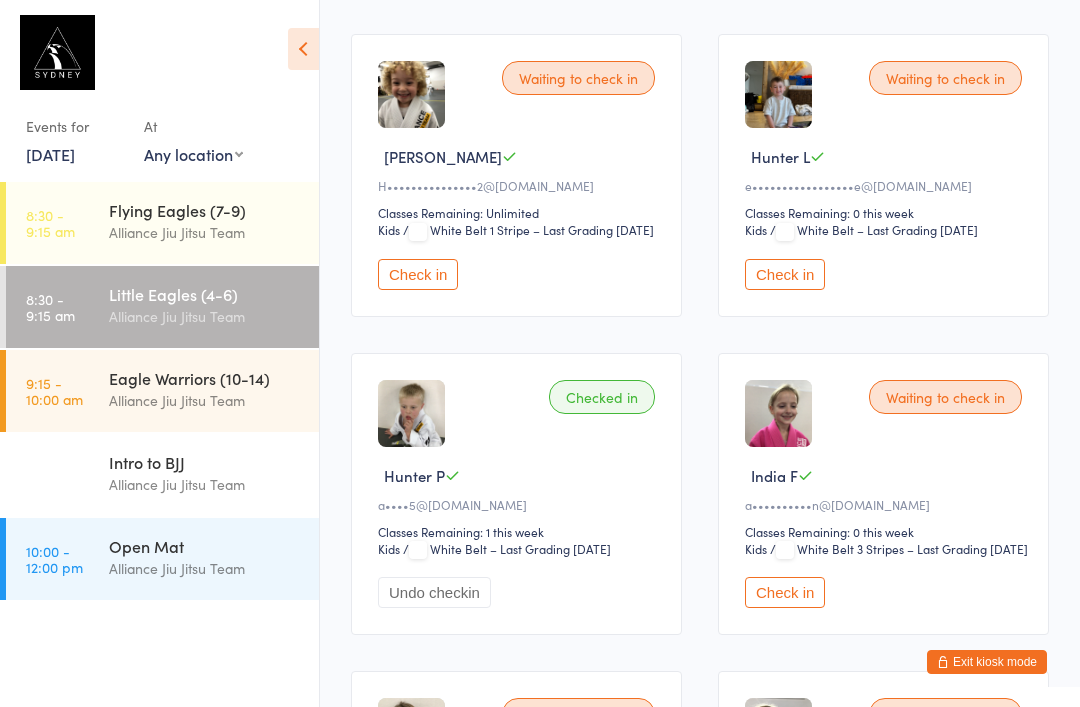 click on "Waiting to check in Alex R  t•••••a@yahoo.co.uk   Check in Waiting to check in Andrew V  d•••••••••••r@gmail.com Classes Remaining: 1 this week Kids  Kids   /  Grey/White Belt 2 RED Stripes – Last Grading May 13, 2025   Check in Waiting to check in Cecilia C  g•••••••••••••l@gmail.com Classes Remaining: 0 this week Kids  Kids   /  White Belt 3 Stripes – Last Grading Jul 3, 2025   Check in Waiting to check in Ella S  H•••••••••••••••2@gmail.com Classes Remaining: 0 this week Kids  Kids   /  White Belt 1 Stripe – Last Grading Jun 7, 2025   Check in Waiting to check in Frankie S  H•••••••••••••••2@gmail.com Classes Remaining: Unlimited Kids  Kids   /  White Belt 1 Stripe – Last Grading Jun 7, 2025   Check in Waiting to check in Hunter L  e•••••••••••••••••e@gmail.com Classes Remaining: 0 this week Kids  Kids   /  White Belt – Last Grading May 28, 2025" at bounding box center [700, 493] 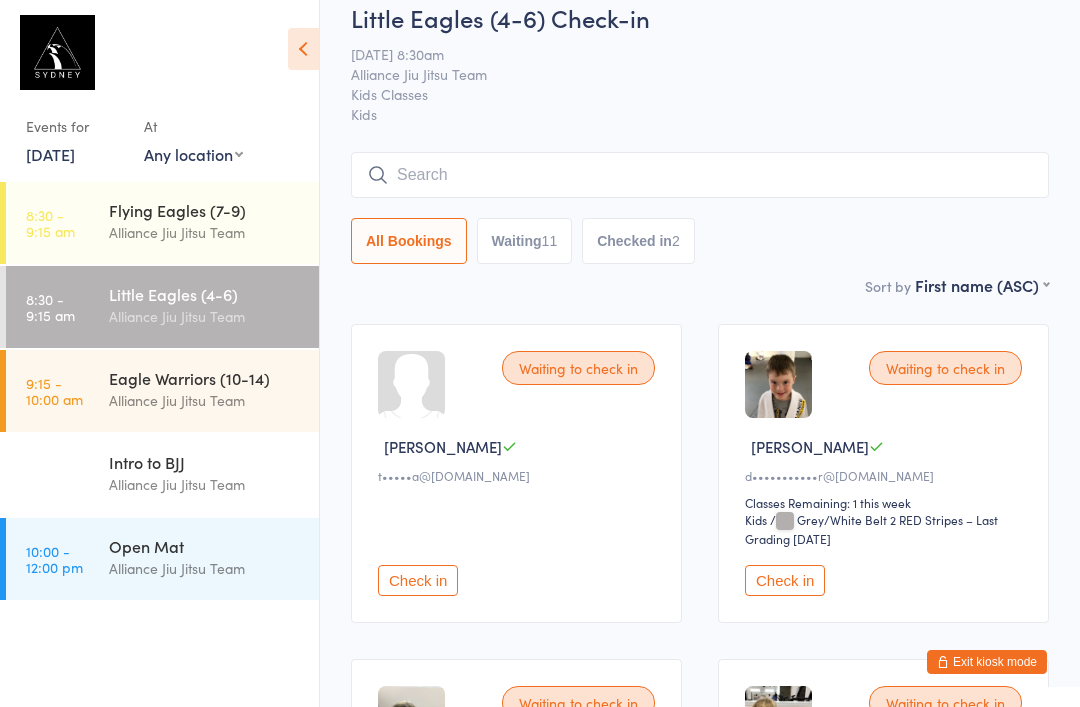 scroll, scrollTop: 0, scrollLeft: 0, axis: both 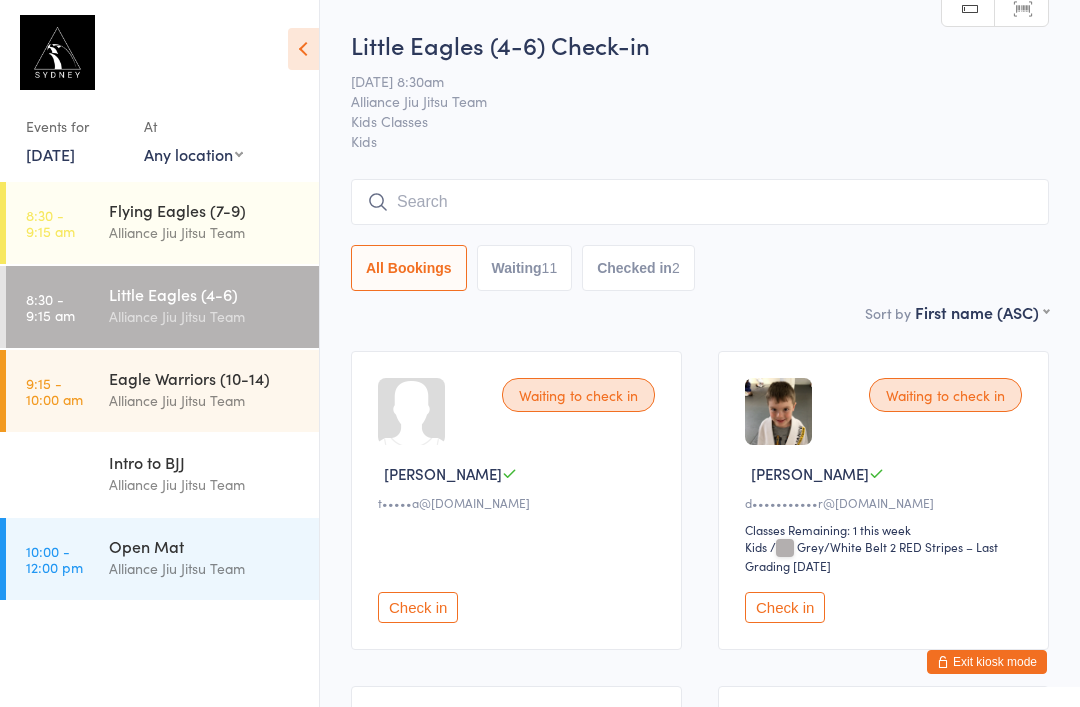 click at bounding box center [700, 202] 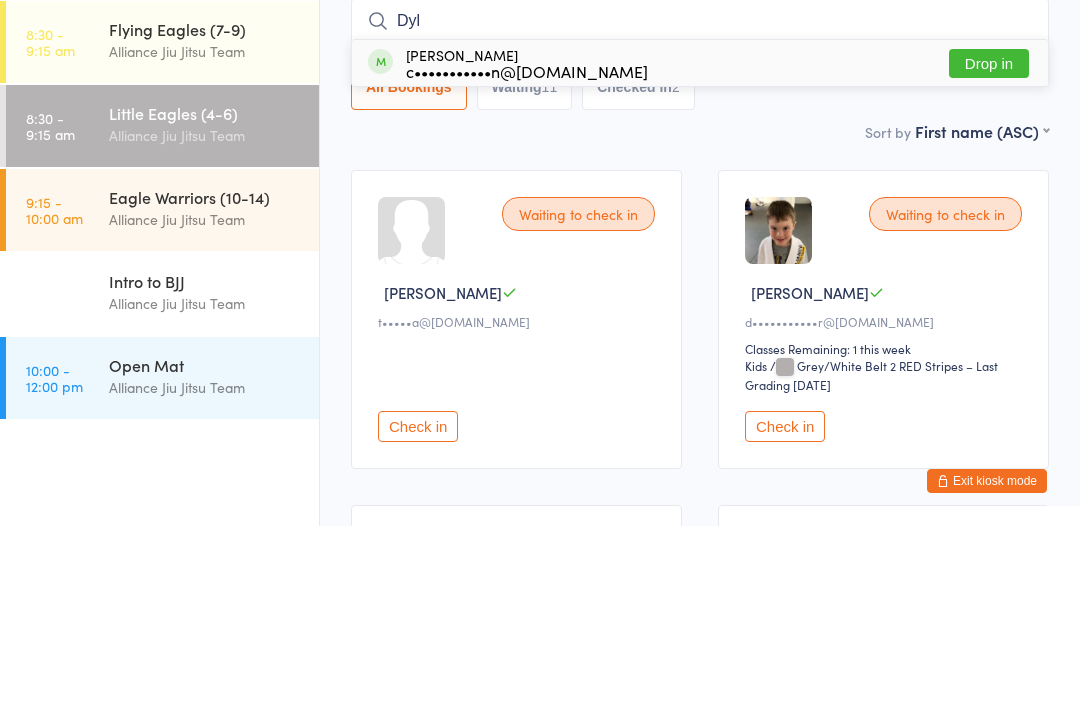type on "Dyl" 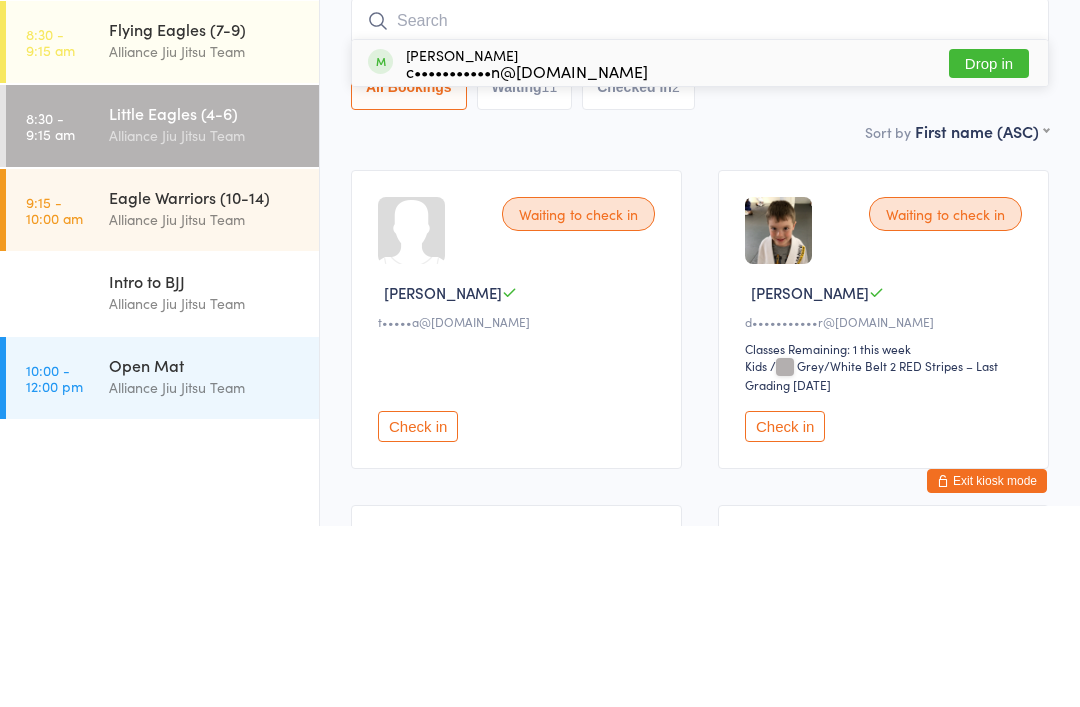 scroll, scrollTop: 181, scrollLeft: 0, axis: vertical 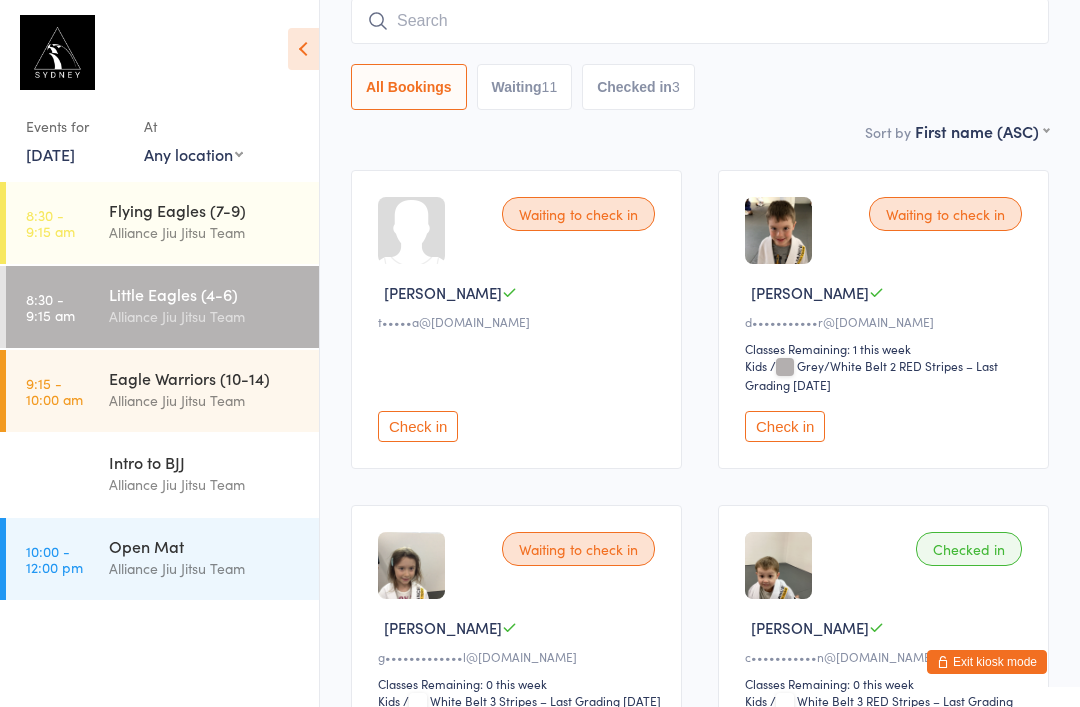 click at bounding box center (700, 21) 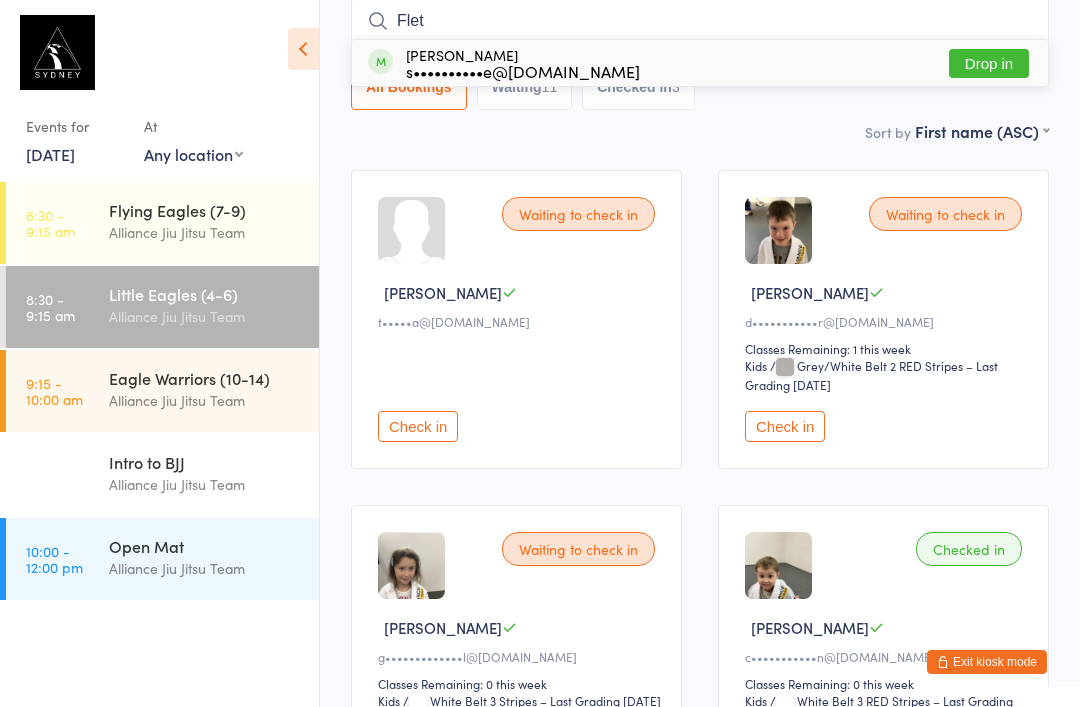 type on "Flet" 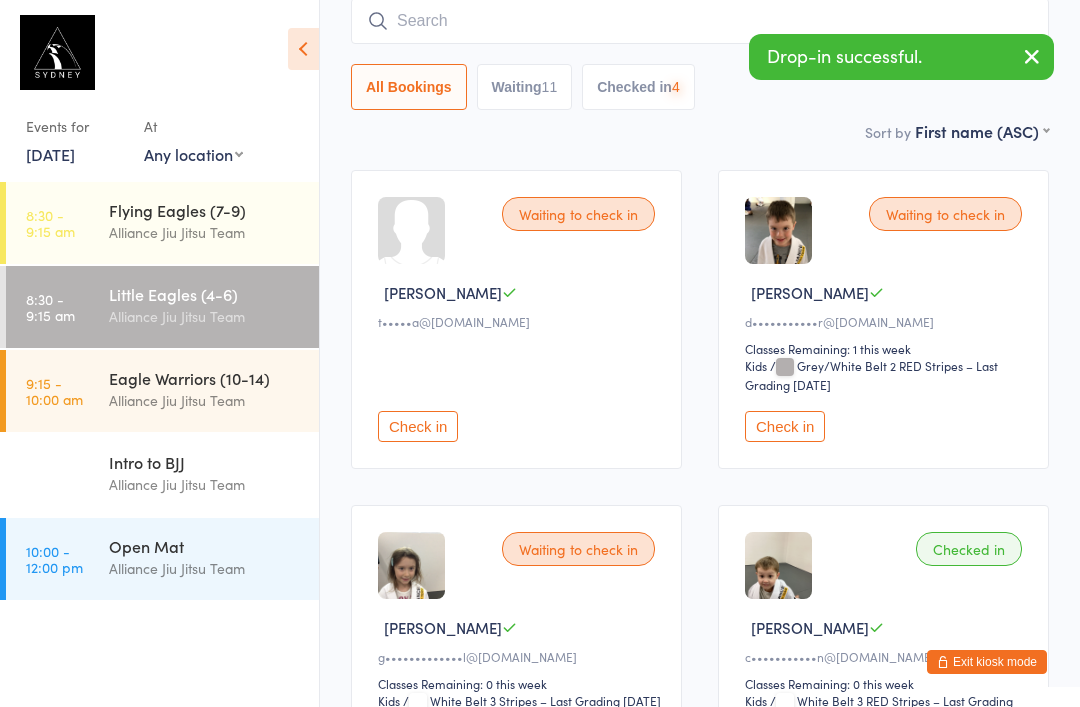 click at bounding box center (700, 21) 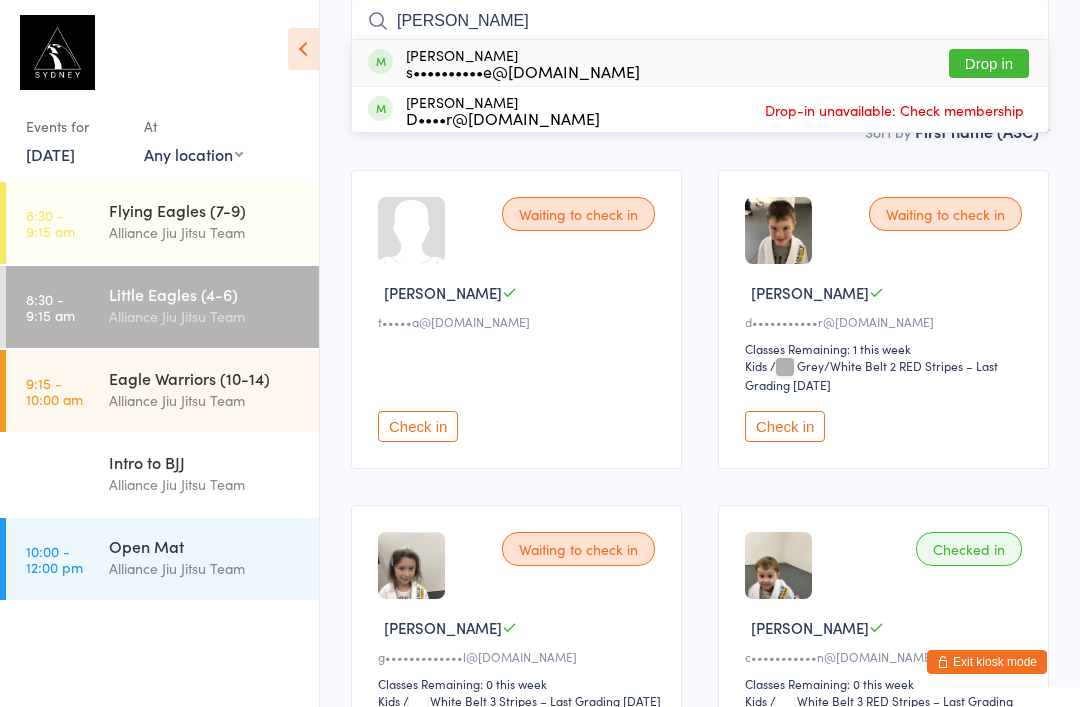 type on "Darcy" 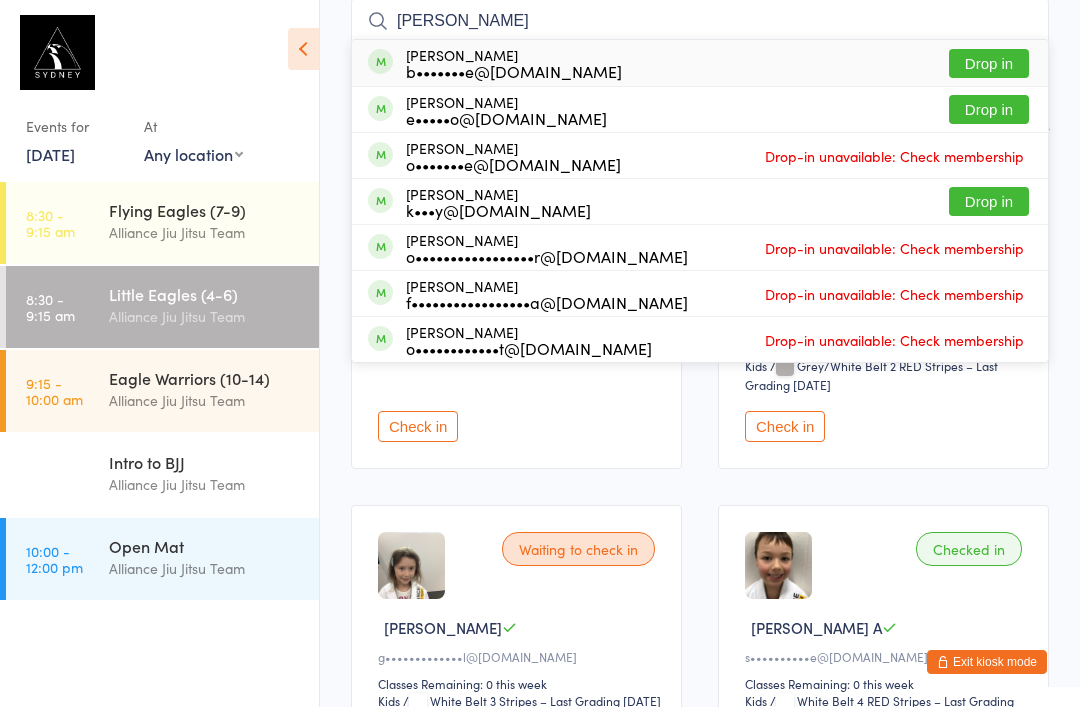 type on "oliver" 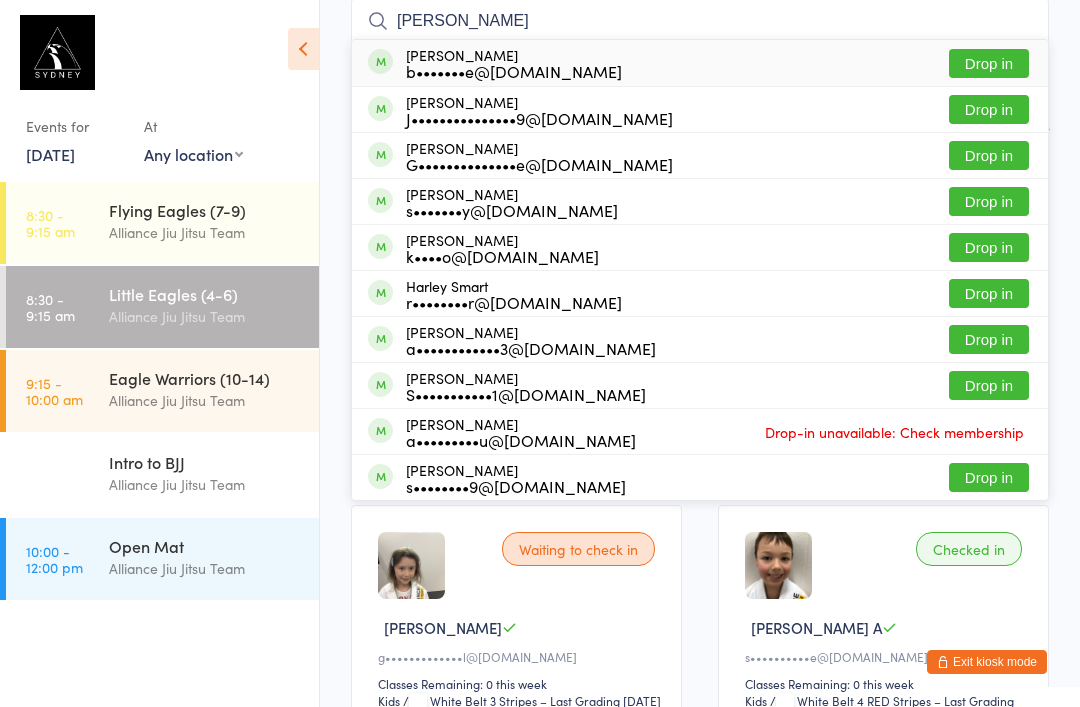 type on "harvey" 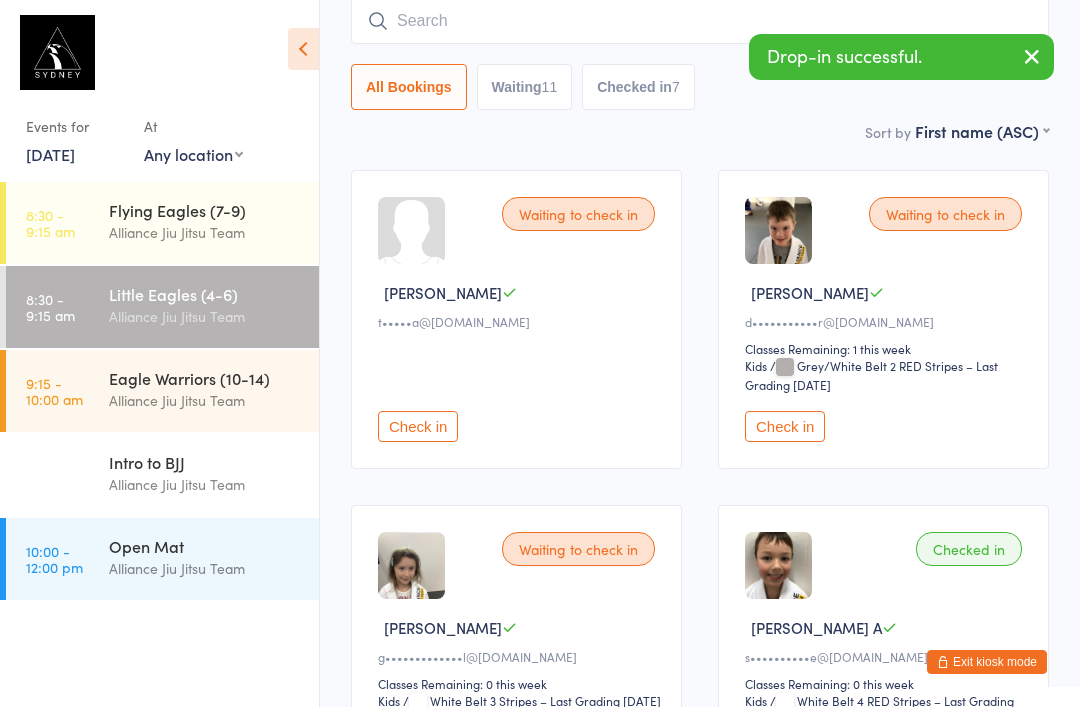 click at bounding box center (700, 21) 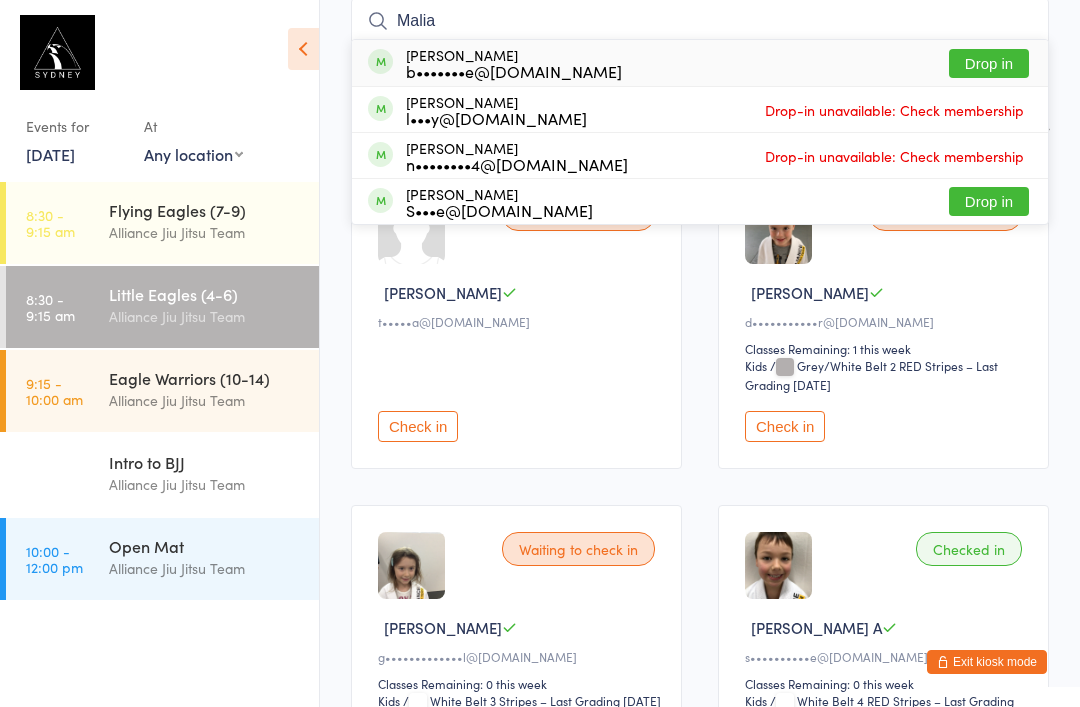 type on "Malia" 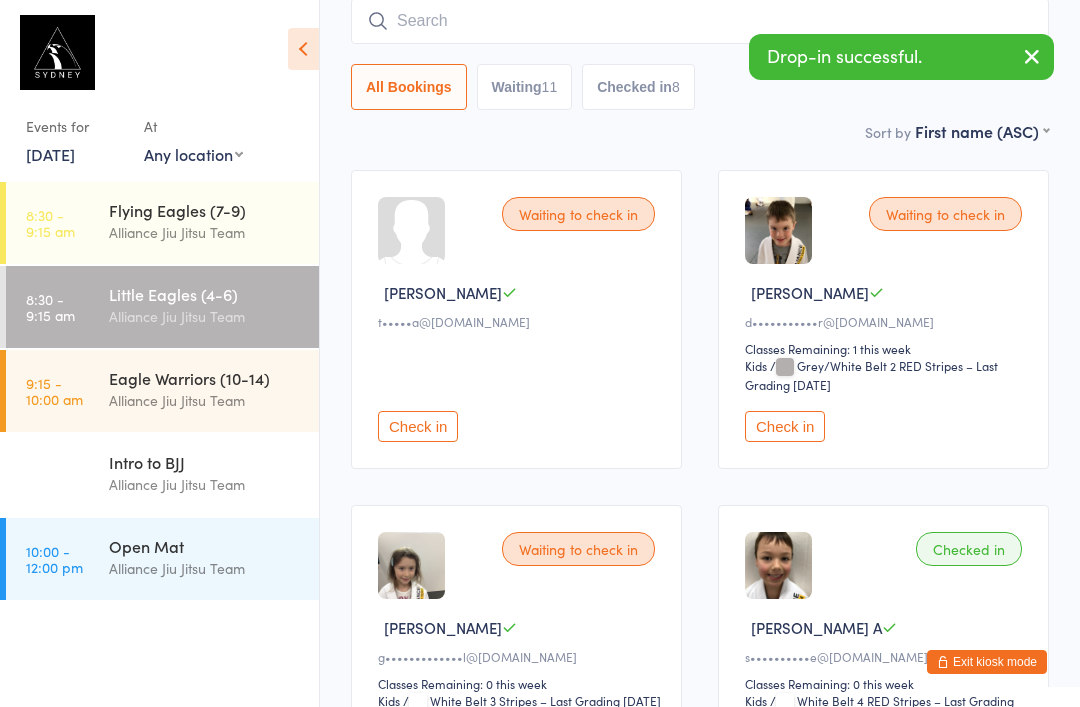 click at bounding box center (1032, 56) 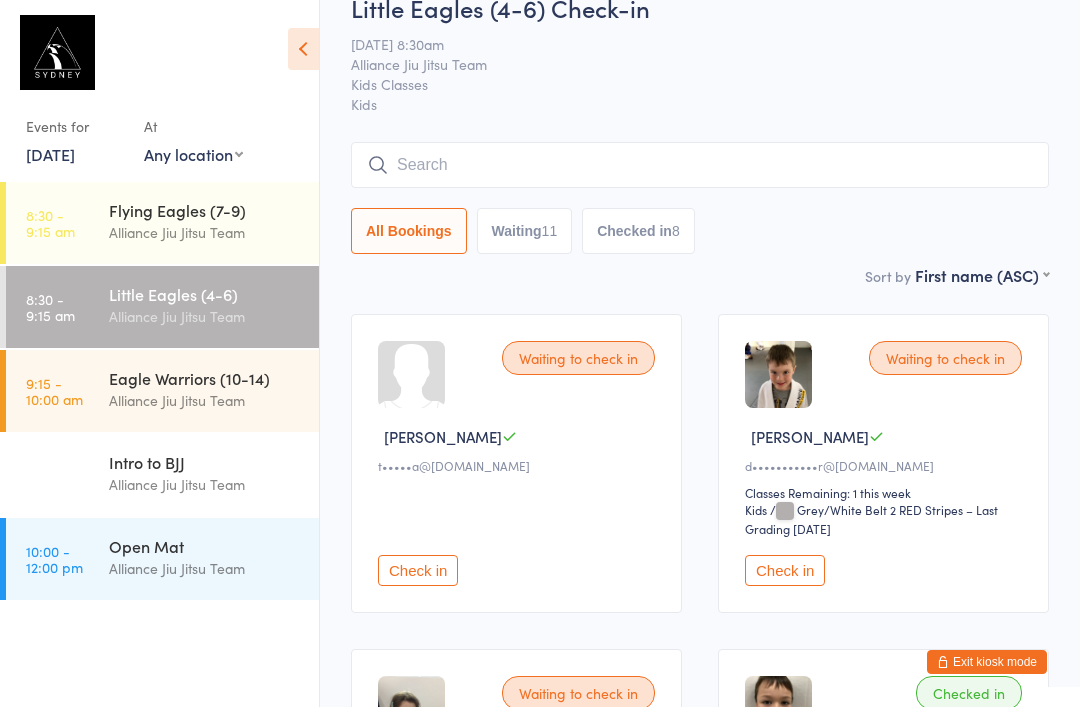 scroll, scrollTop: 0, scrollLeft: 0, axis: both 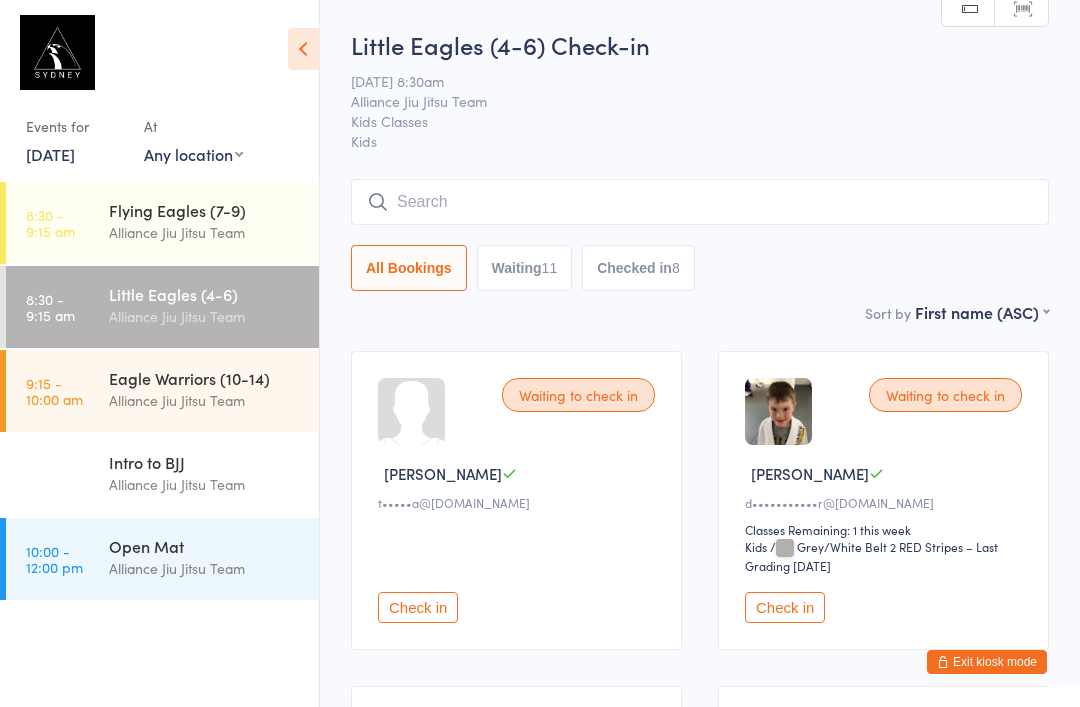 click at bounding box center (700, 202) 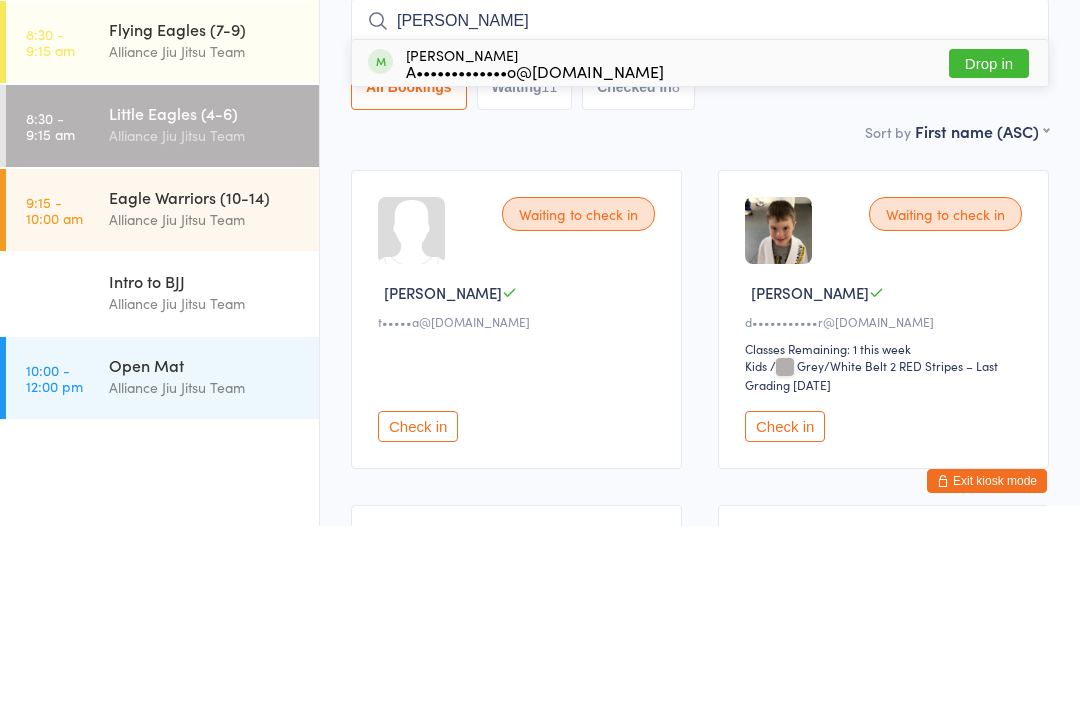 type on "Anna" 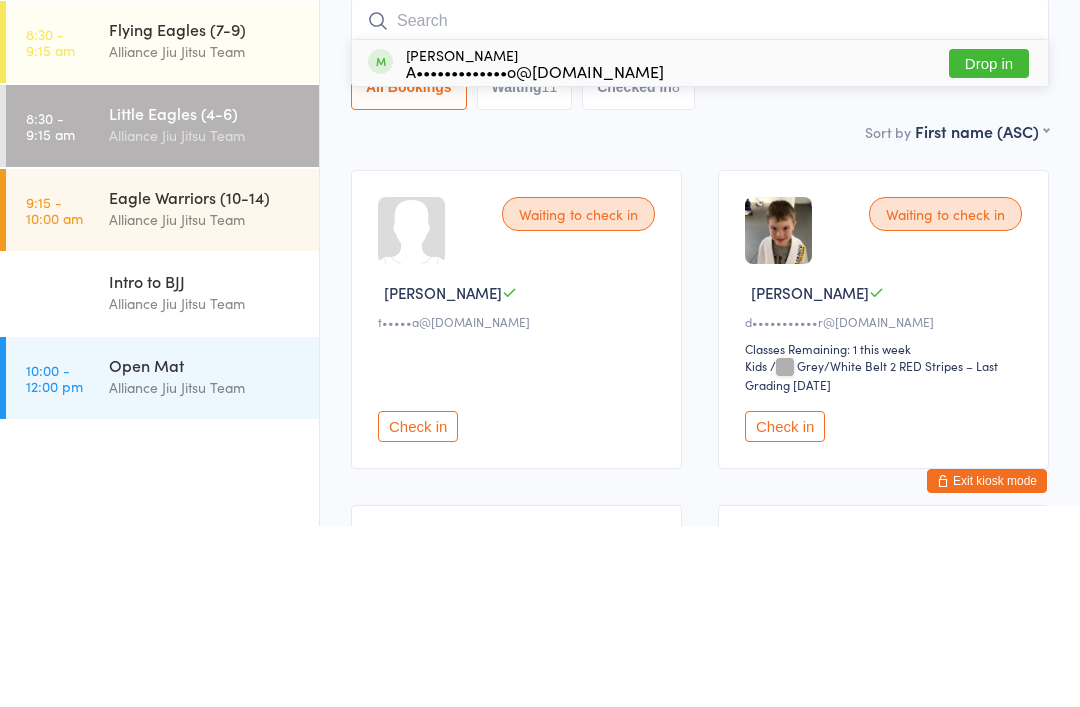 scroll, scrollTop: 181, scrollLeft: 0, axis: vertical 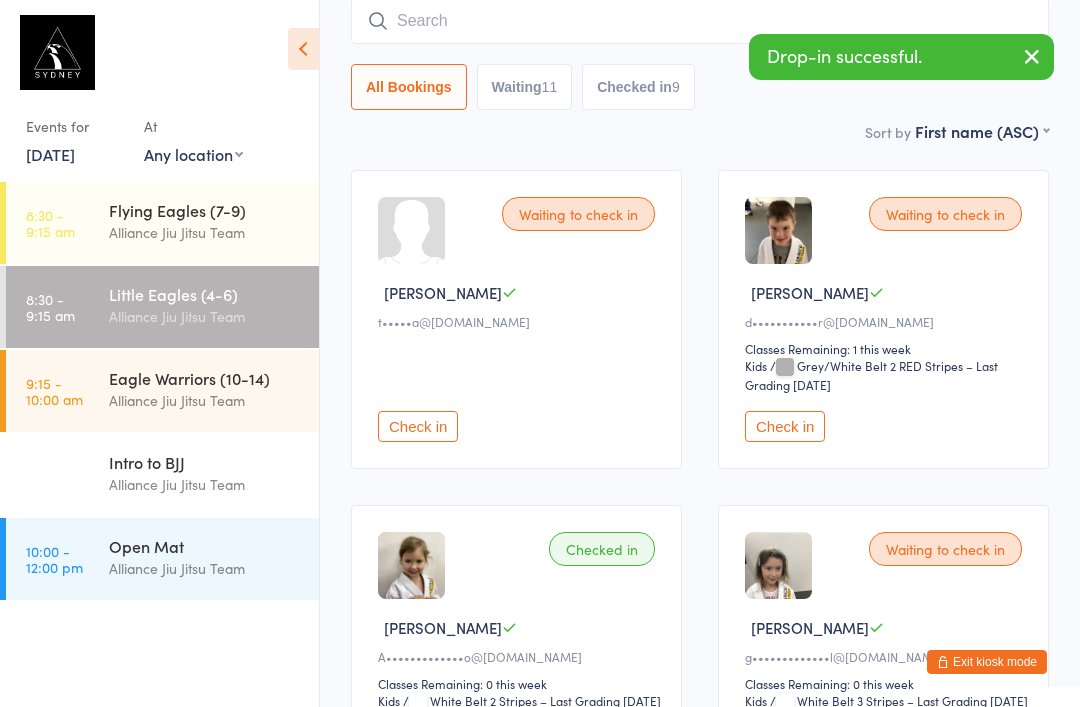 click on "Alliance Jiu Jitsu Team" at bounding box center [205, 232] 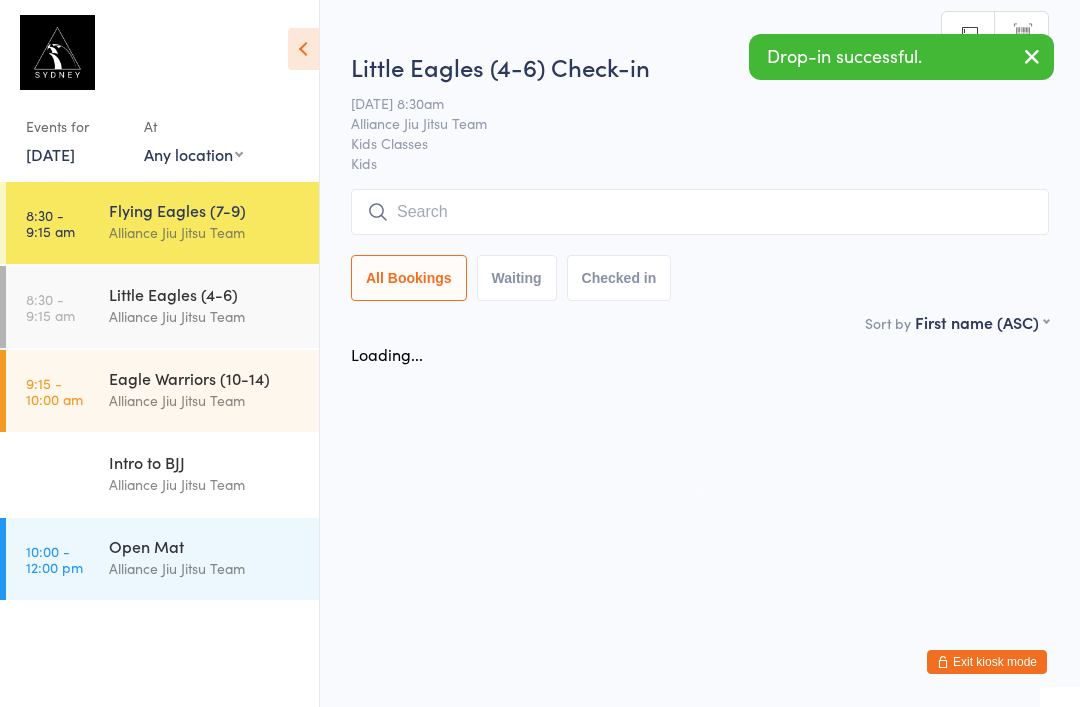 scroll, scrollTop: 0, scrollLeft: 0, axis: both 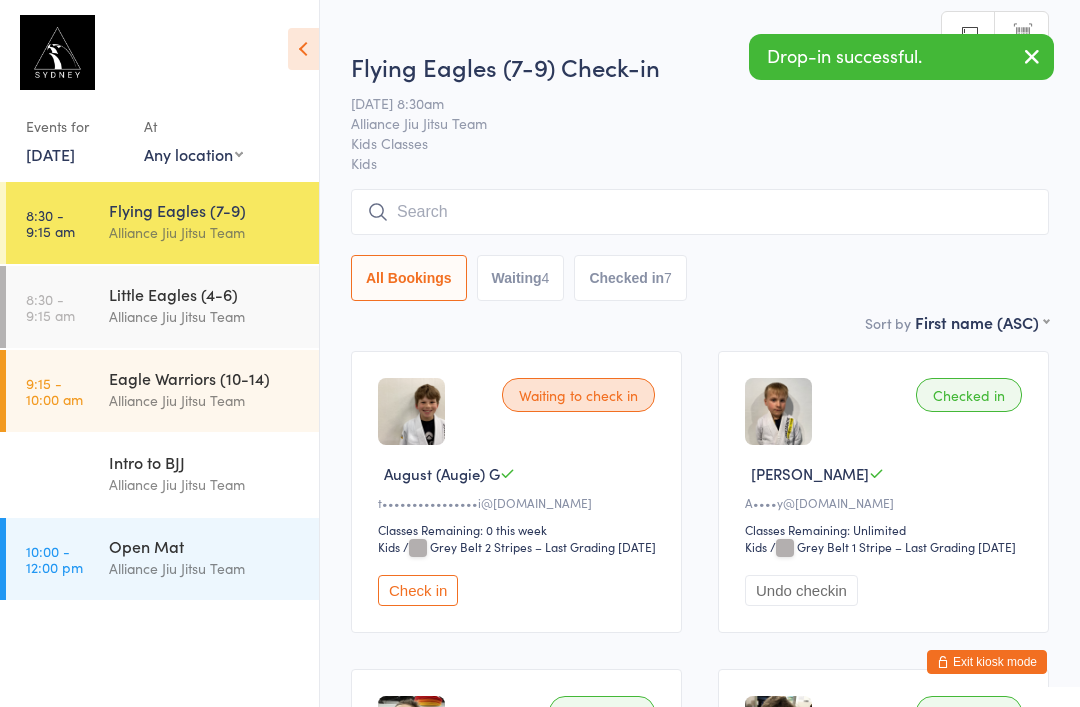 click at bounding box center [700, 212] 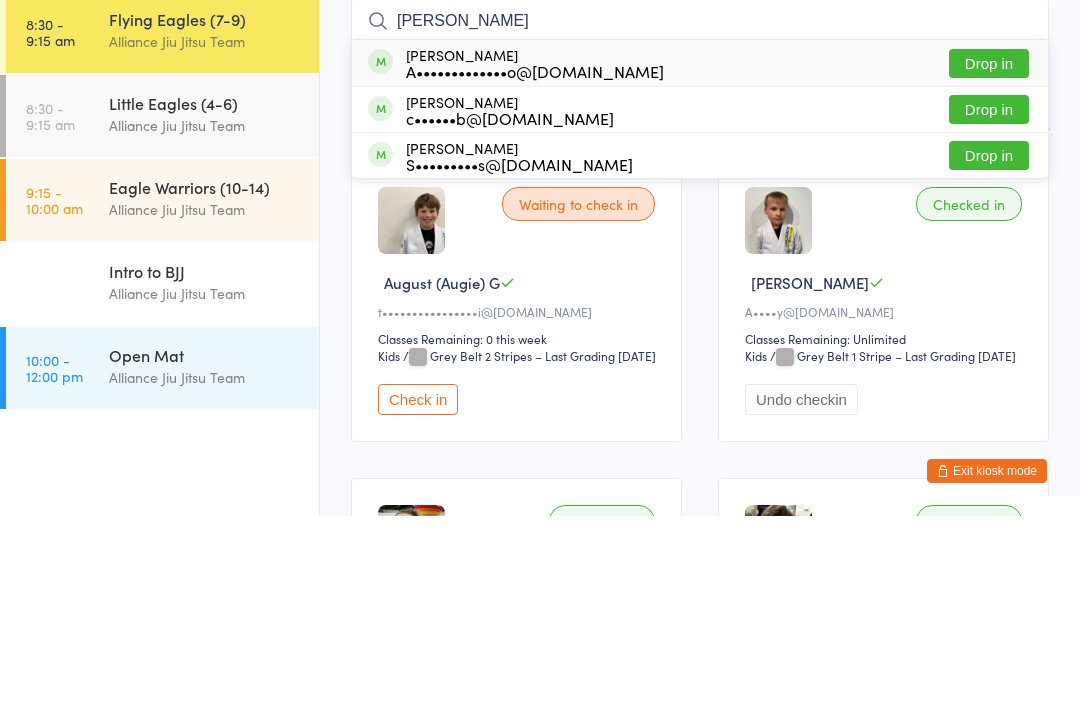 type on "Hugh" 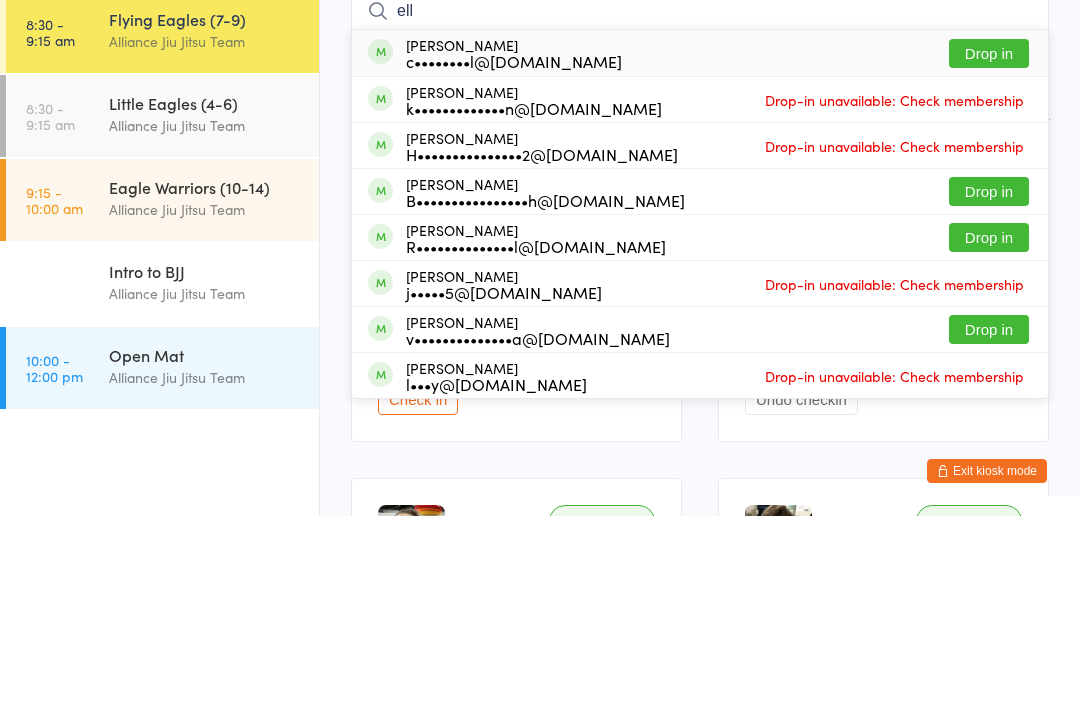 type on "ell" 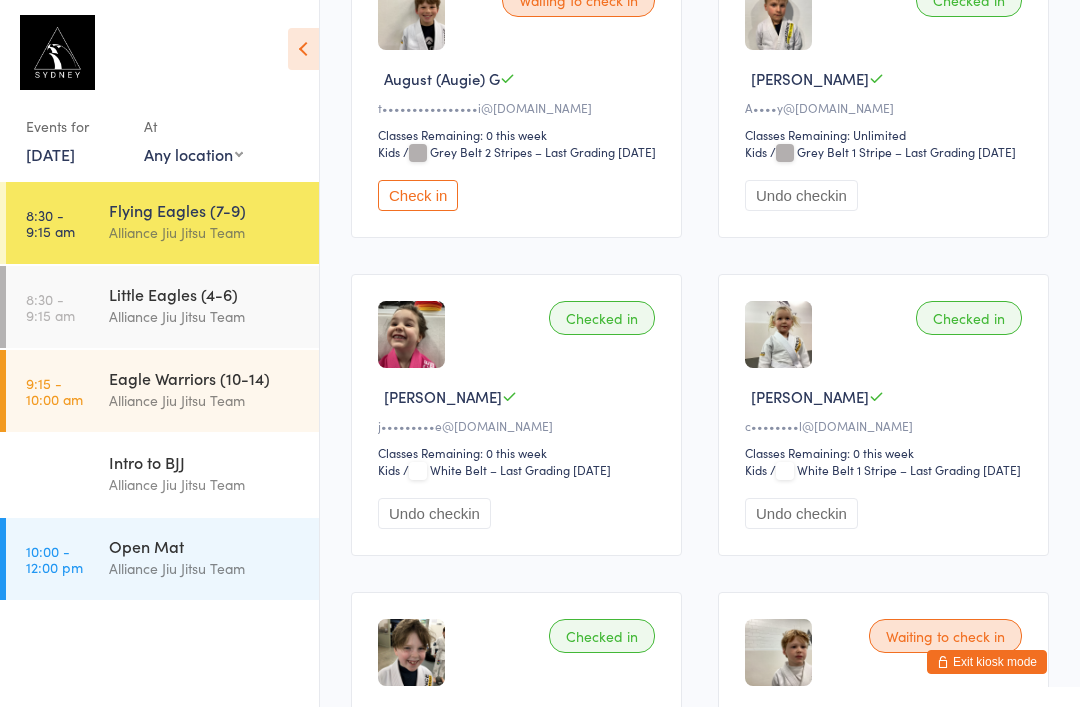 scroll, scrollTop: 403, scrollLeft: 0, axis: vertical 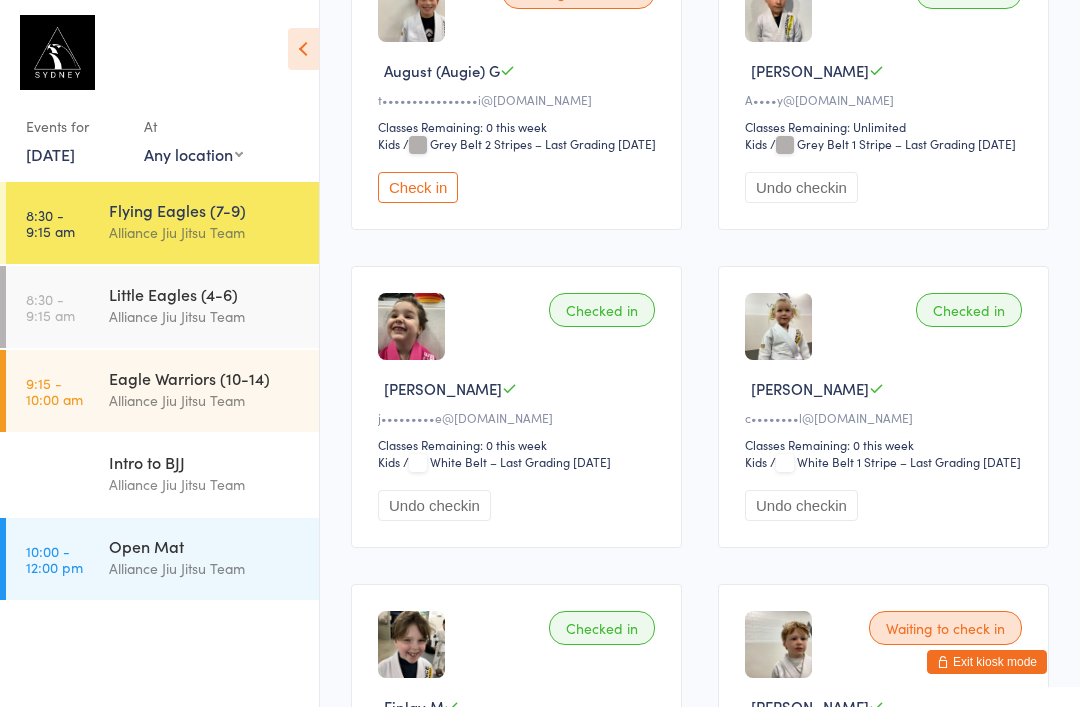 click on "Alliance Jiu Jitsu Team" at bounding box center (205, 316) 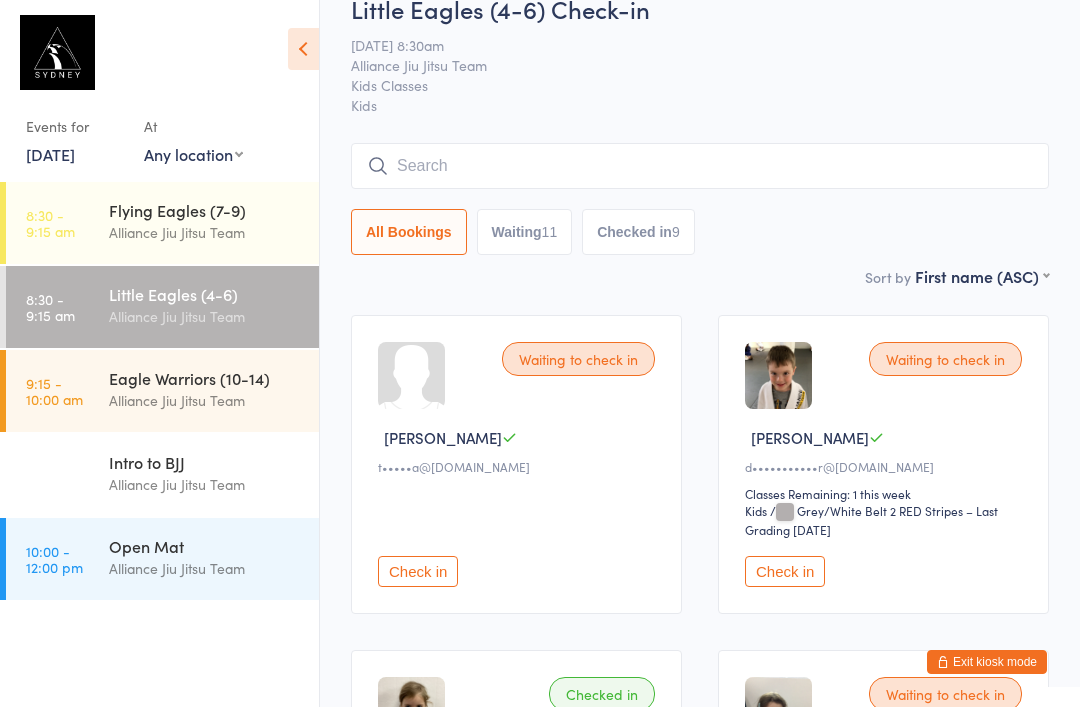 scroll, scrollTop: 0, scrollLeft: 0, axis: both 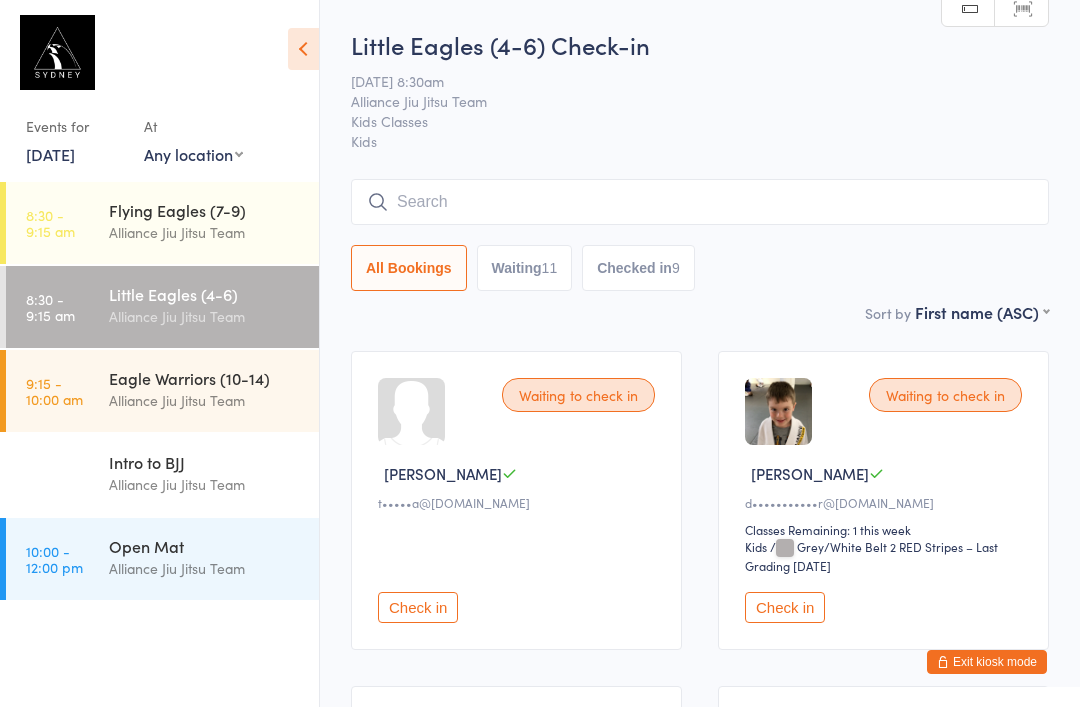click at bounding box center (700, 202) 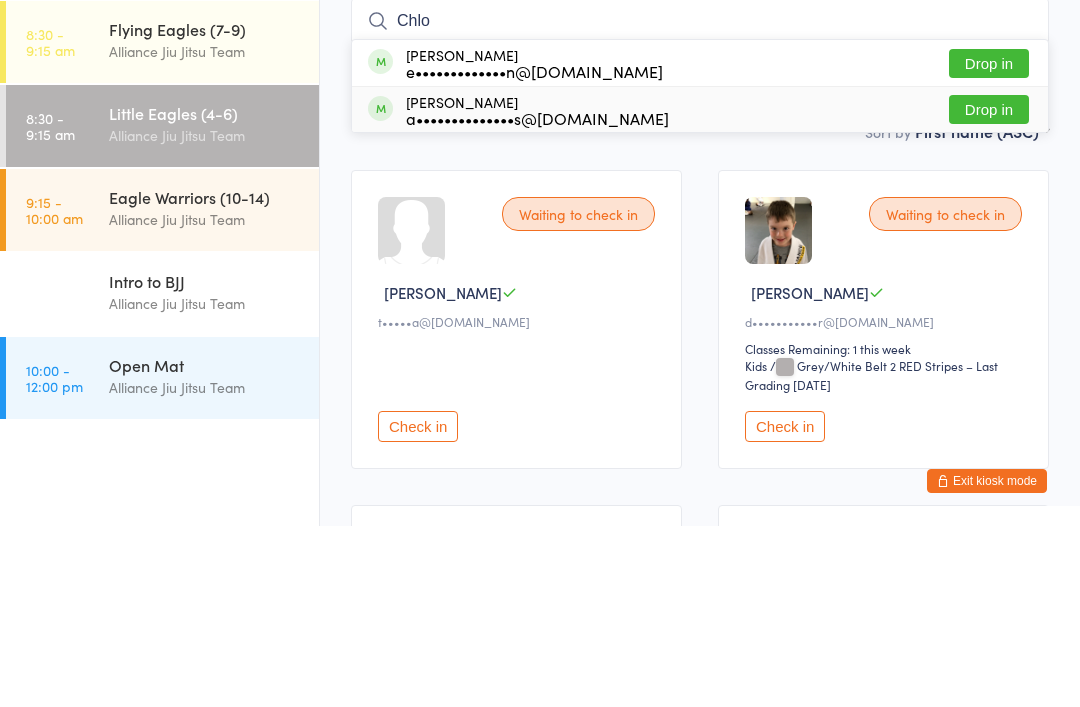 type on "Chlo" 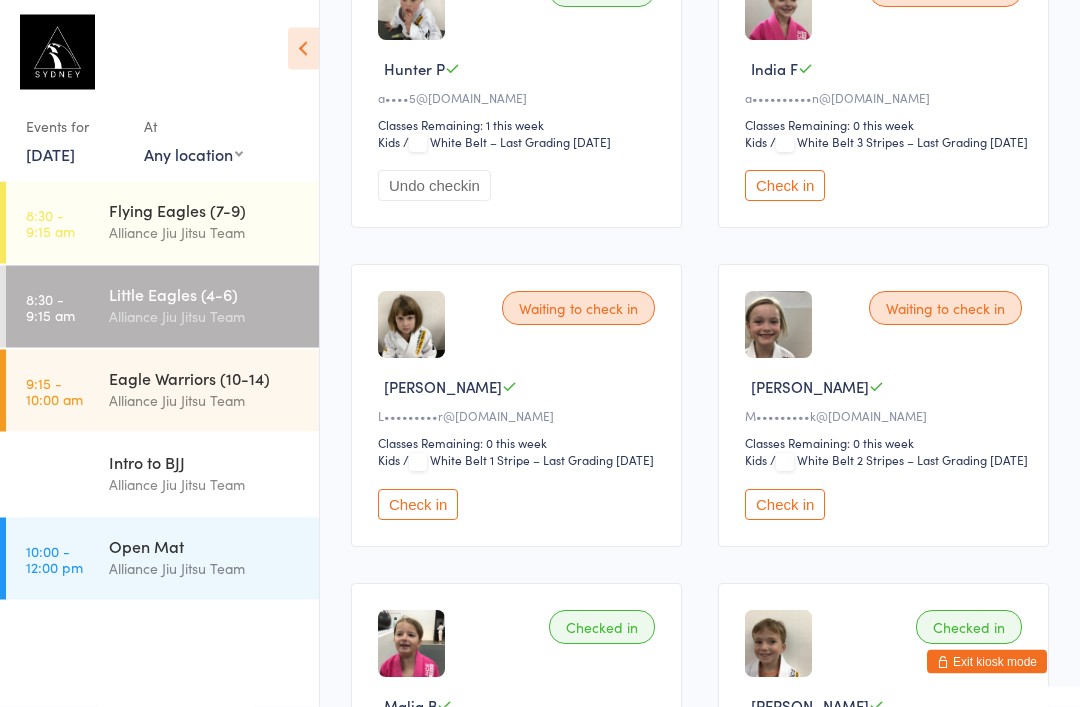 scroll, scrollTop: 2383, scrollLeft: 0, axis: vertical 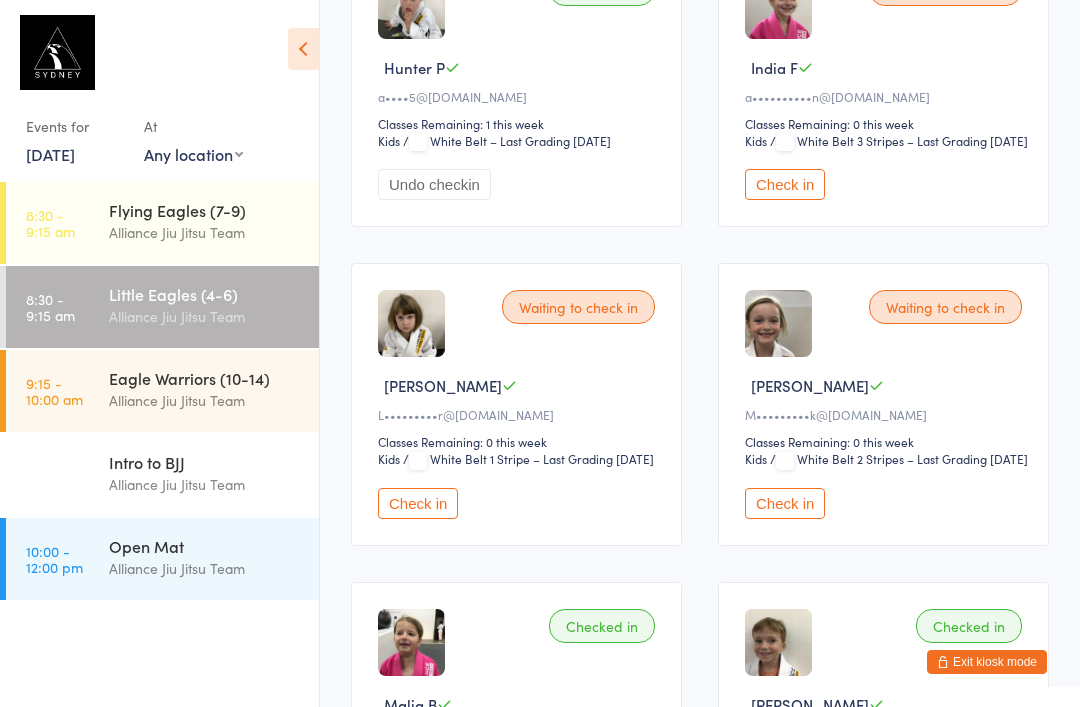 click on "Check in" at bounding box center (418, 503) 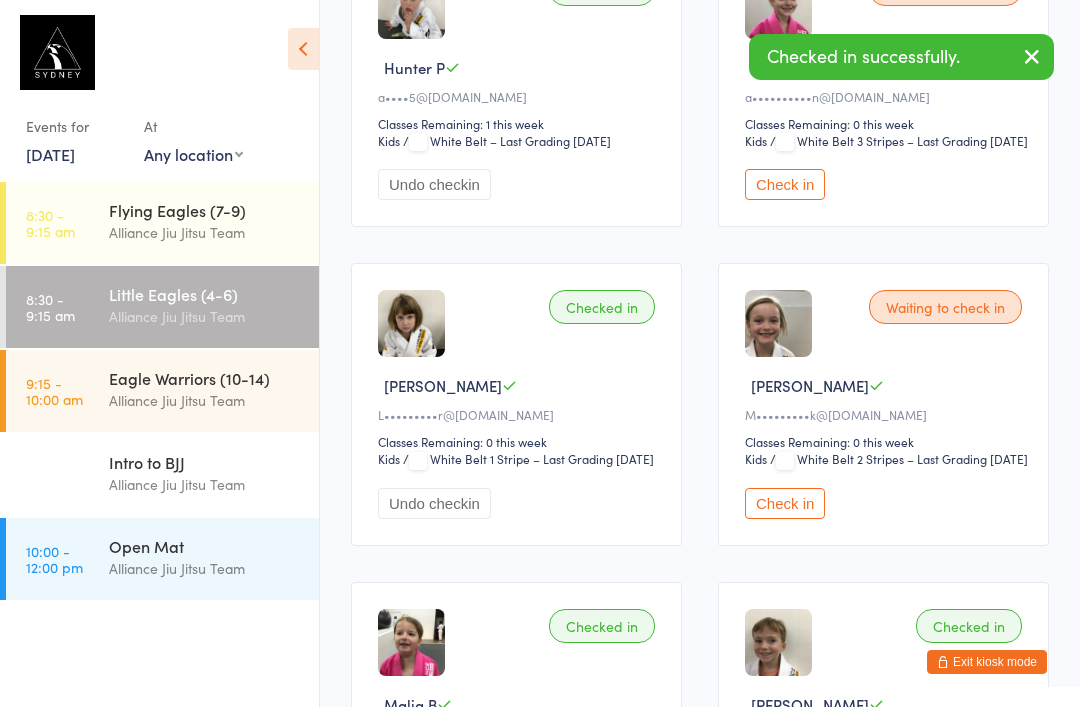 click on "Flying Eagles (7-9) Alliance Jiu Jitsu Team" at bounding box center [214, 221] 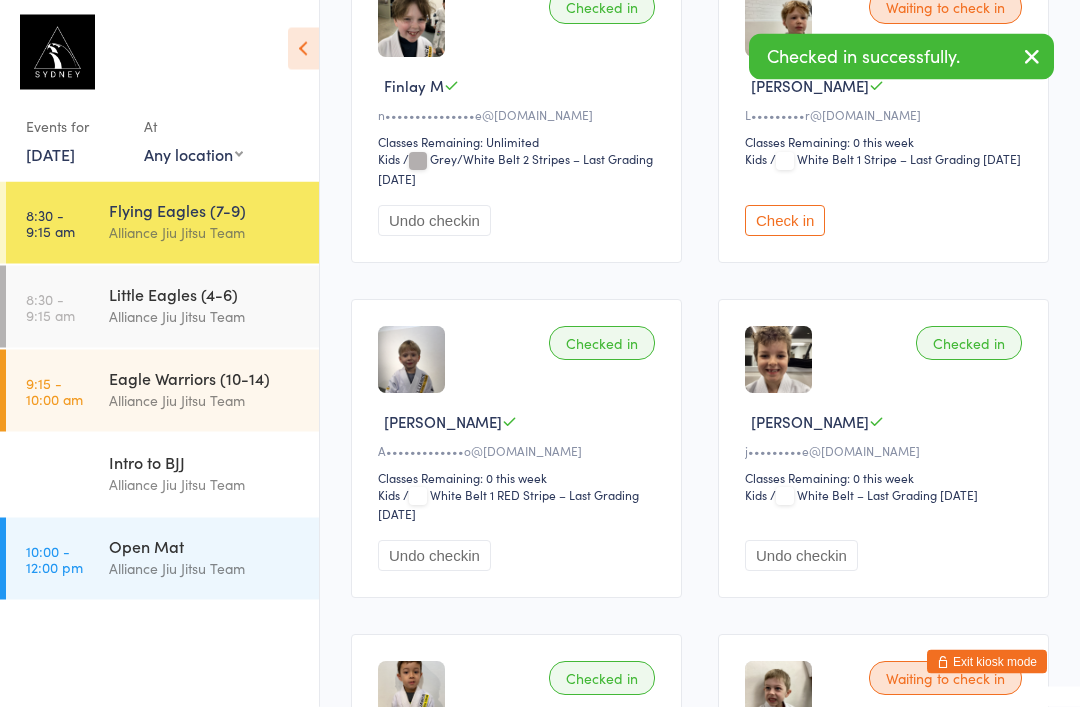 scroll, scrollTop: 1004, scrollLeft: 0, axis: vertical 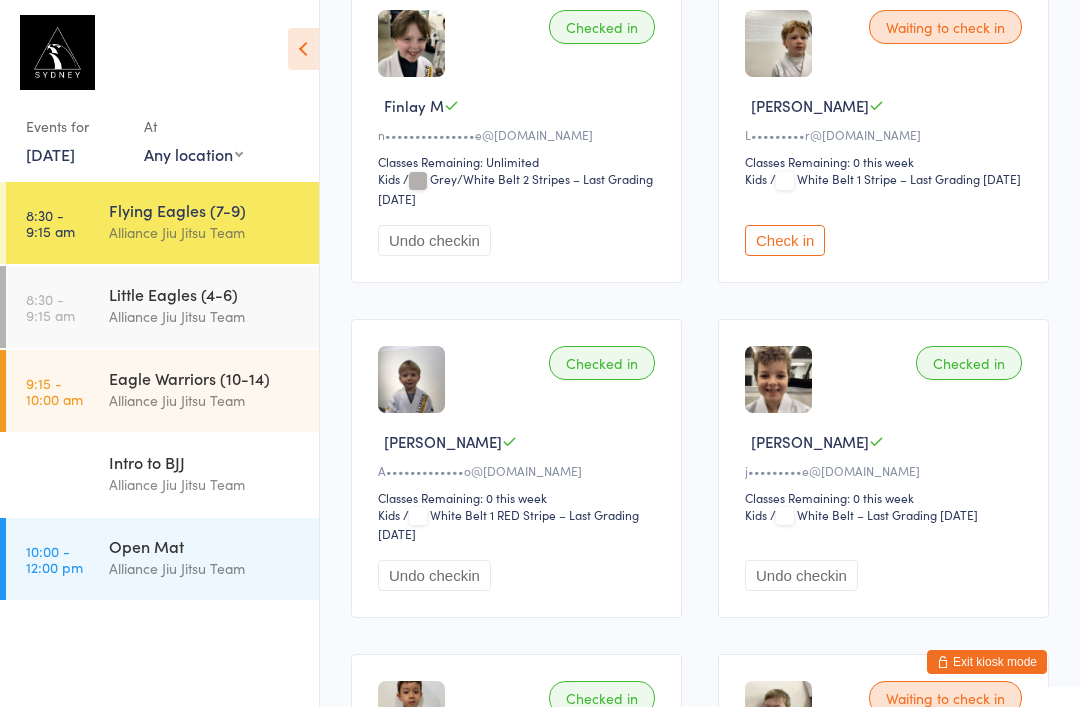 click on "Check in" at bounding box center [785, 240] 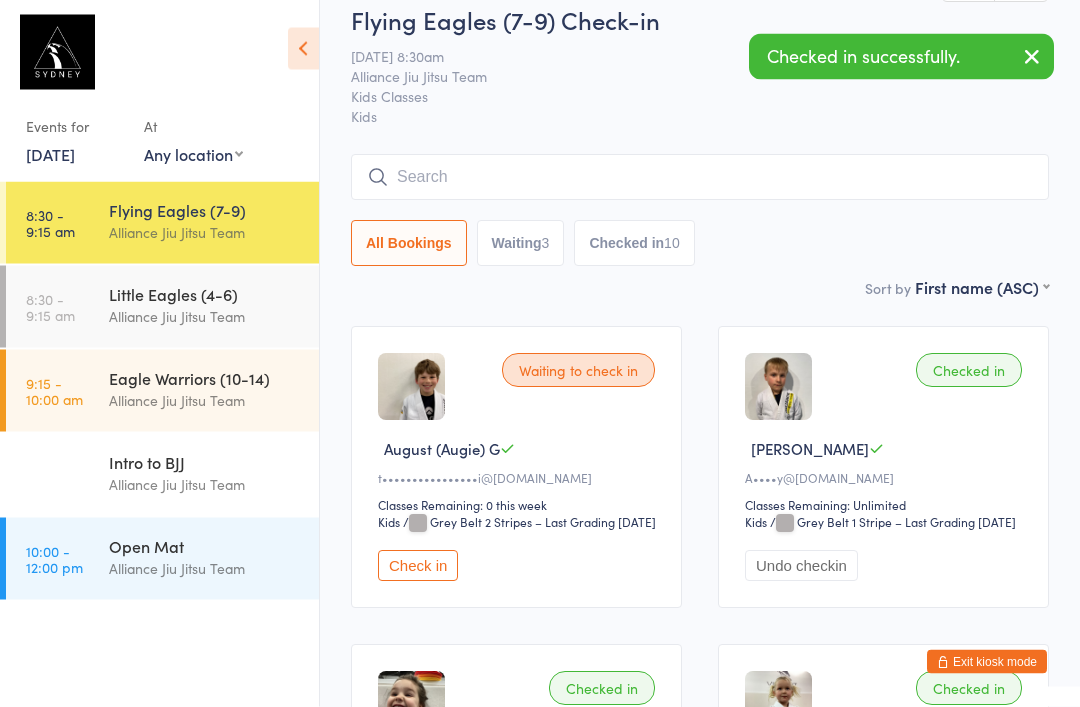 scroll, scrollTop: 0, scrollLeft: 0, axis: both 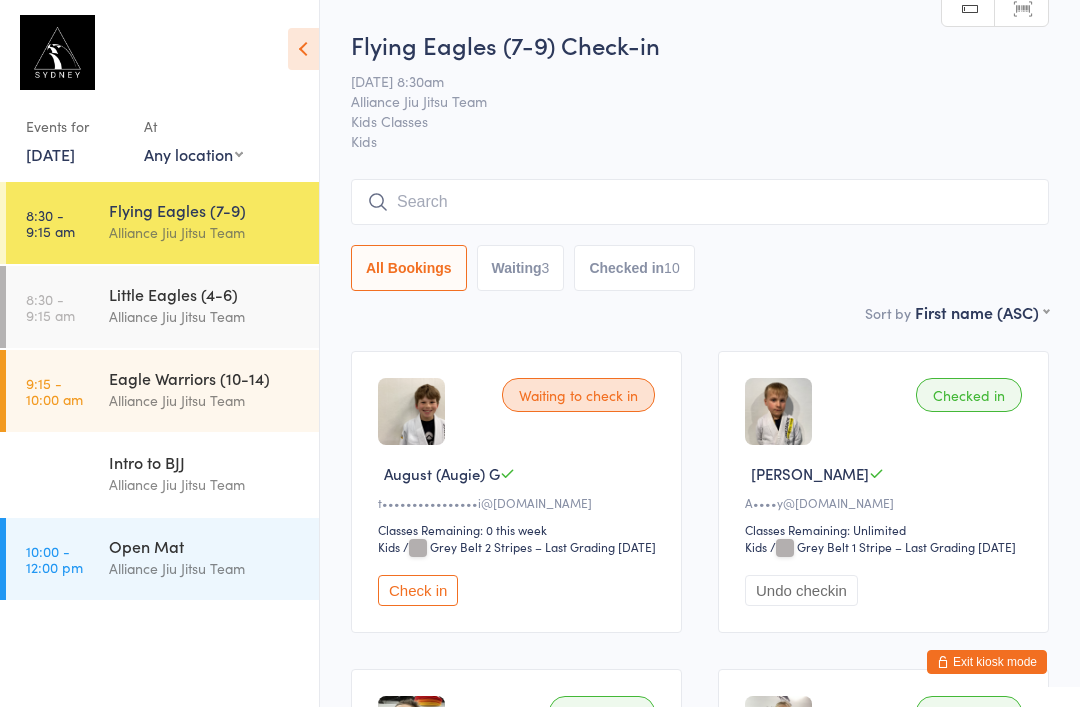 click at bounding box center (700, 202) 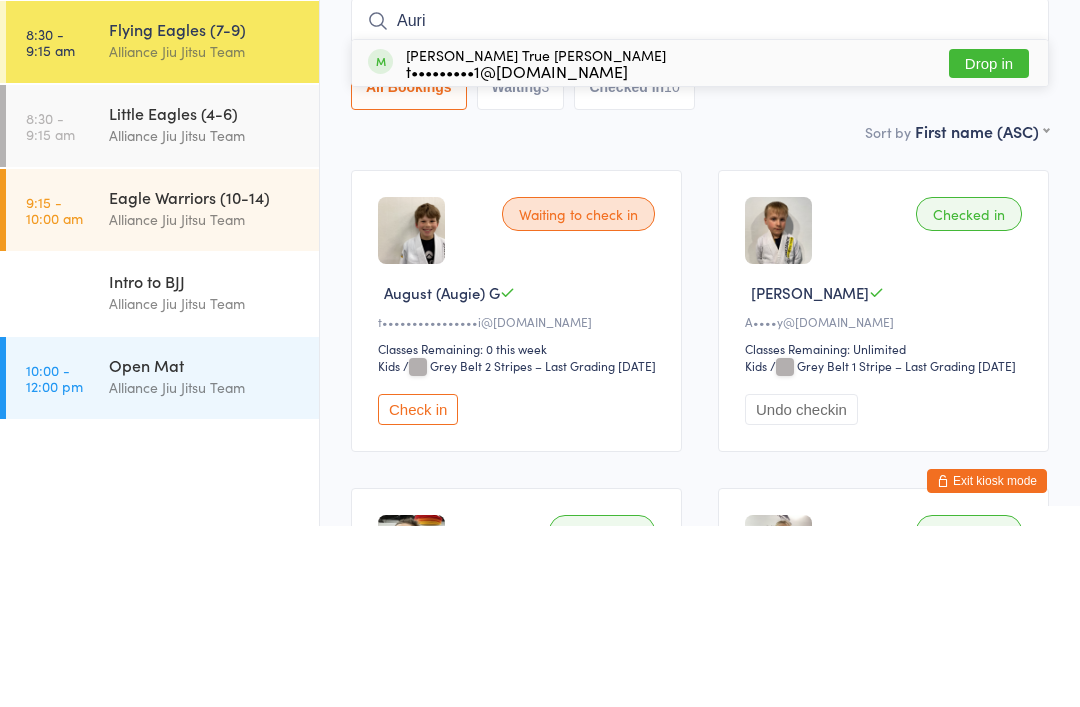 type on "Auri" 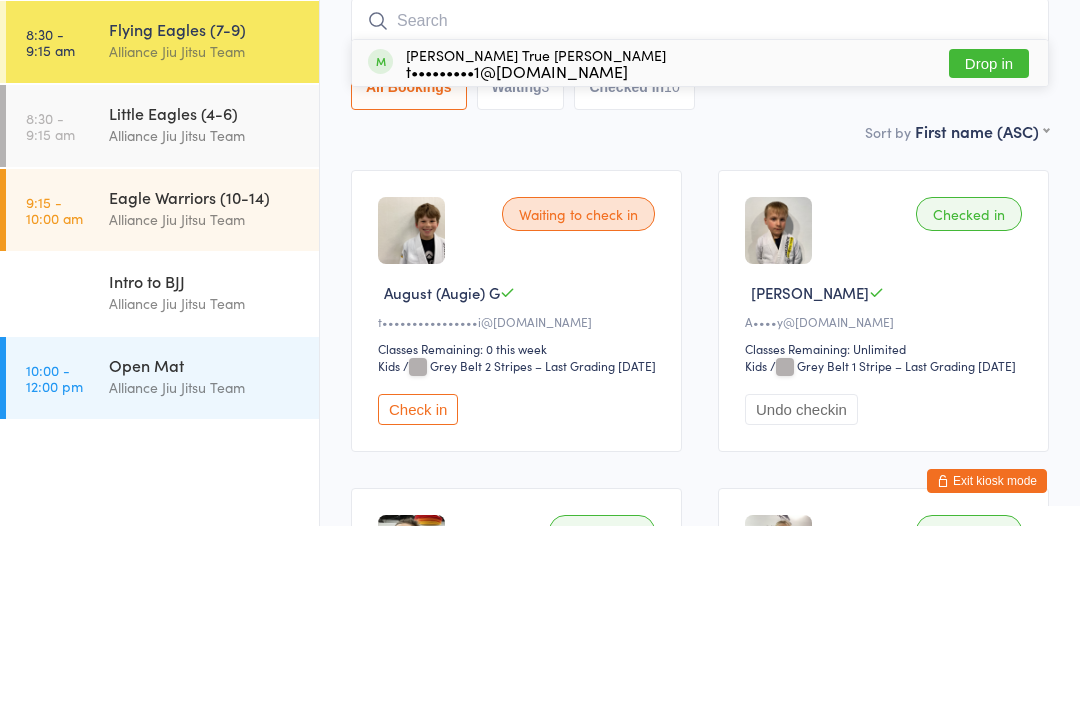 scroll, scrollTop: 181, scrollLeft: 0, axis: vertical 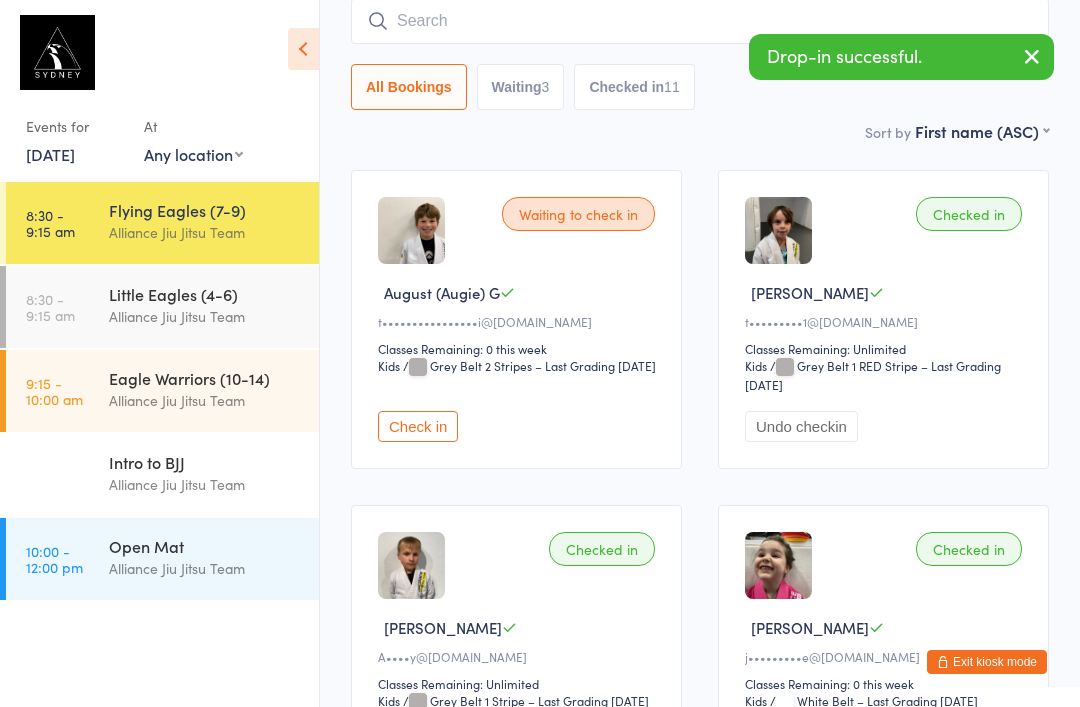 click on "Open Mat" at bounding box center [205, 546] 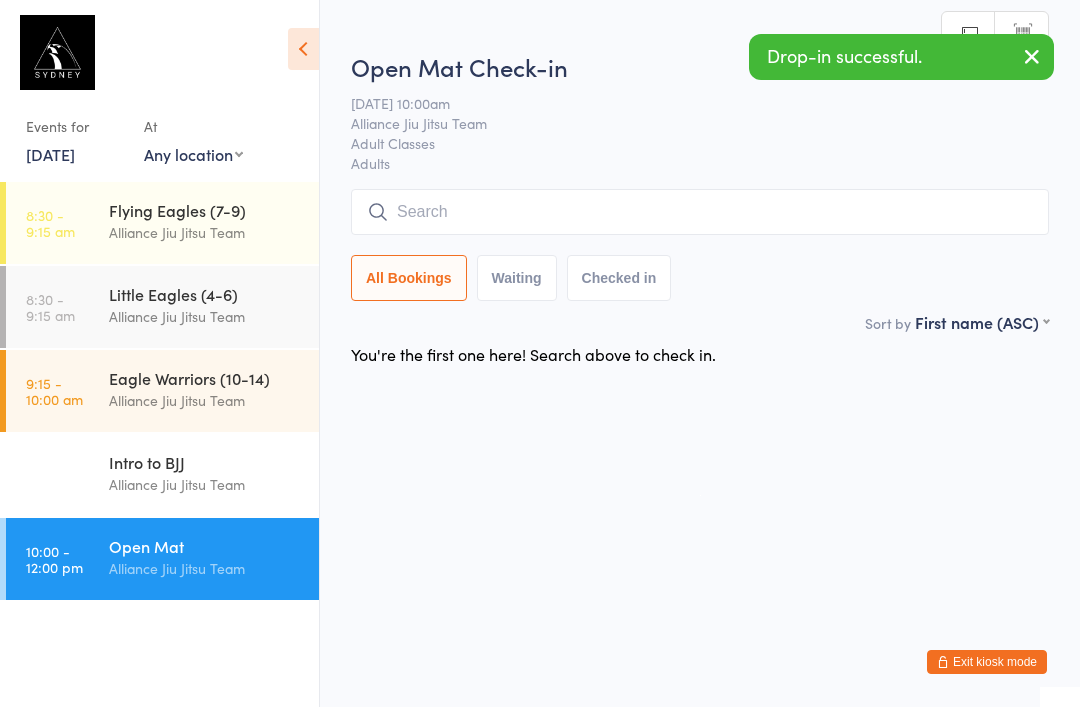 click at bounding box center (700, 212) 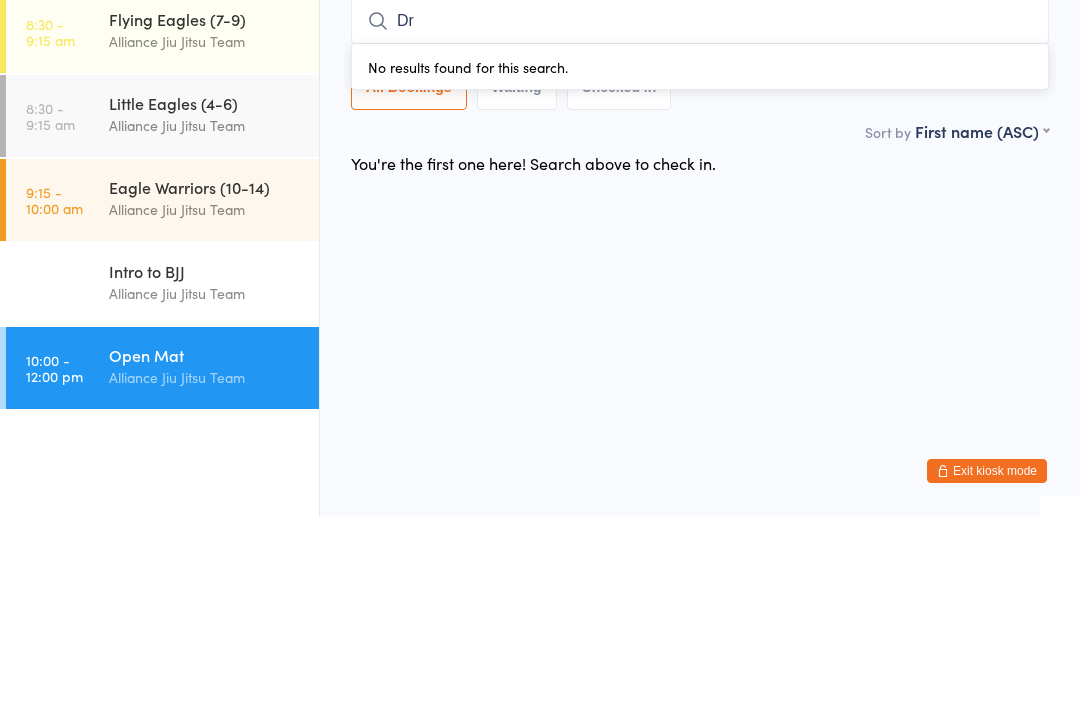 type on "D" 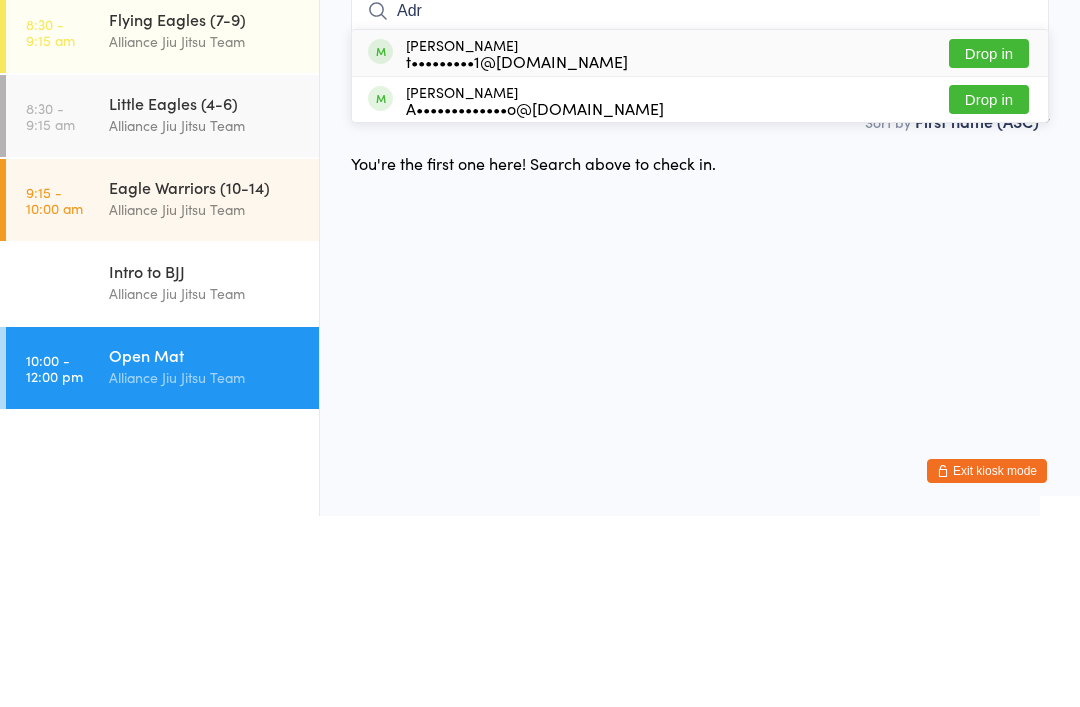 type on "Adr" 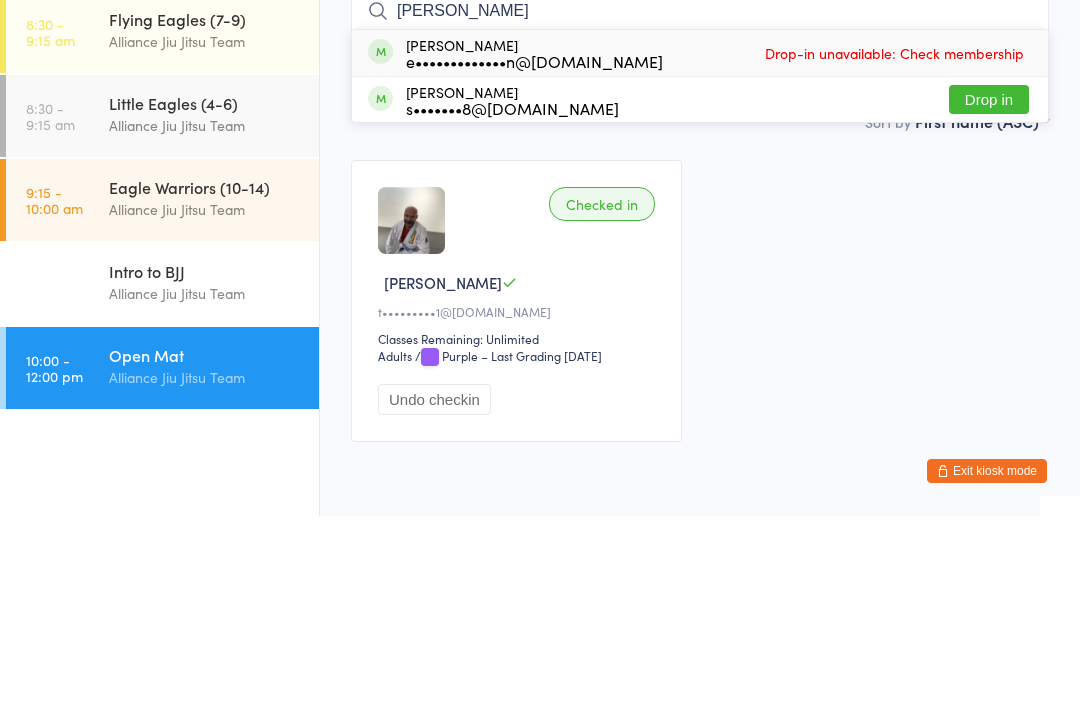 type on "tedd" 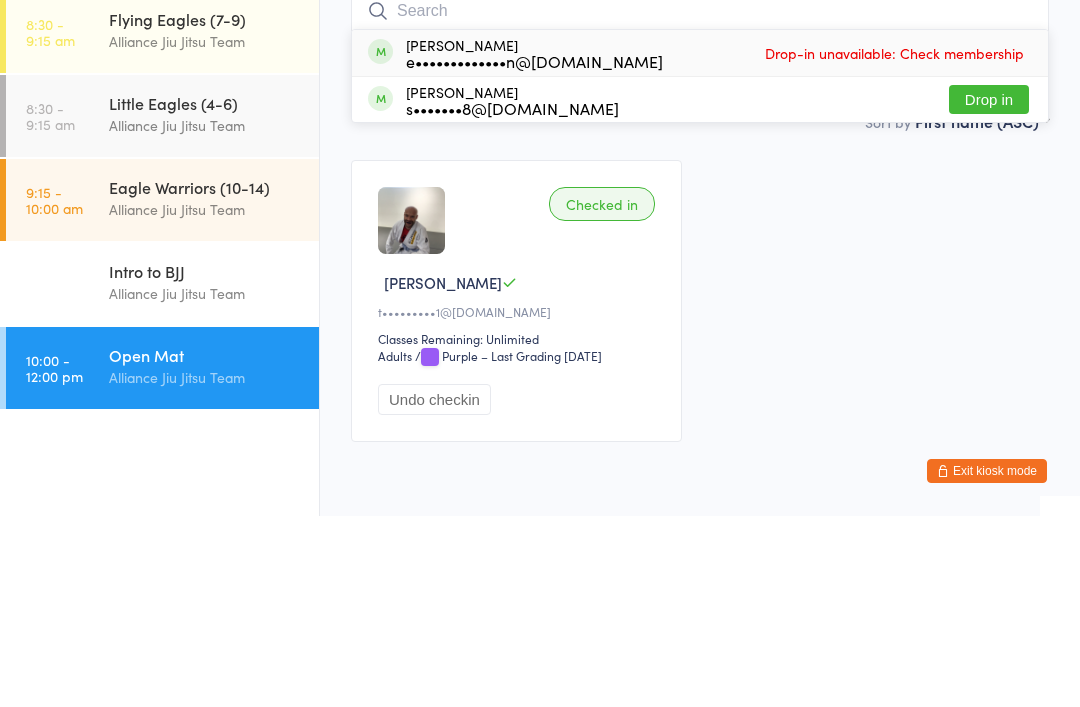 scroll, scrollTop: 90, scrollLeft: 0, axis: vertical 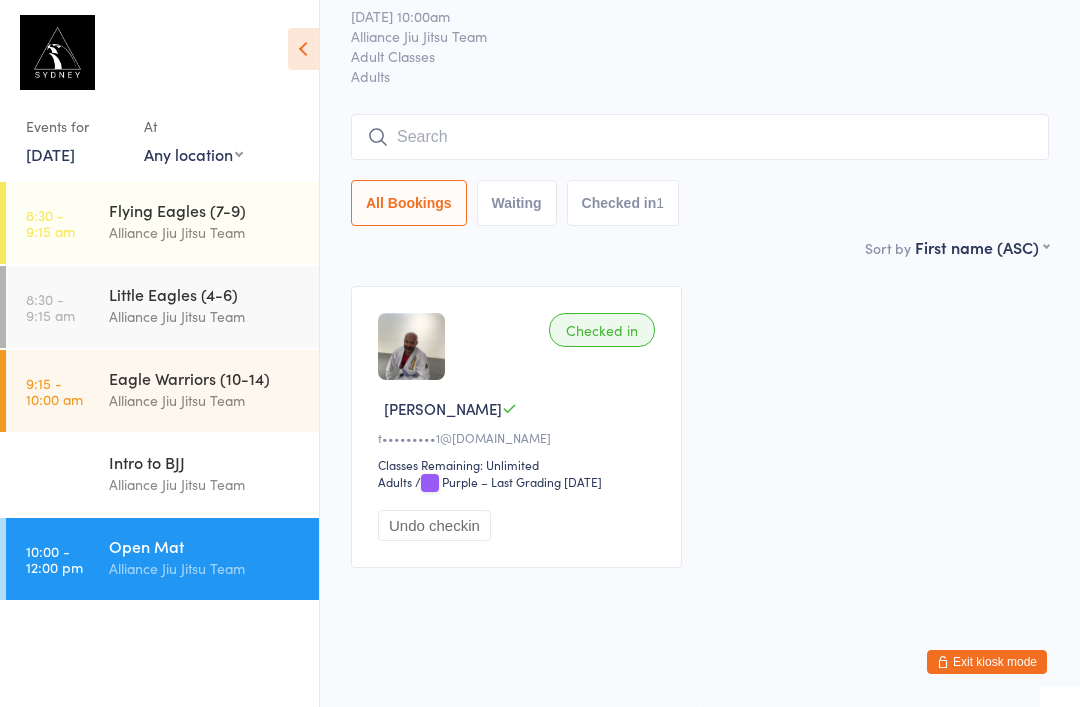click at bounding box center [700, 137] 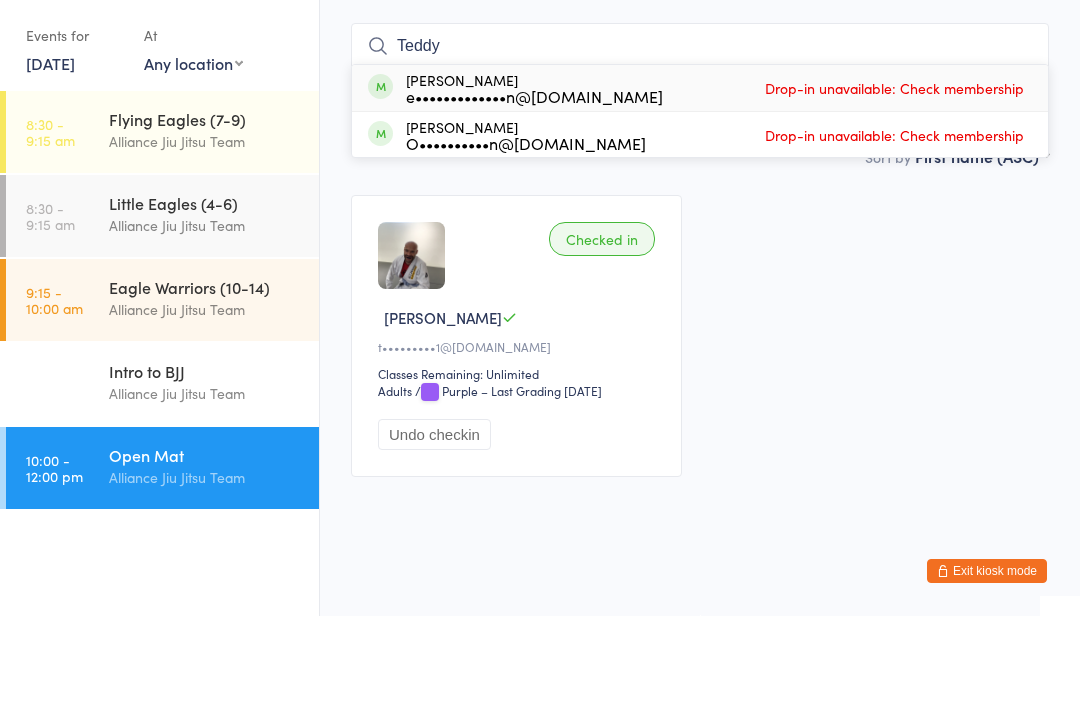 type on "Teddy" 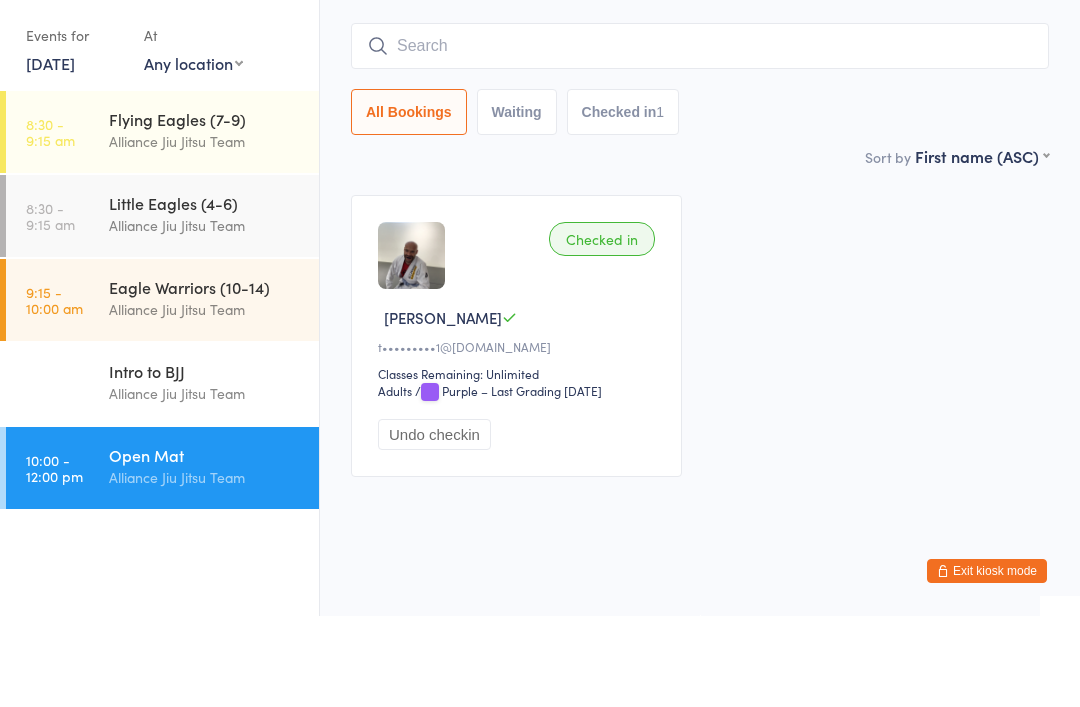 click at bounding box center [700, 137] 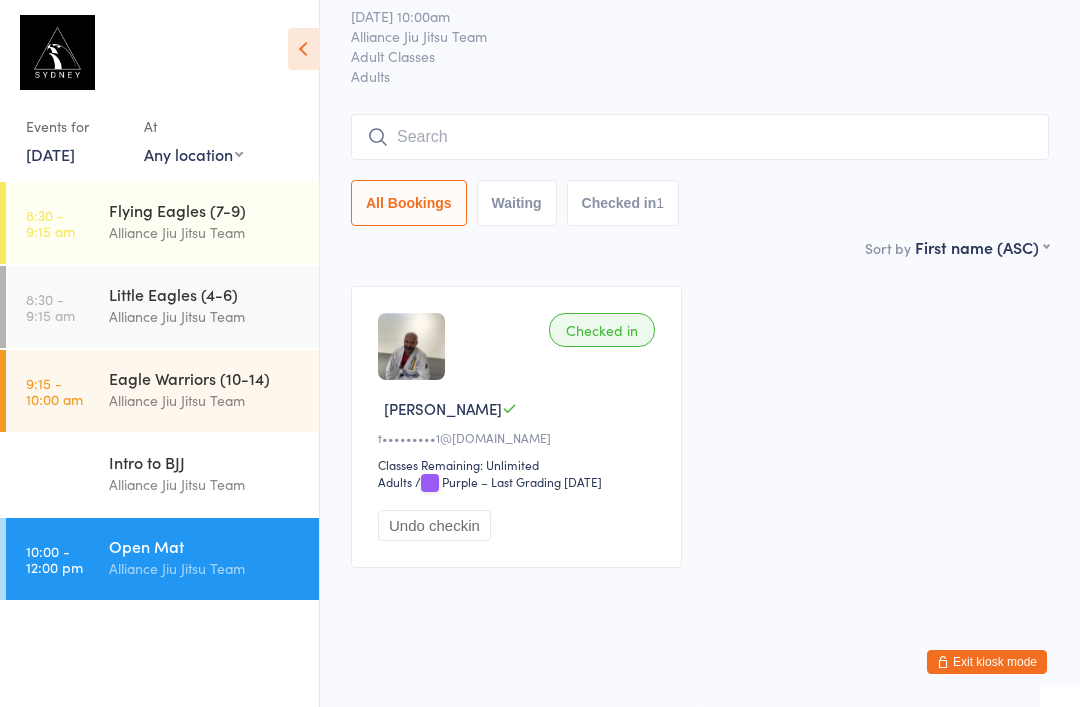 click at bounding box center (700, 137) 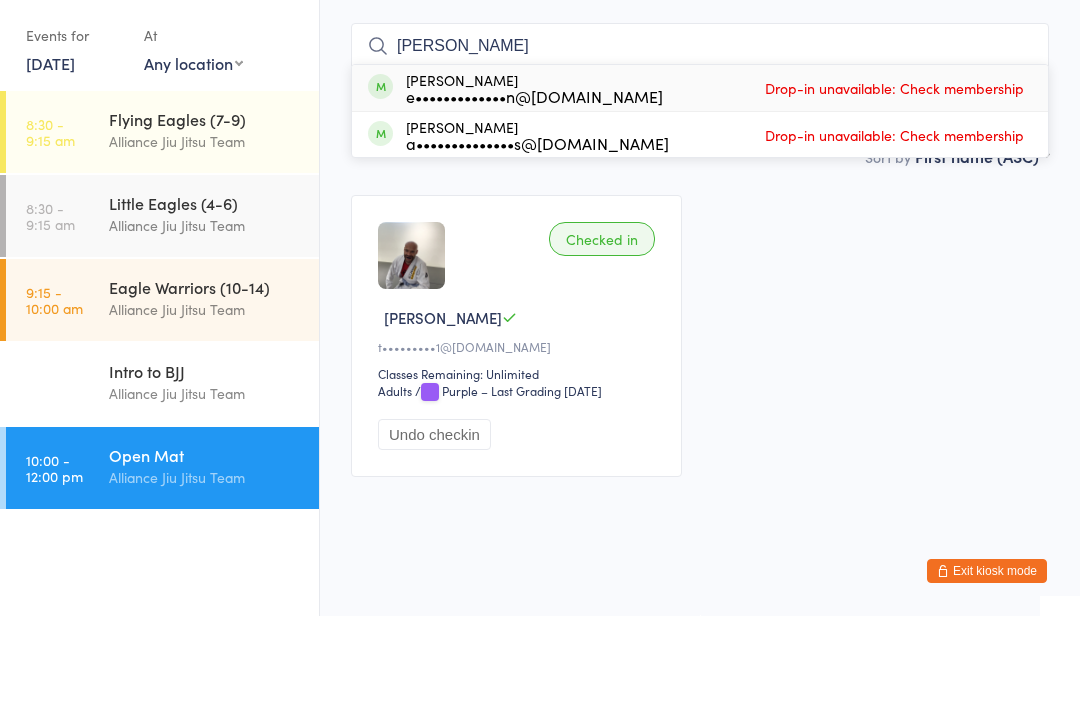 type on "Chloe" 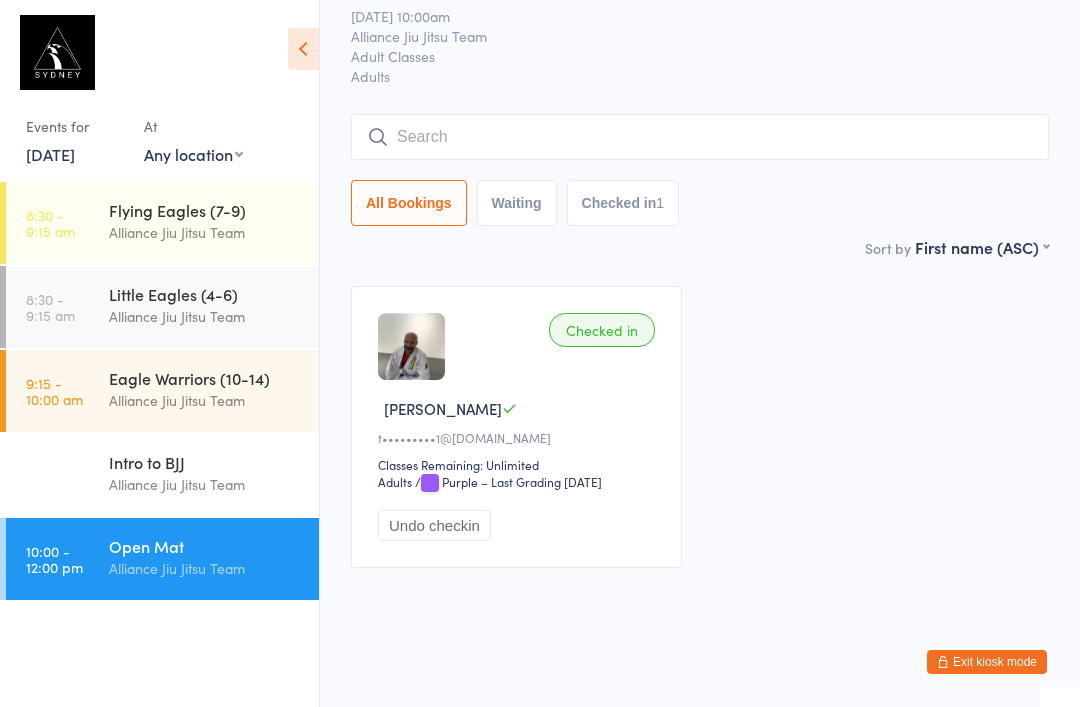 scroll, scrollTop: 0, scrollLeft: 0, axis: both 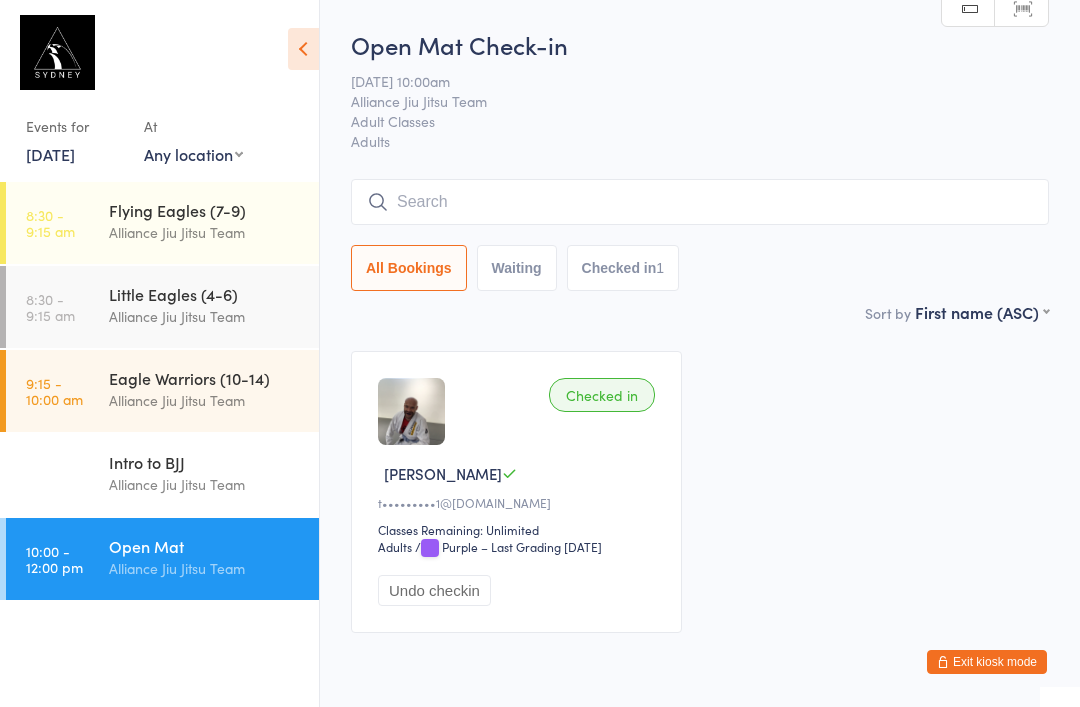 click on "Flying Eagles (7-9)" at bounding box center (205, 210) 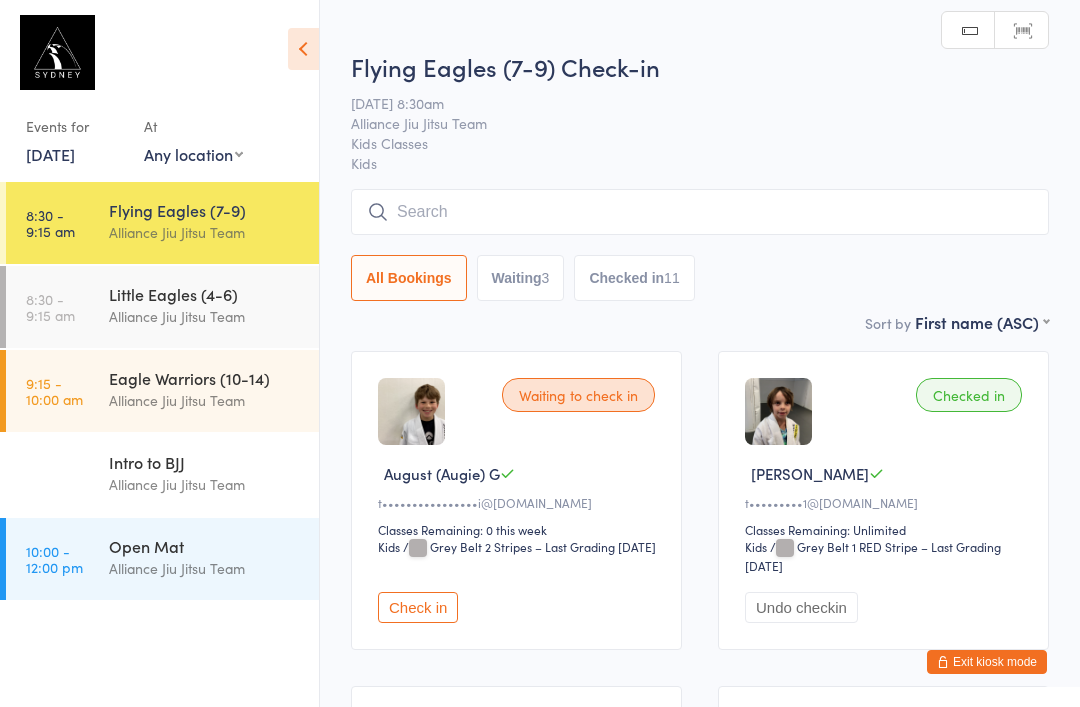 click at bounding box center (700, 212) 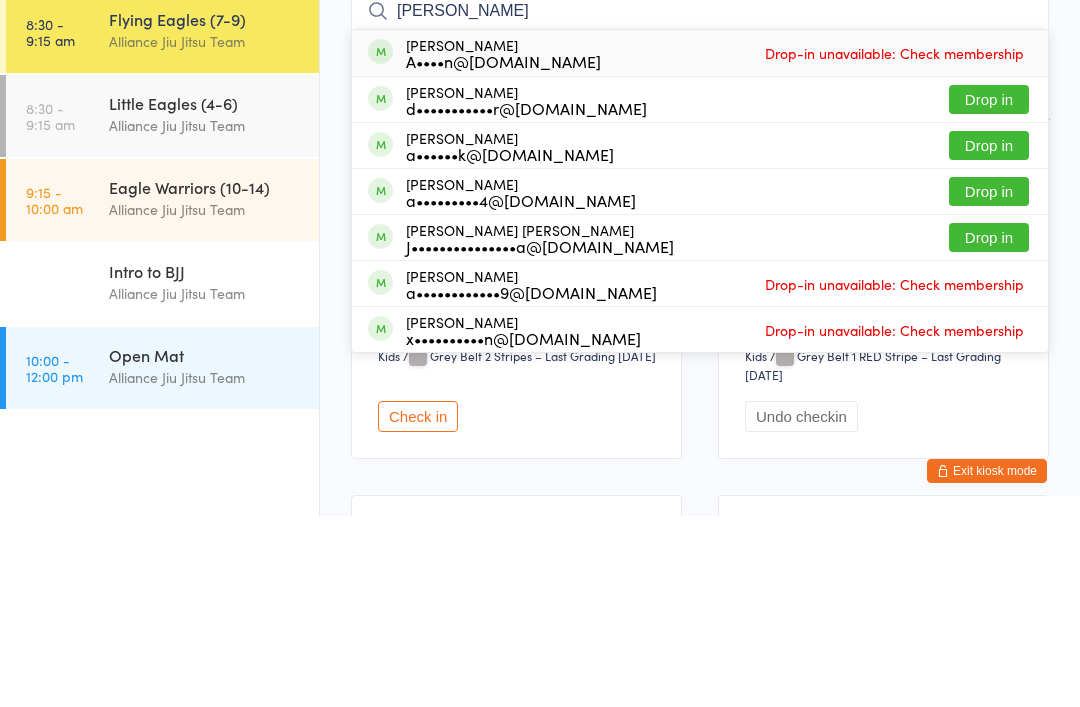type on "Andrew" 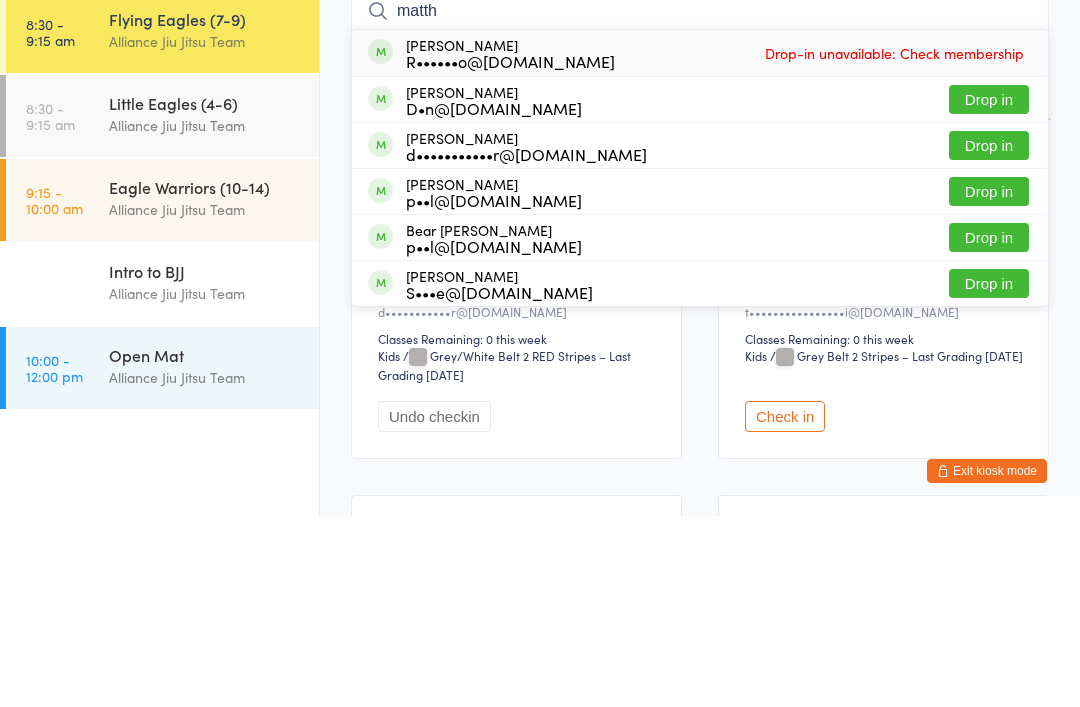 type on "matth" 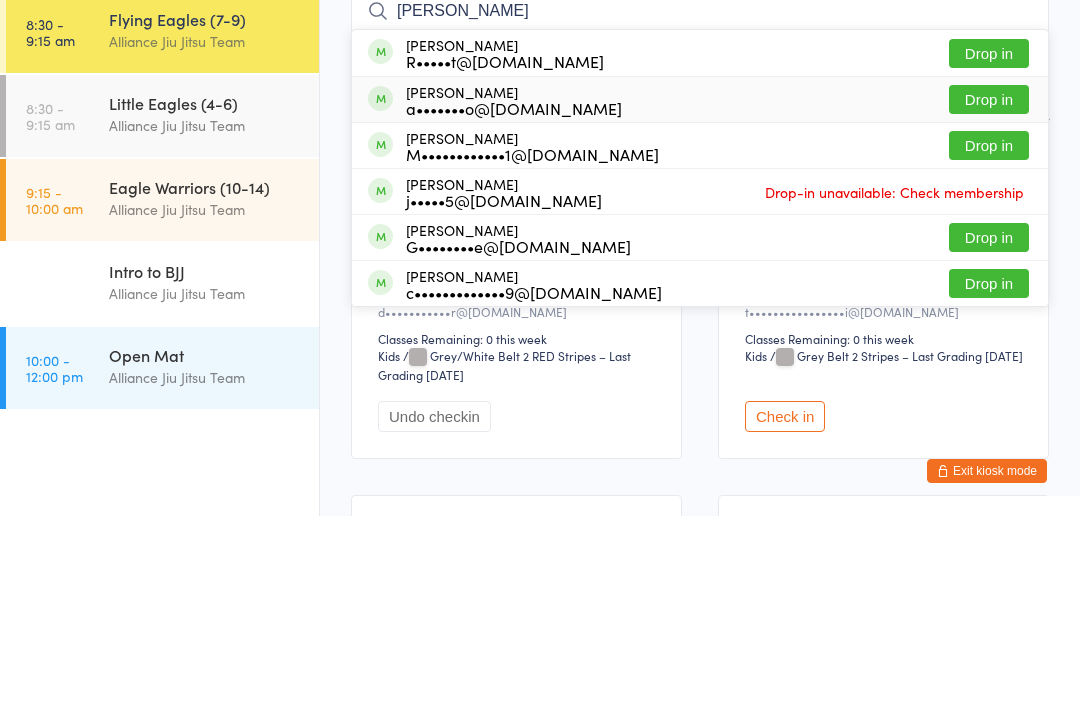 type on "jas" 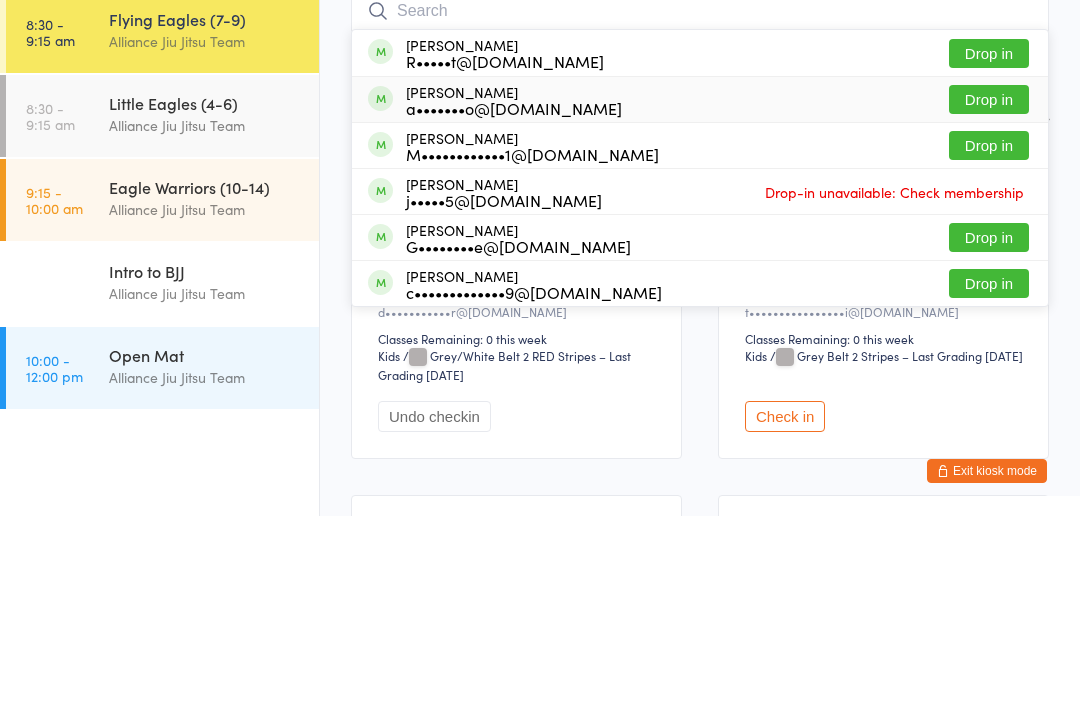 scroll, scrollTop: 191, scrollLeft: 0, axis: vertical 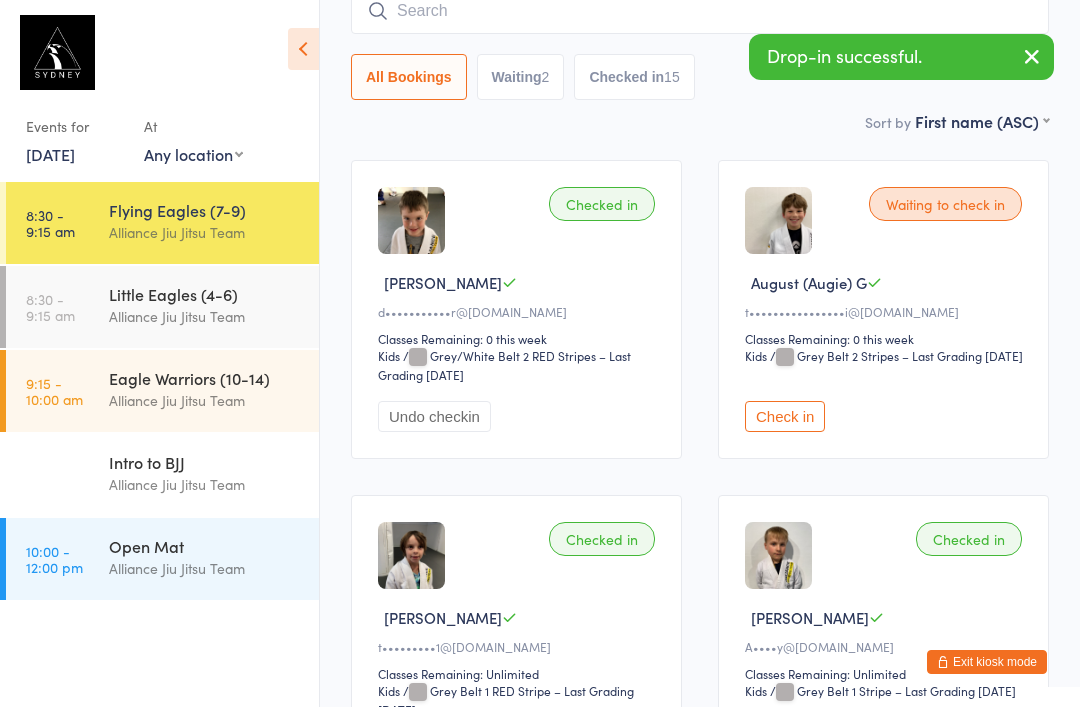 click at bounding box center [700, 11] 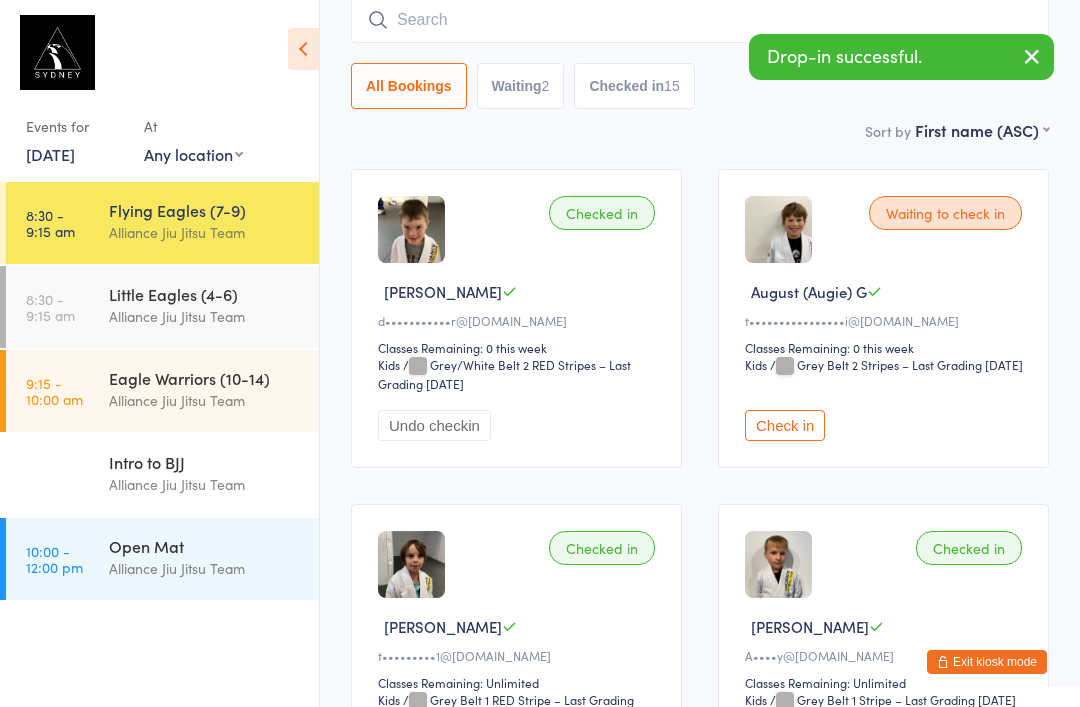 scroll, scrollTop: 181, scrollLeft: 0, axis: vertical 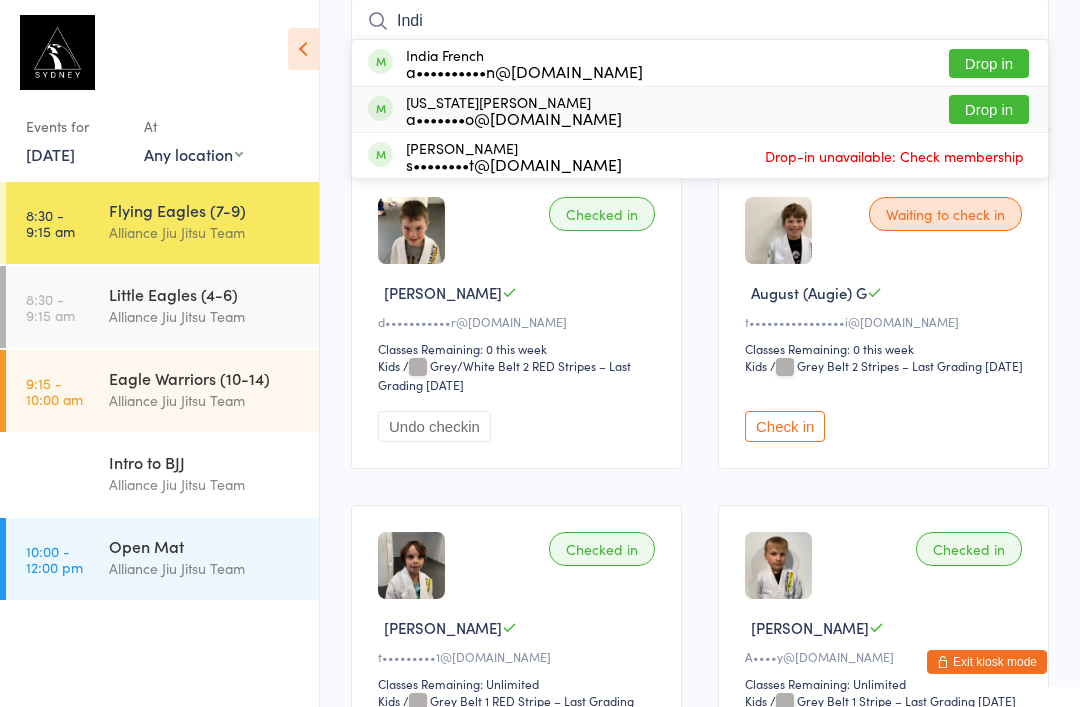 type on "Indi" 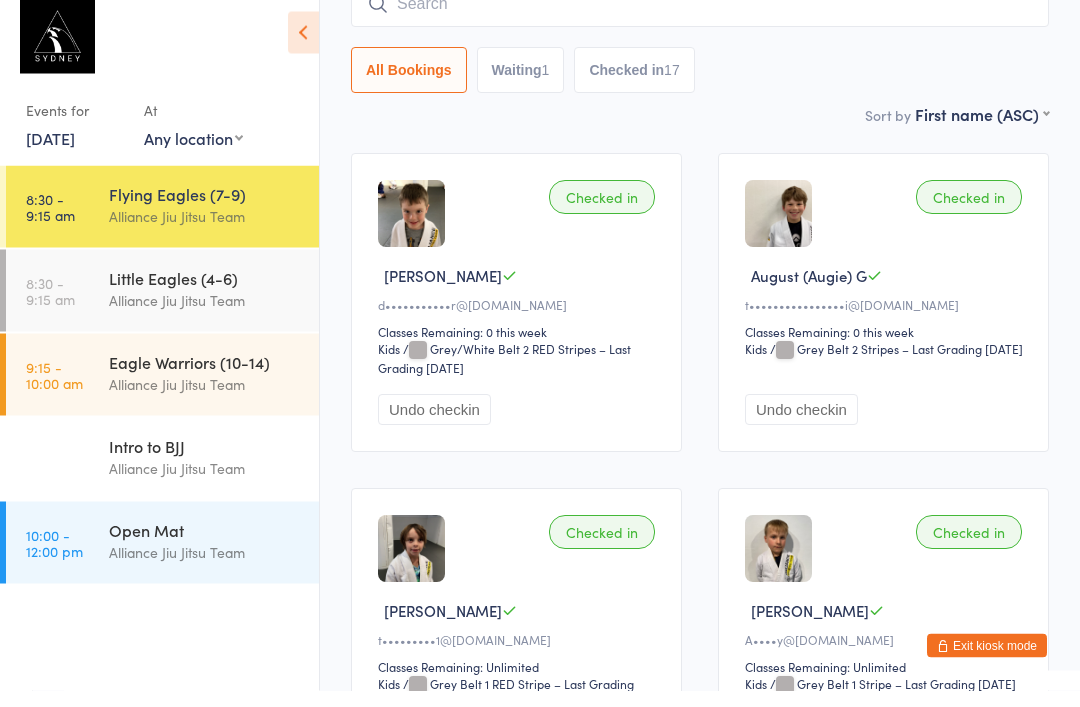 click on "Flying Eagles (7-9) Alliance Jiu Jitsu Team" at bounding box center (214, 221) 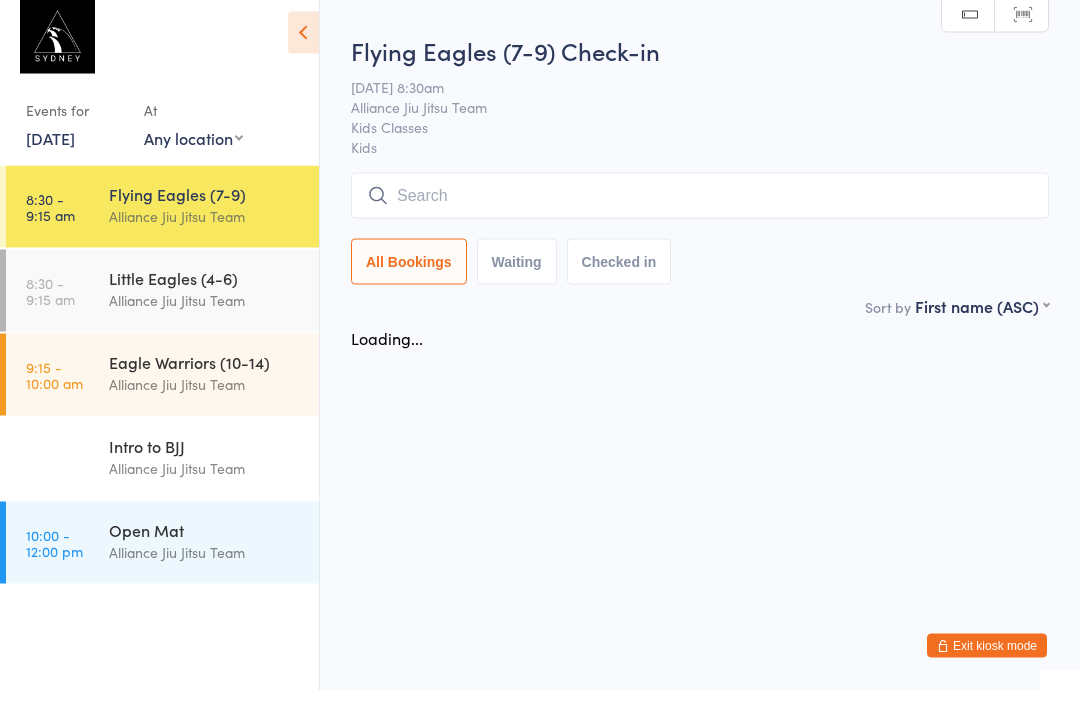 scroll, scrollTop: 0, scrollLeft: 0, axis: both 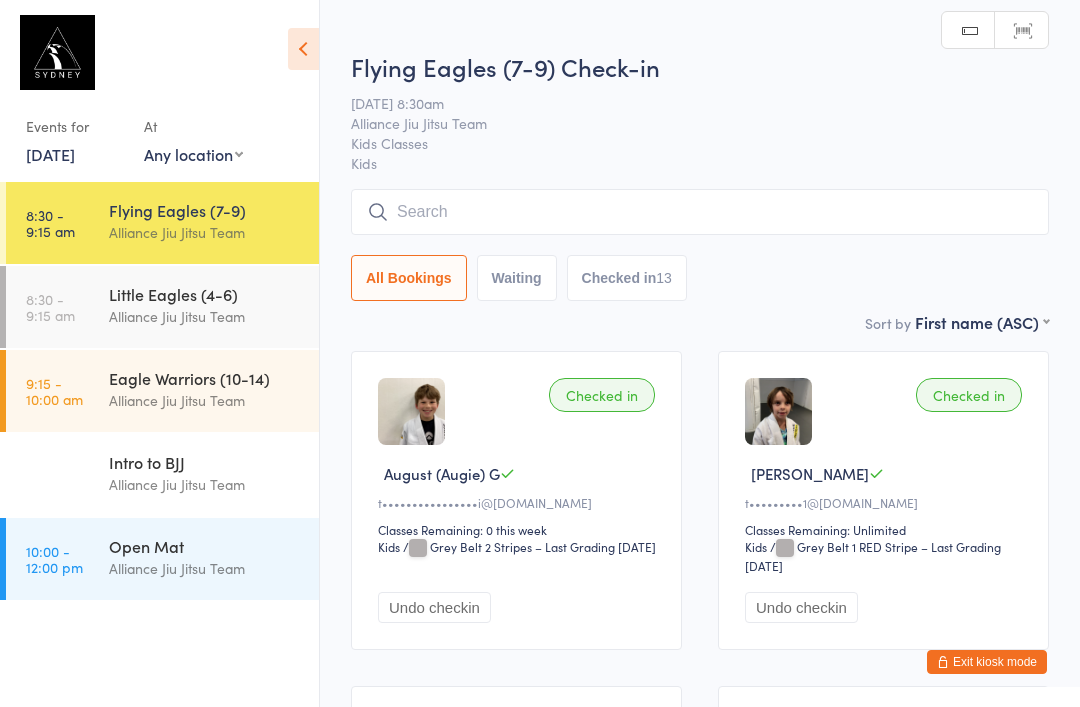 click on "Little Eagles (4-6)" at bounding box center (205, 294) 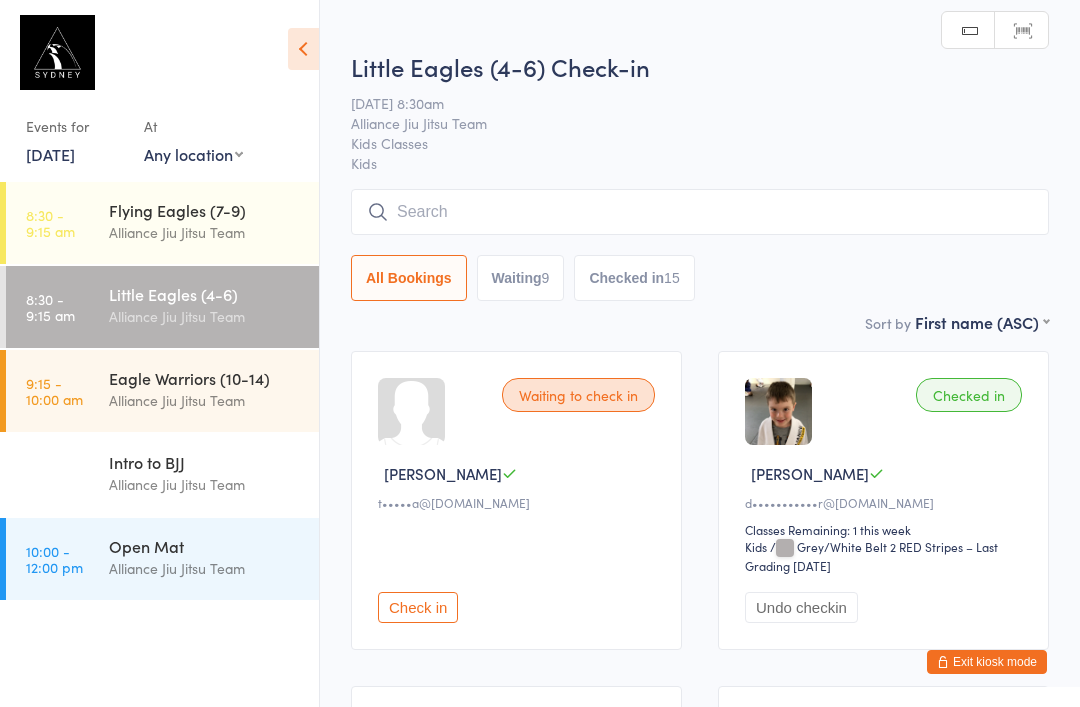 click at bounding box center [700, 212] 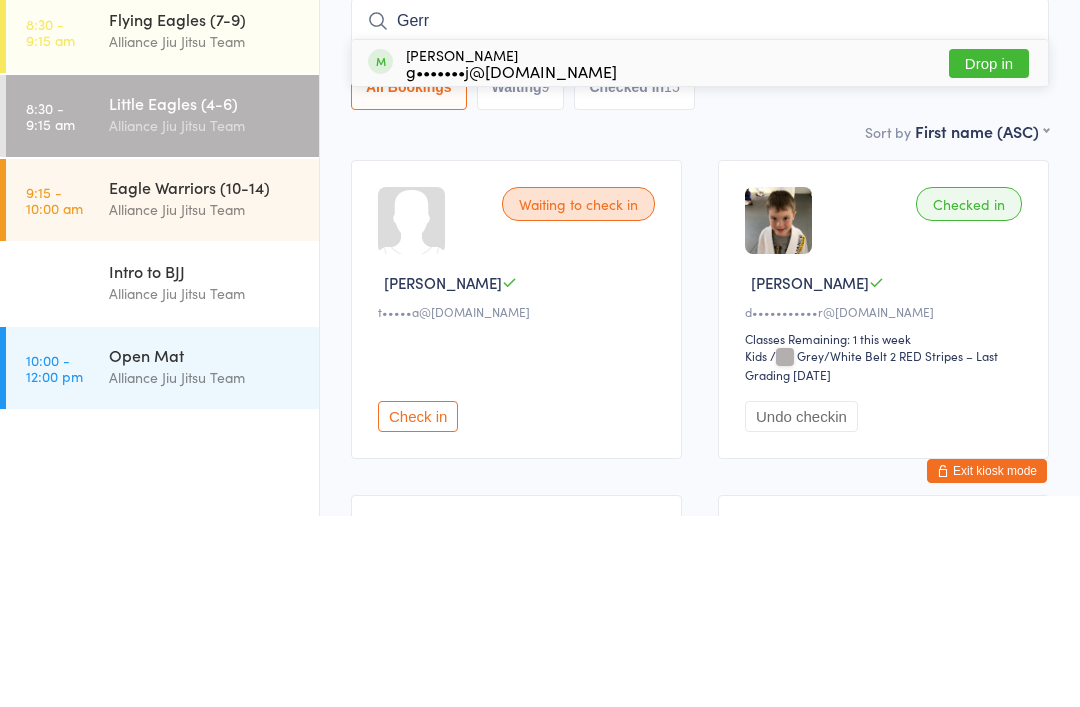 type on "Gerr" 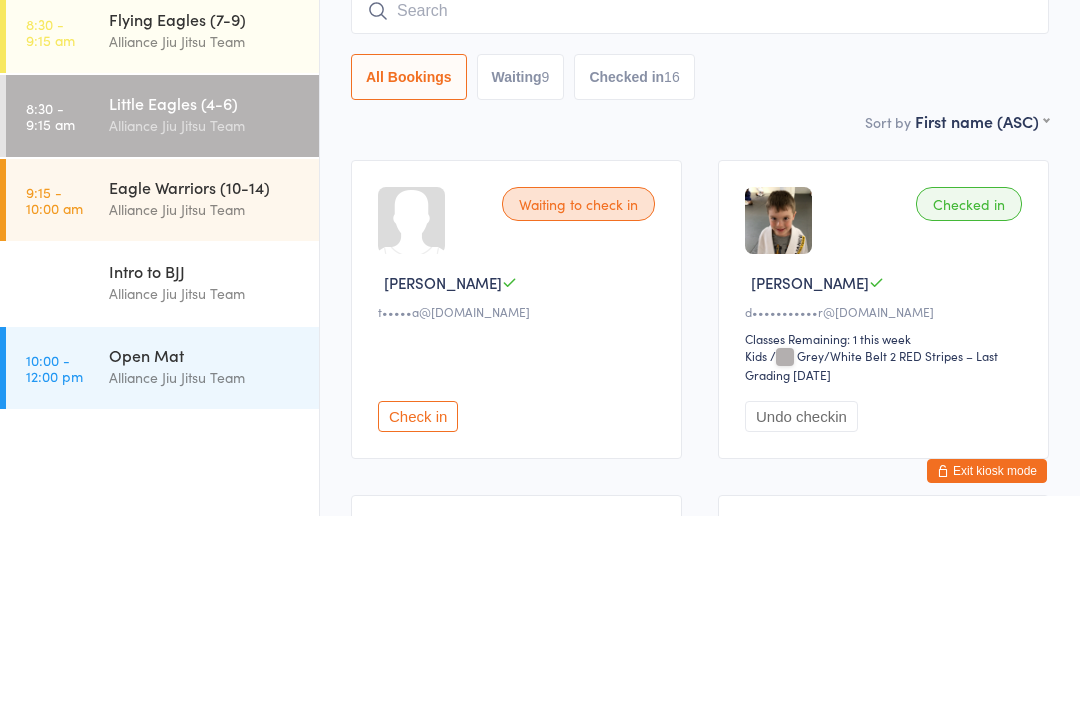 click on "Alliance Jiu Jitsu Team" at bounding box center (205, 316) 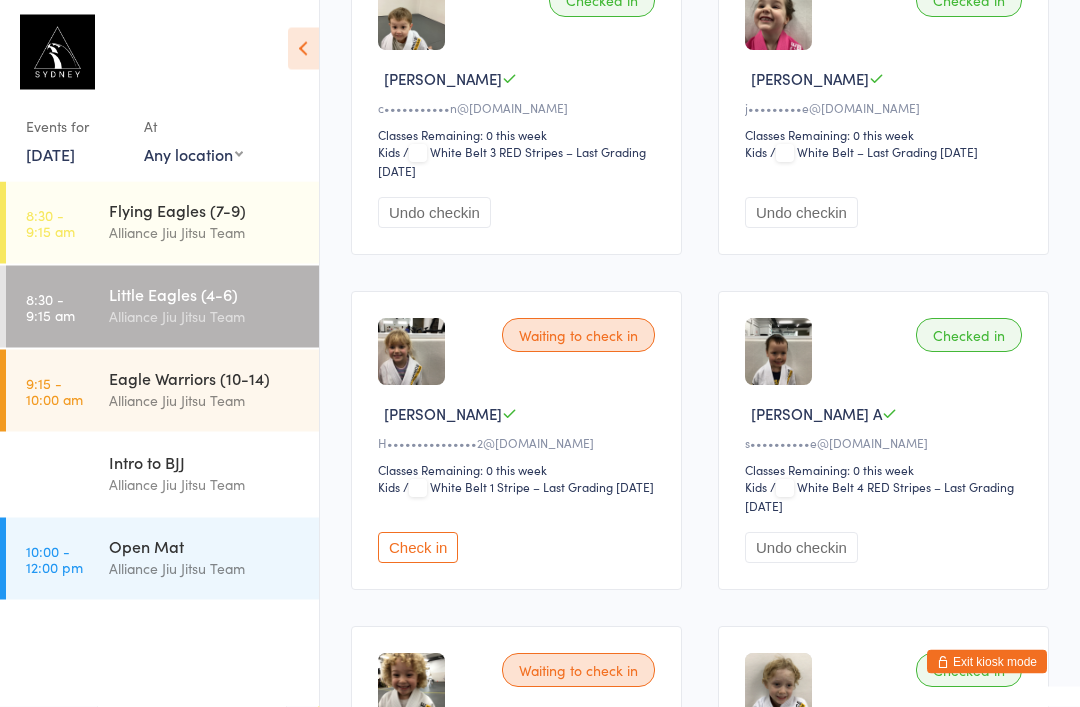 scroll, scrollTop: 1482, scrollLeft: 0, axis: vertical 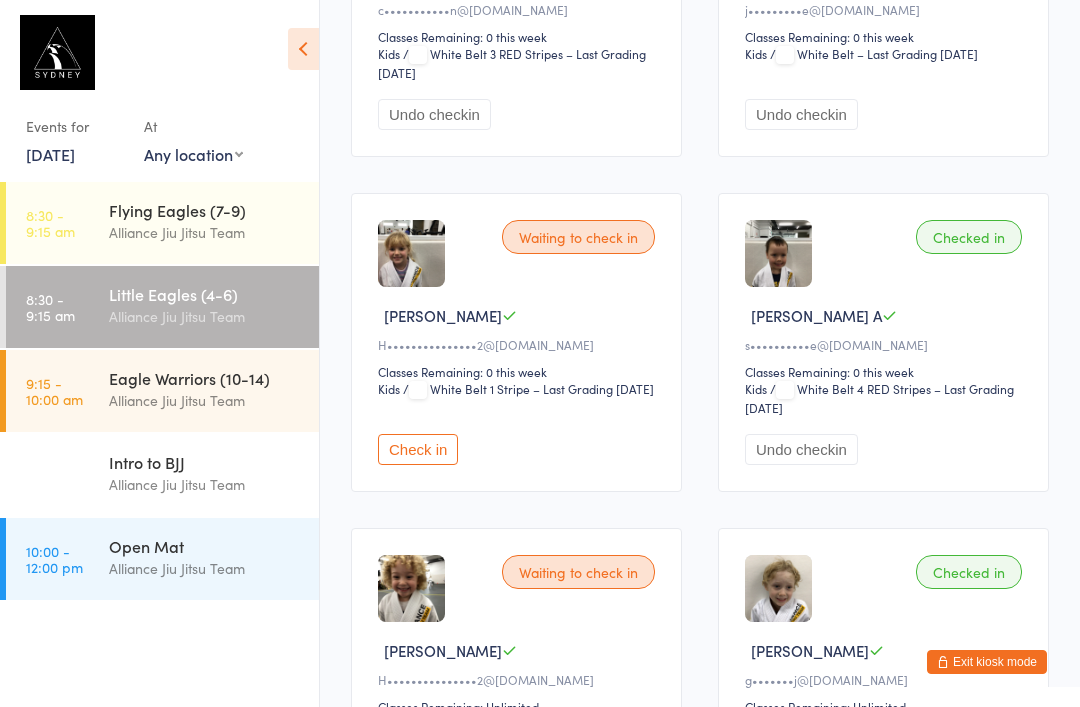 click on "Check in" at bounding box center [418, 449] 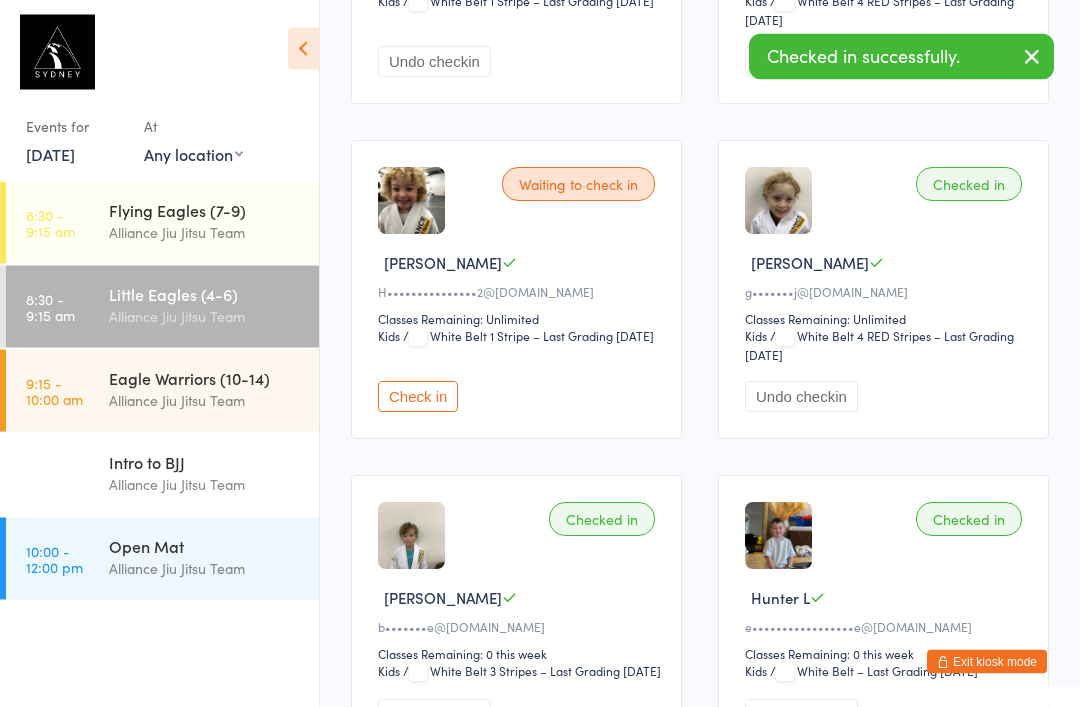 scroll, scrollTop: 1891, scrollLeft: 0, axis: vertical 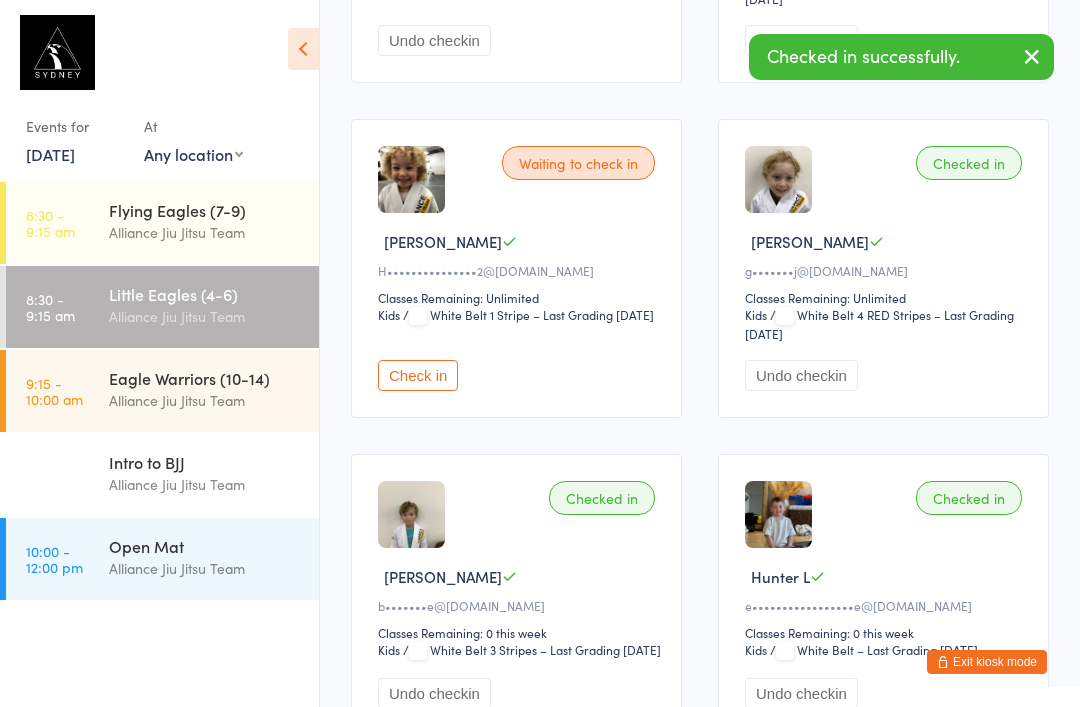 click on "Check in" at bounding box center [418, 375] 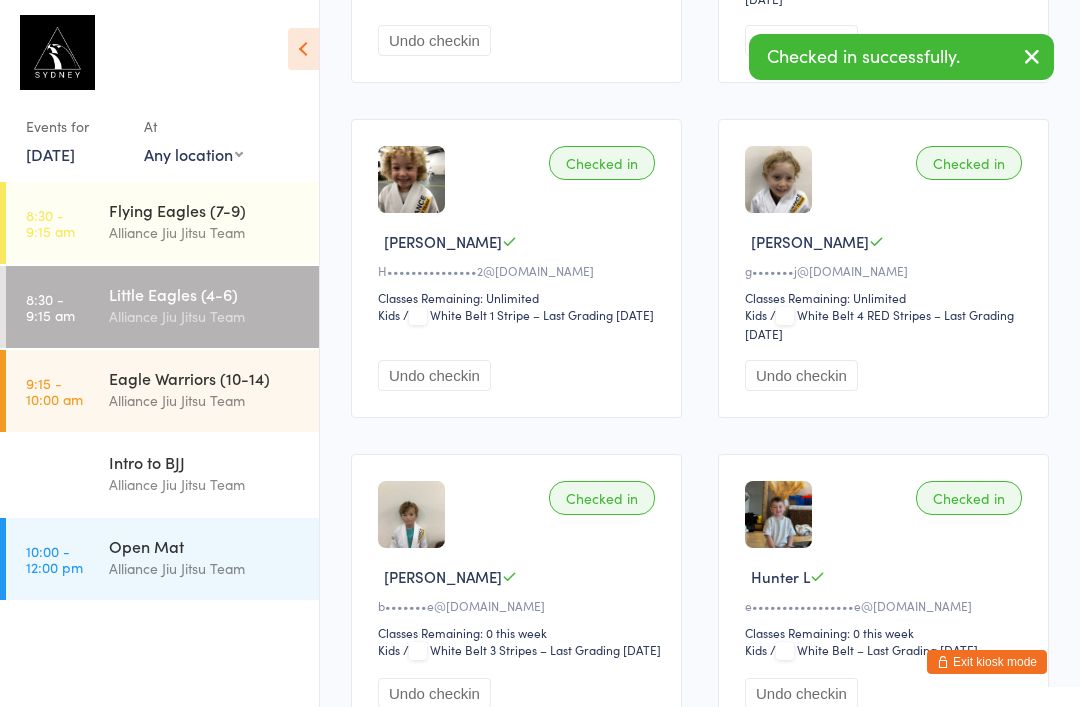 click on "Undo checkin" at bounding box center (434, 375) 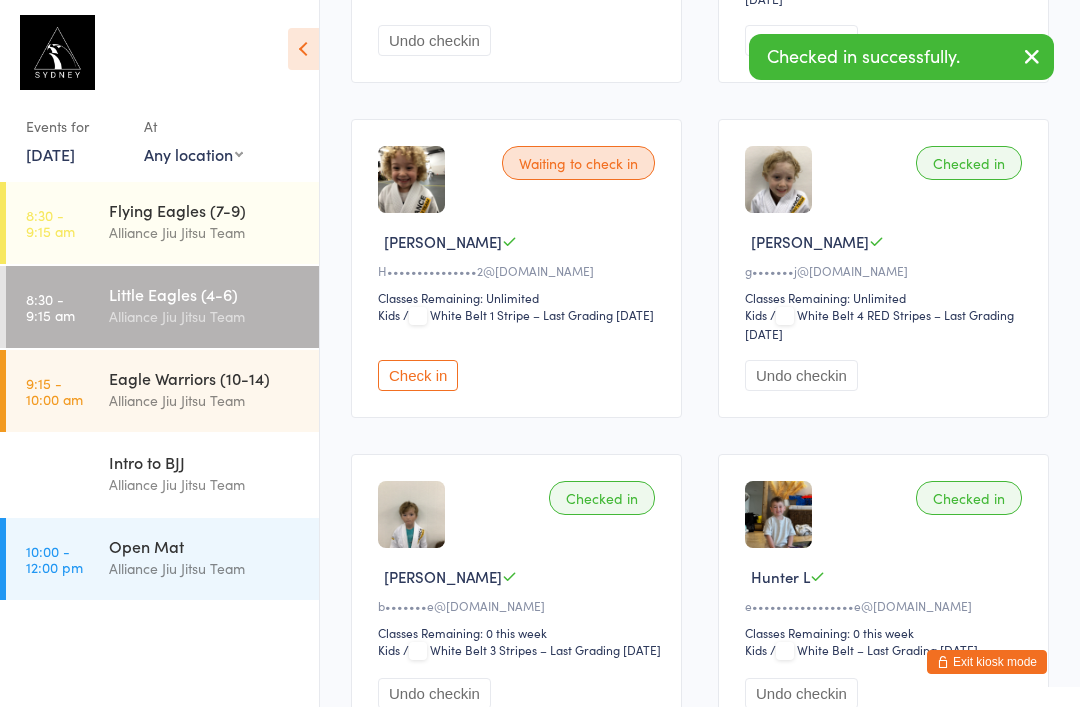 click on "Check in" at bounding box center [418, 375] 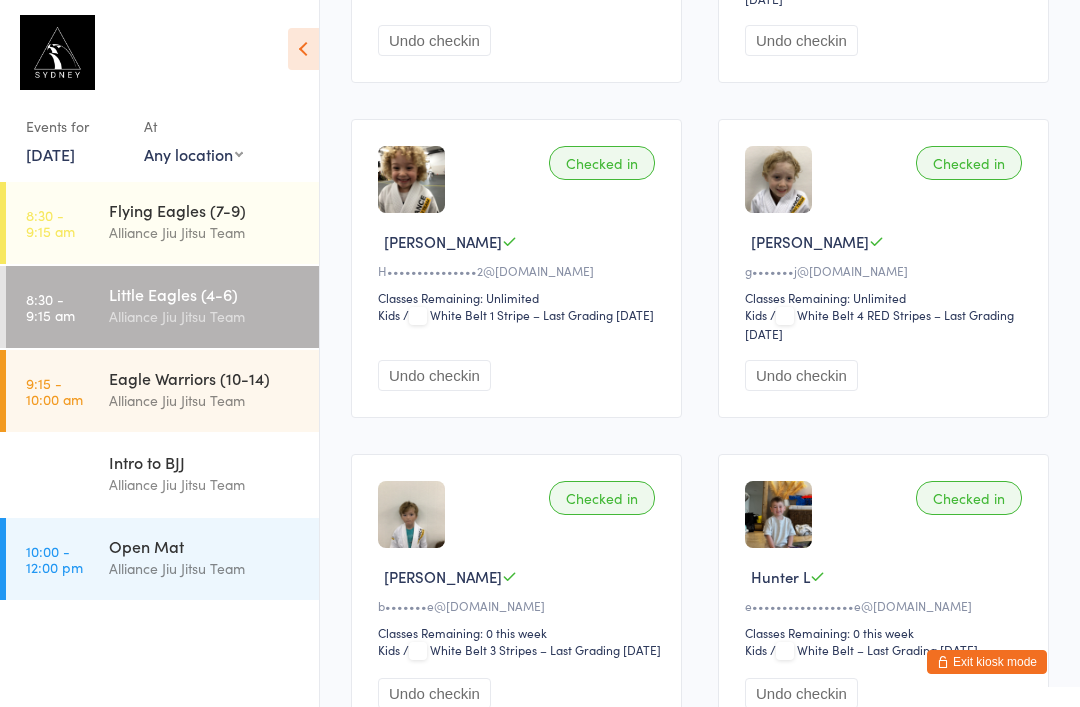 click on "Alliance Jiu Jitsu Team" at bounding box center (205, 400) 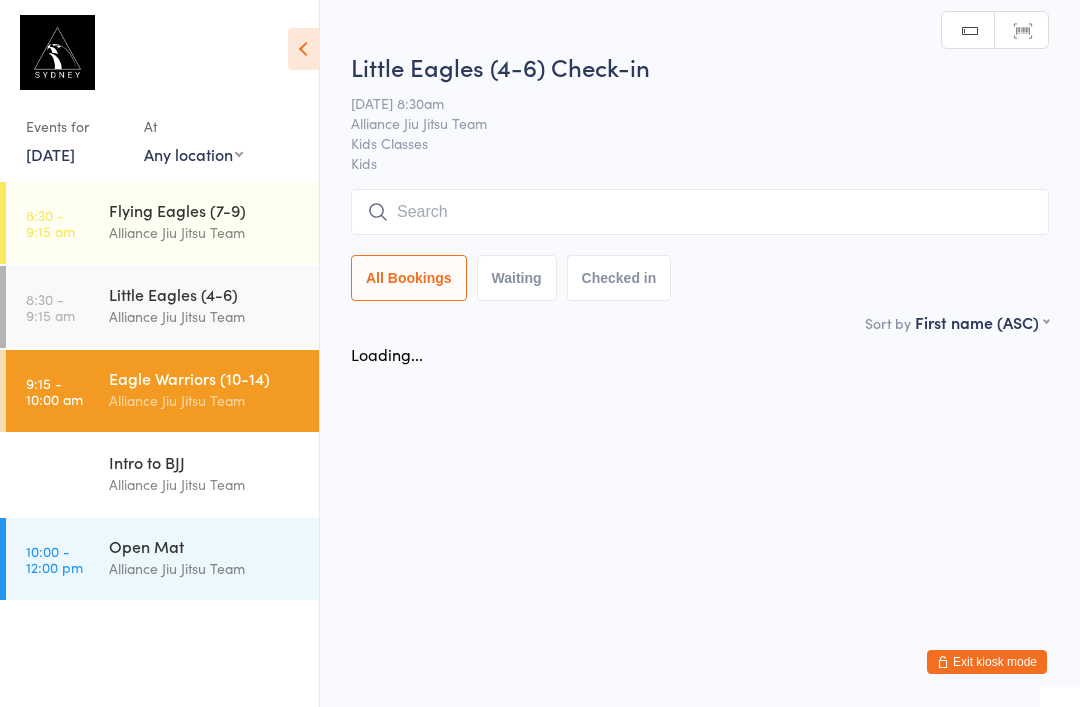 scroll, scrollTop: 0, scrollLeft: 0, axis: both 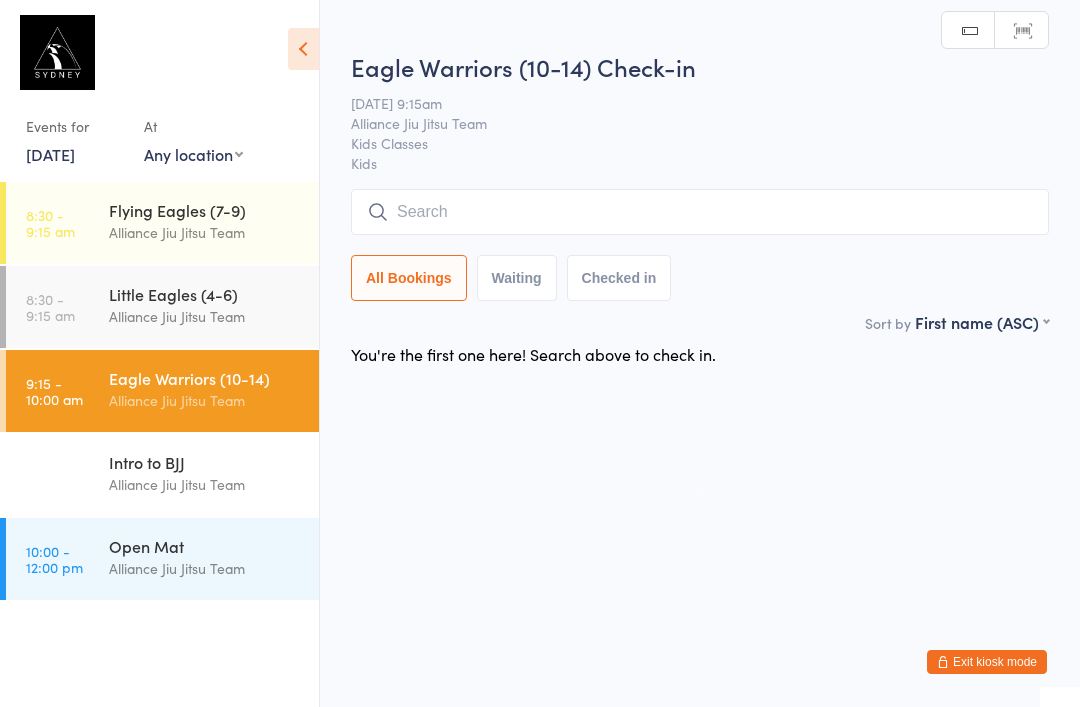 click at bounding box center [700, 212] 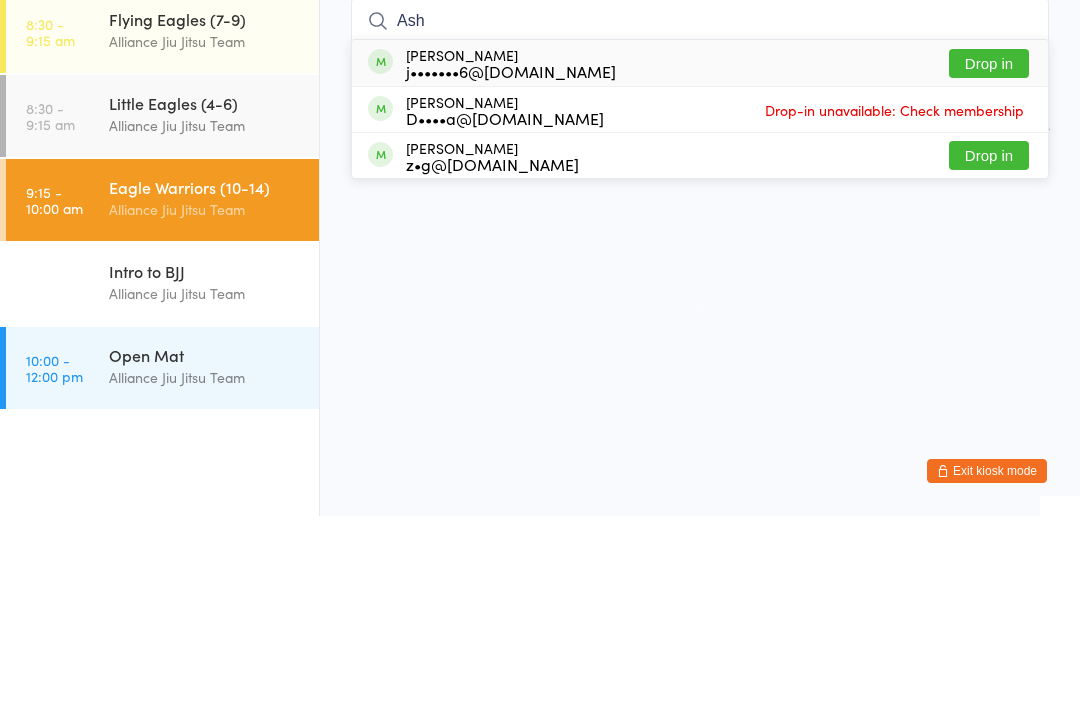type on "Ash" 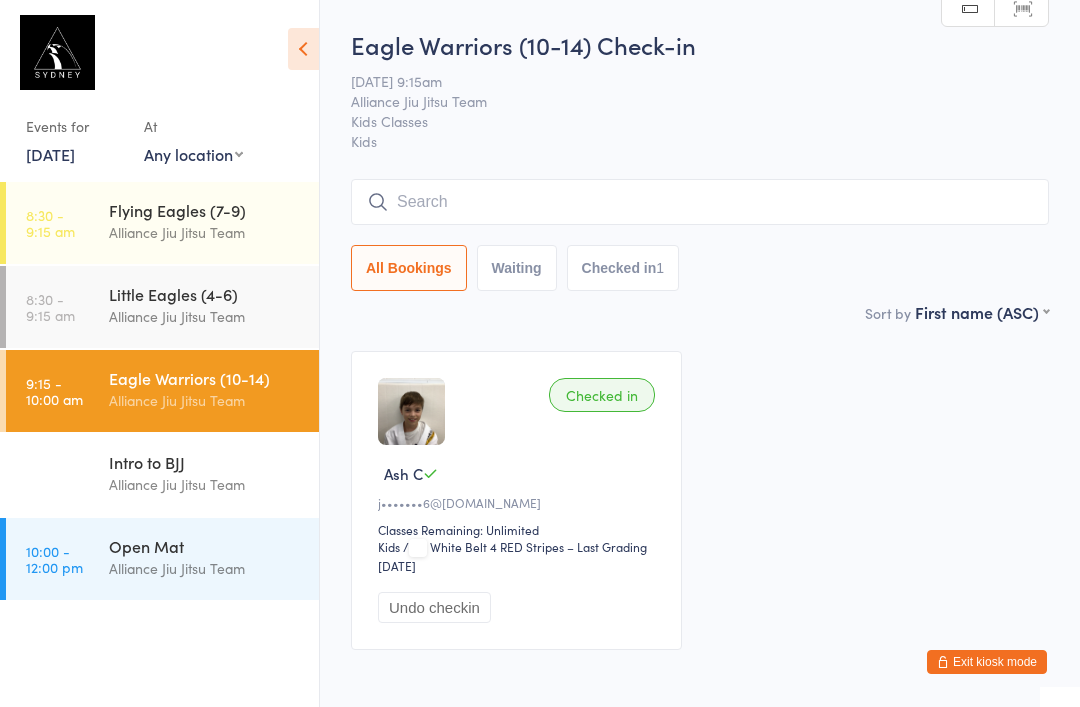 click at bounding box center [700, 202] 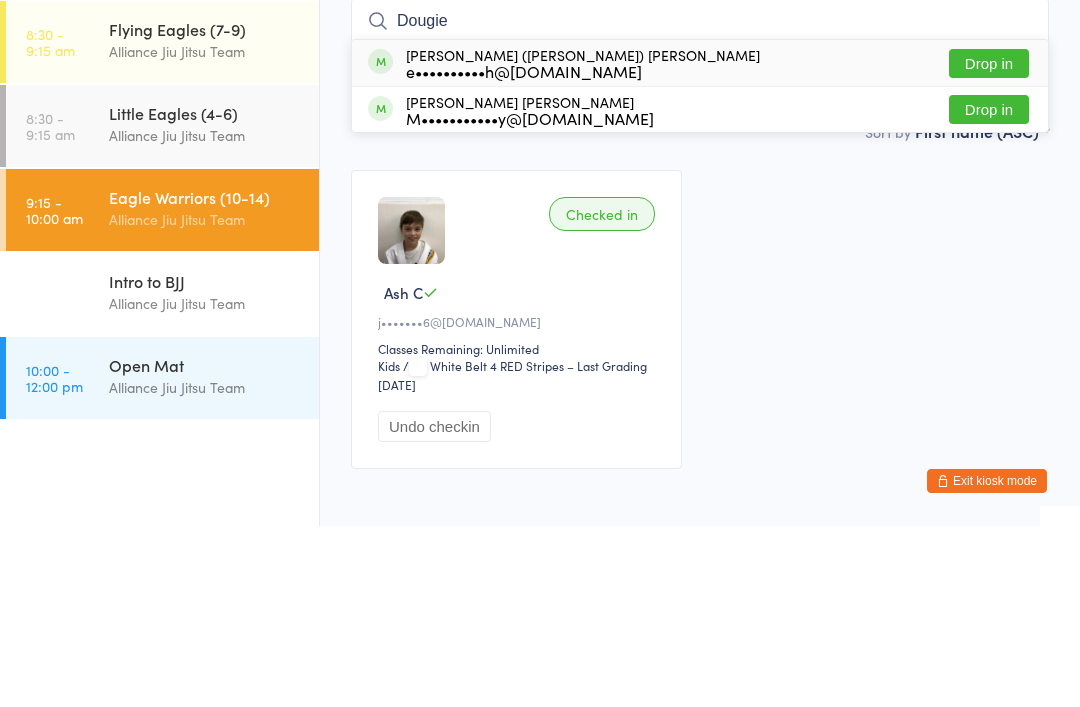 type on "Dougie" 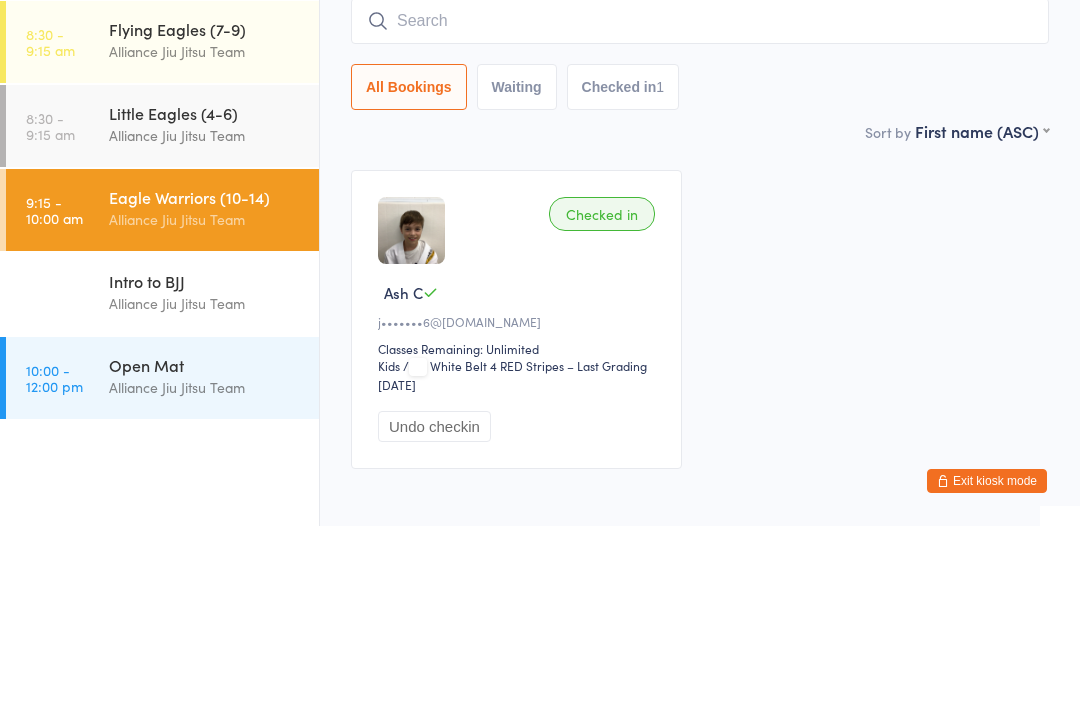 scroll, scrollTop: 108, scrollLeft: 0, axis: vertical 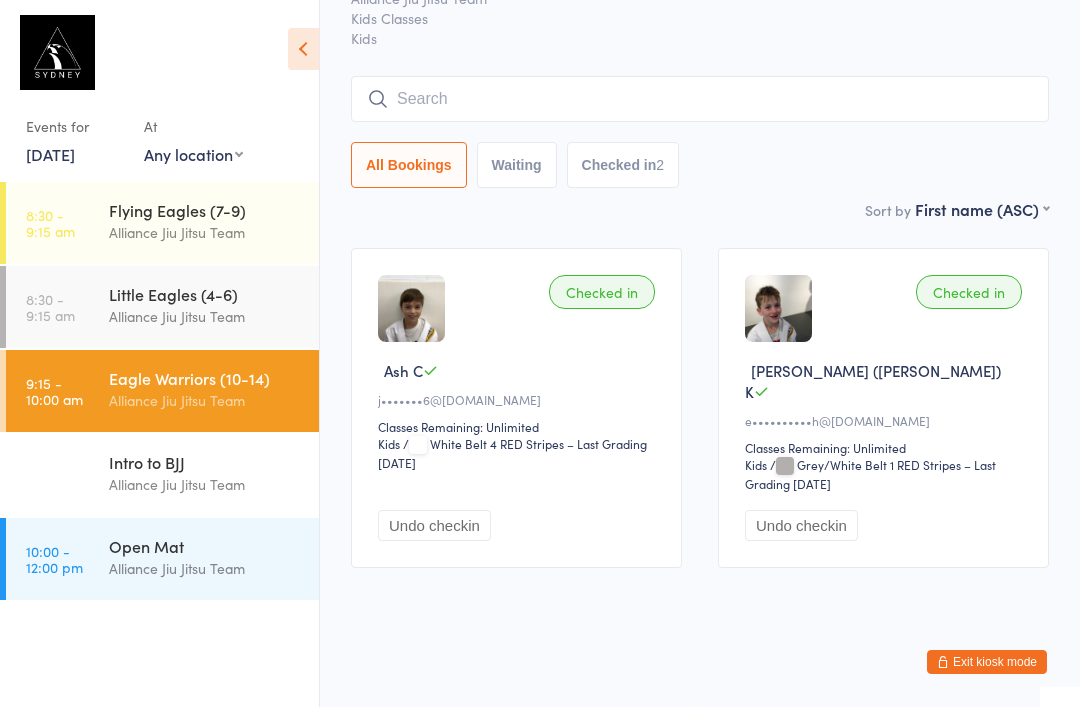 click on "Eagle Warriors (10-14) Check-in 12 Jul 9:15am  Alliance Jiu Jitsu Team  Kids Classes  Kids  Manual search Scanner input All Bookings Waiting  Checked in  2" at bounding box center [700, 61] 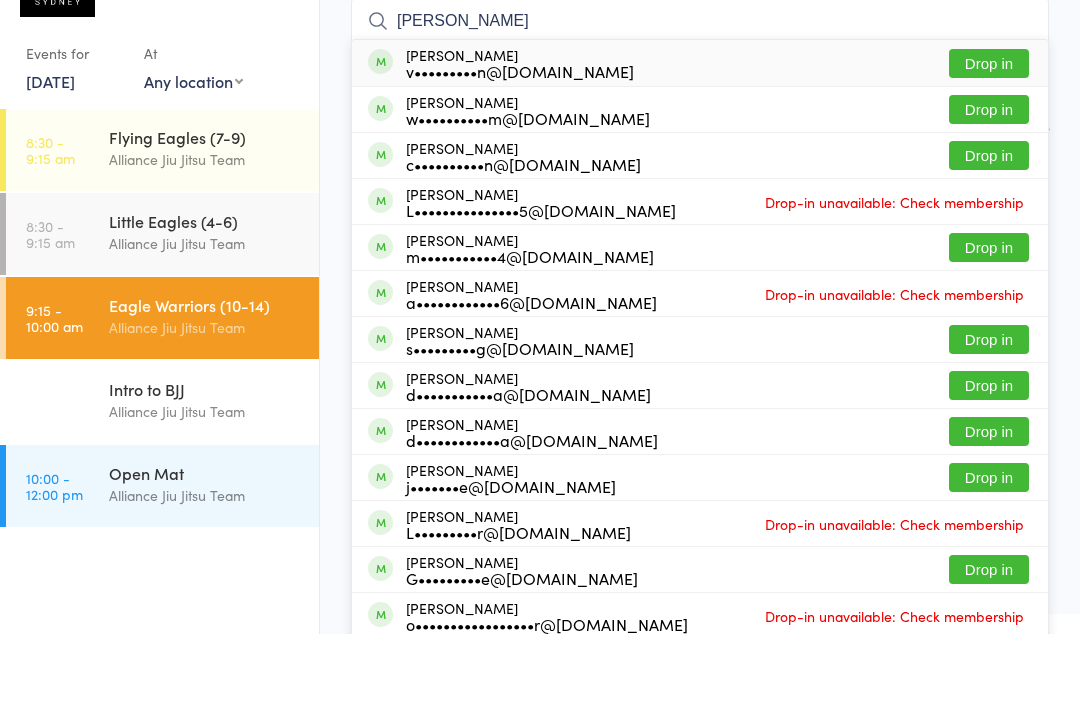 type on "Leon" 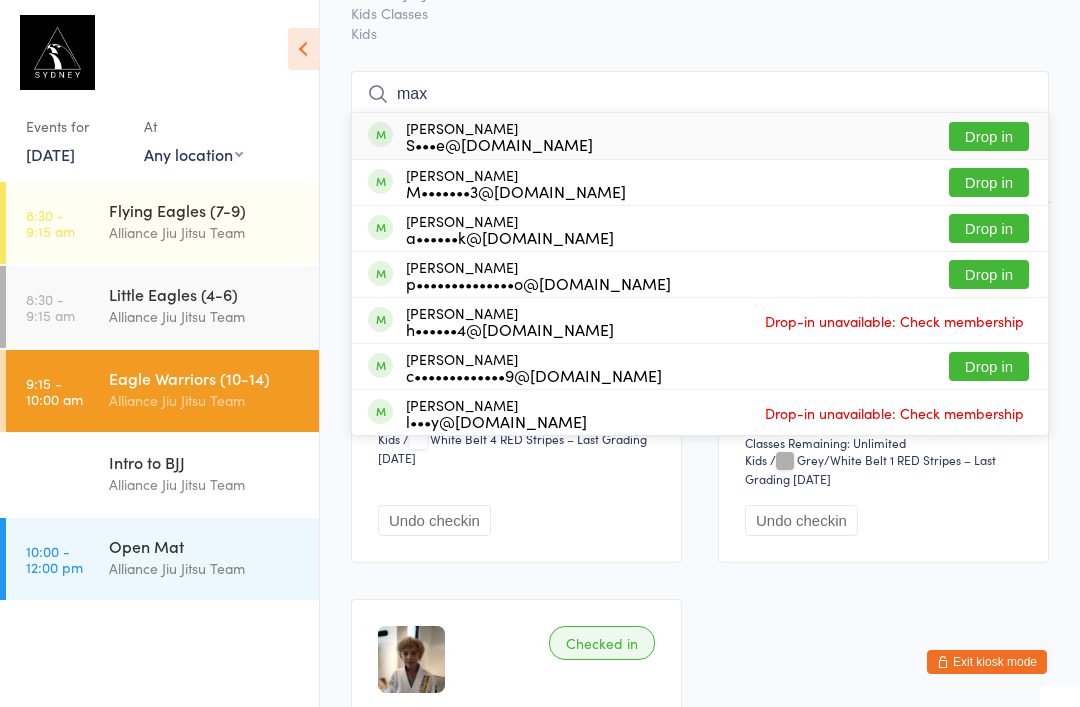 type on "max" 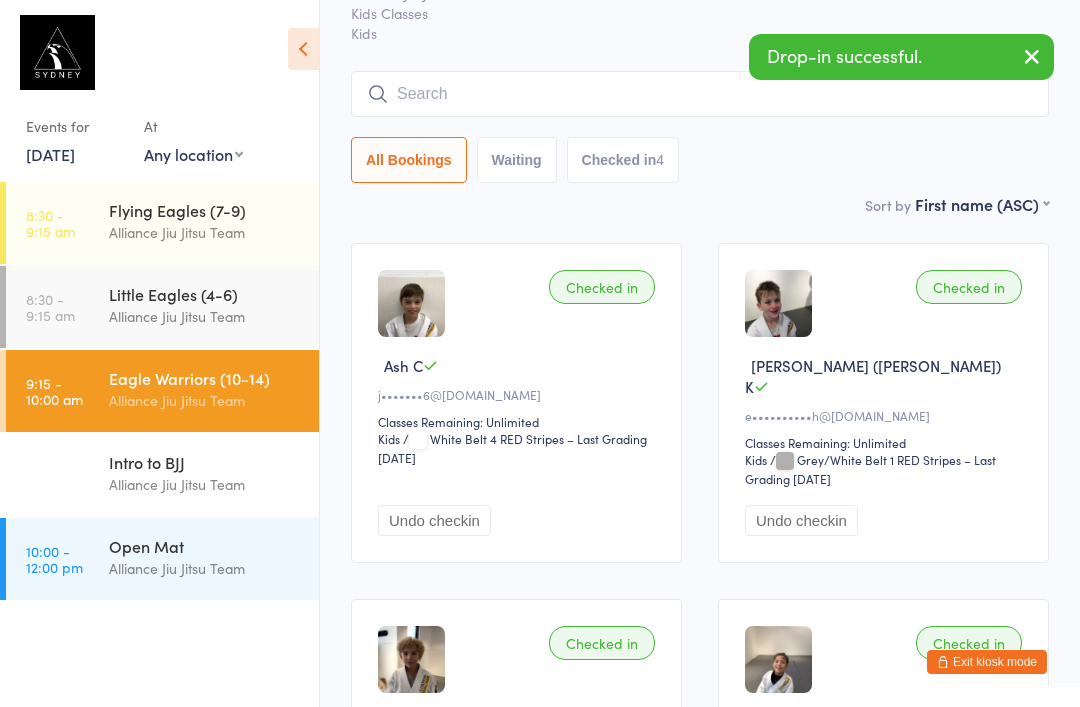 click on "10:00 - 12:00 pm Open Mat Alliance Jiu Jitsu Team" at bounding box center [162, 559] 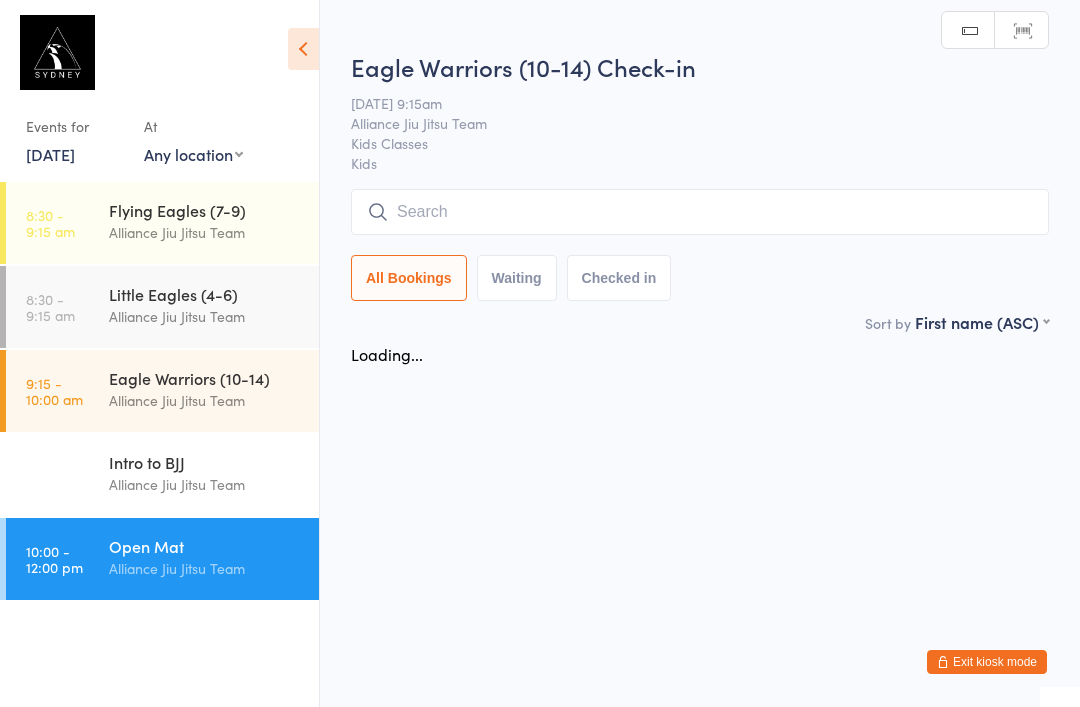 scroll, scrollTop: 0, scrollLeft: 0, axis: both 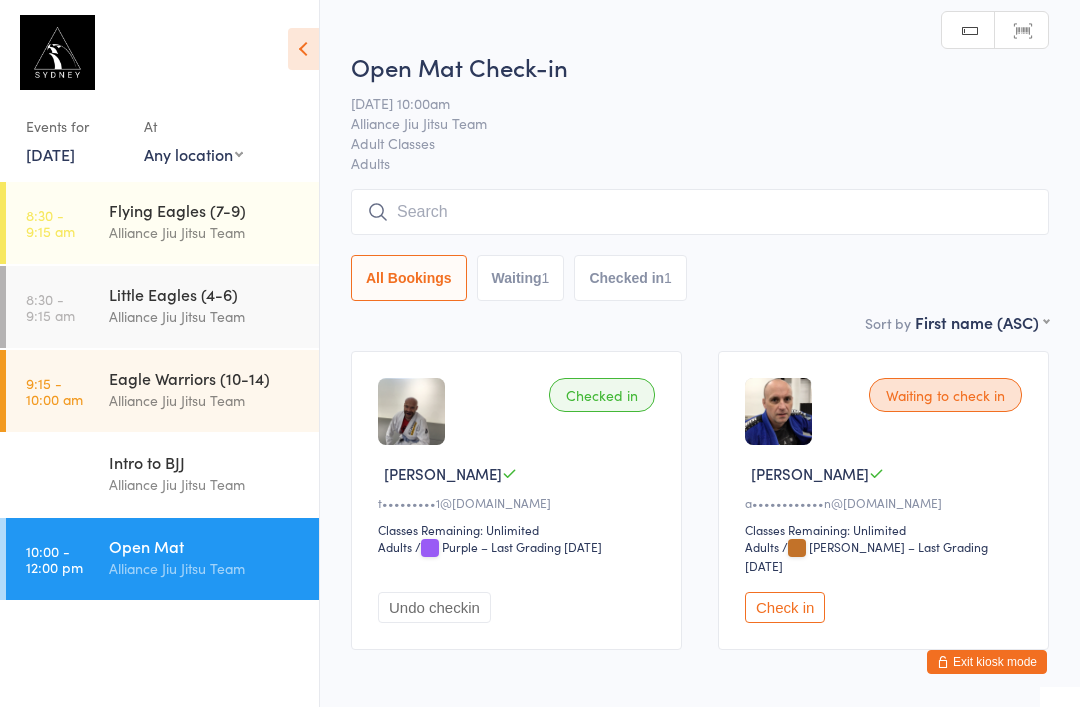 click at bounding box center [700, 212] 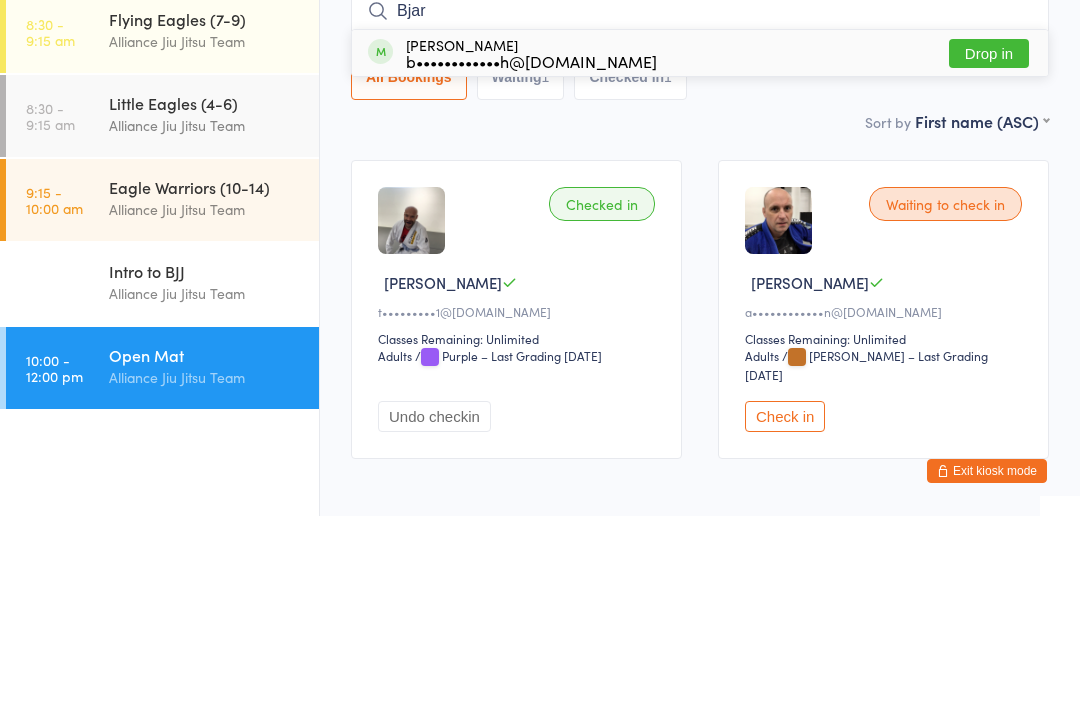 type on "Bjar" 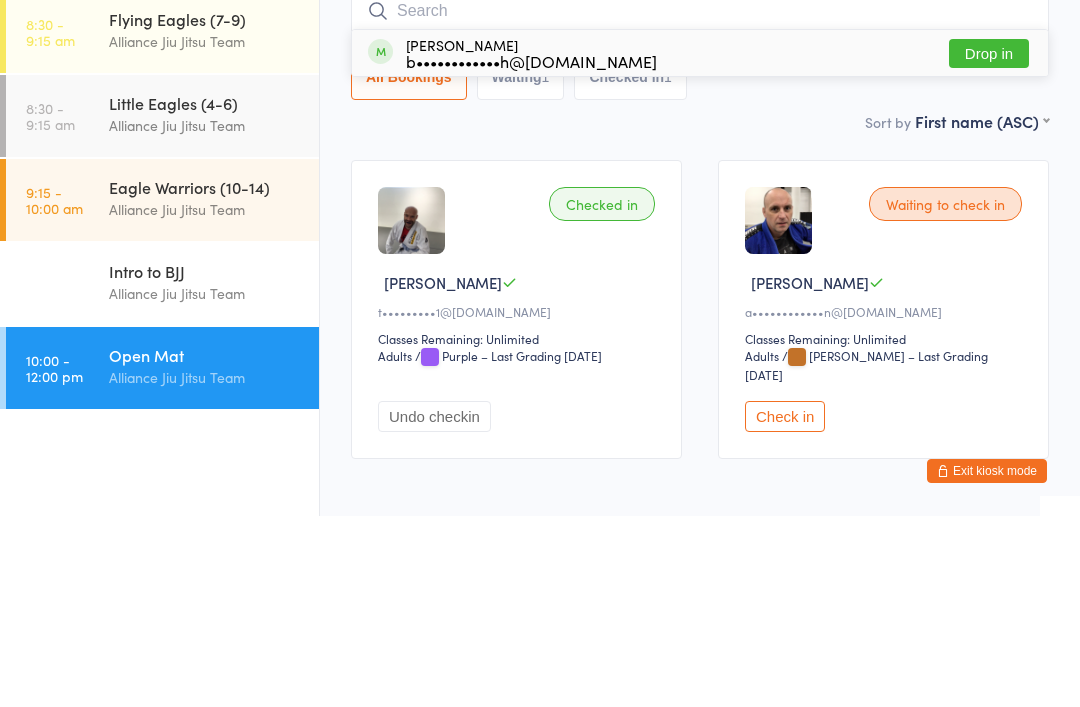 scroll, scrollTop: 90, scrollLeft: 0, axis: vertical 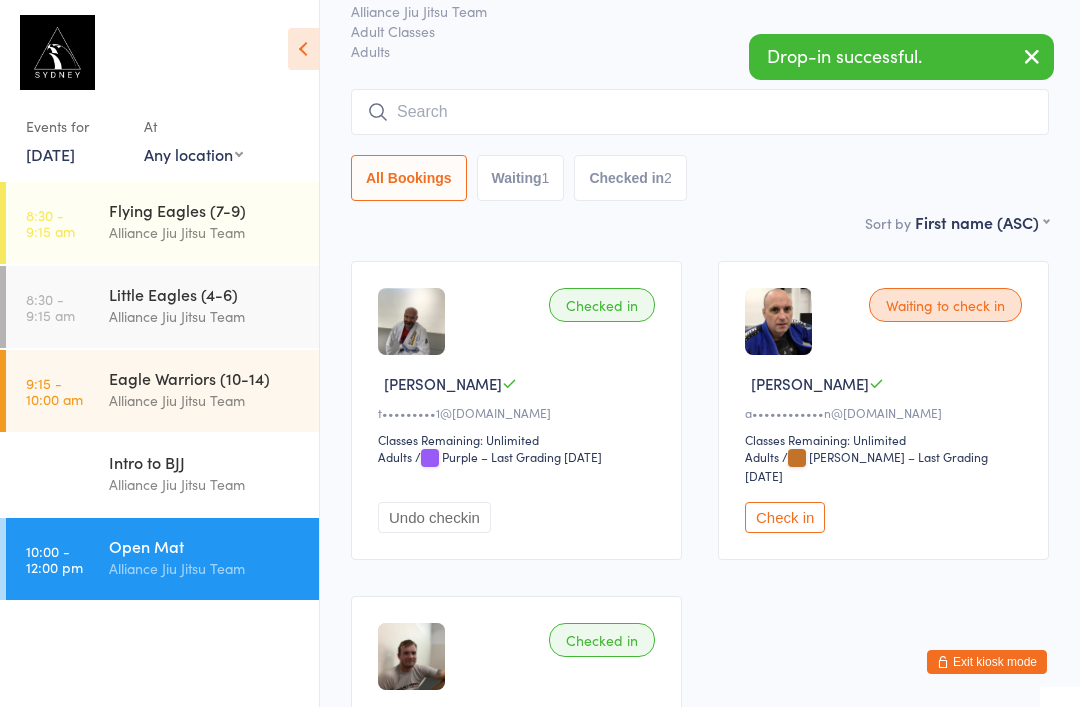 click on "Little Eagles (4-6)" at bounding box center [205, 294] 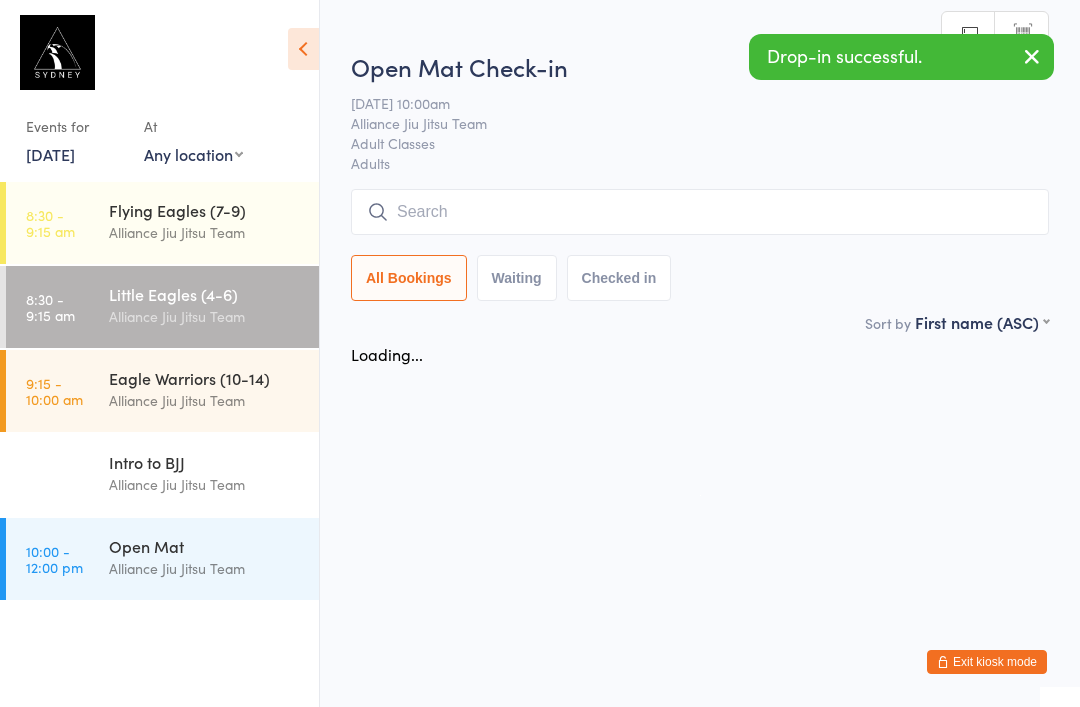 scroll, scrollTop: 0, scrollLeft: 0, axis: both 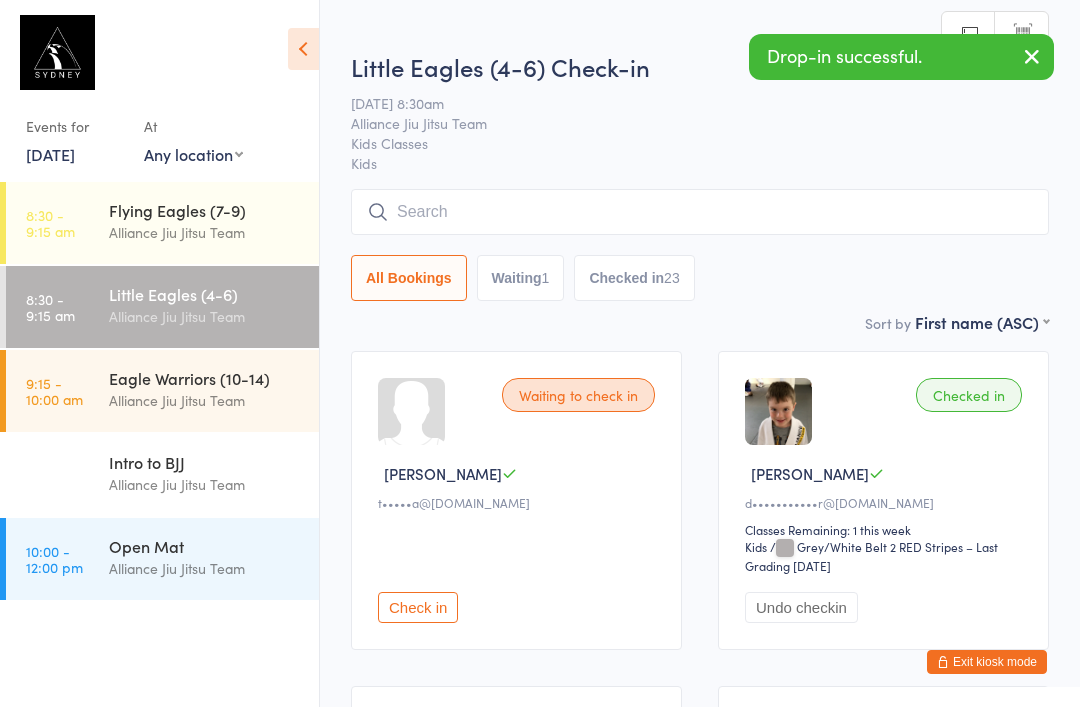 click on "Eagle Warriors (10-14) Alliance Jiu Jitsu Team" at bounding box center (214, 389) 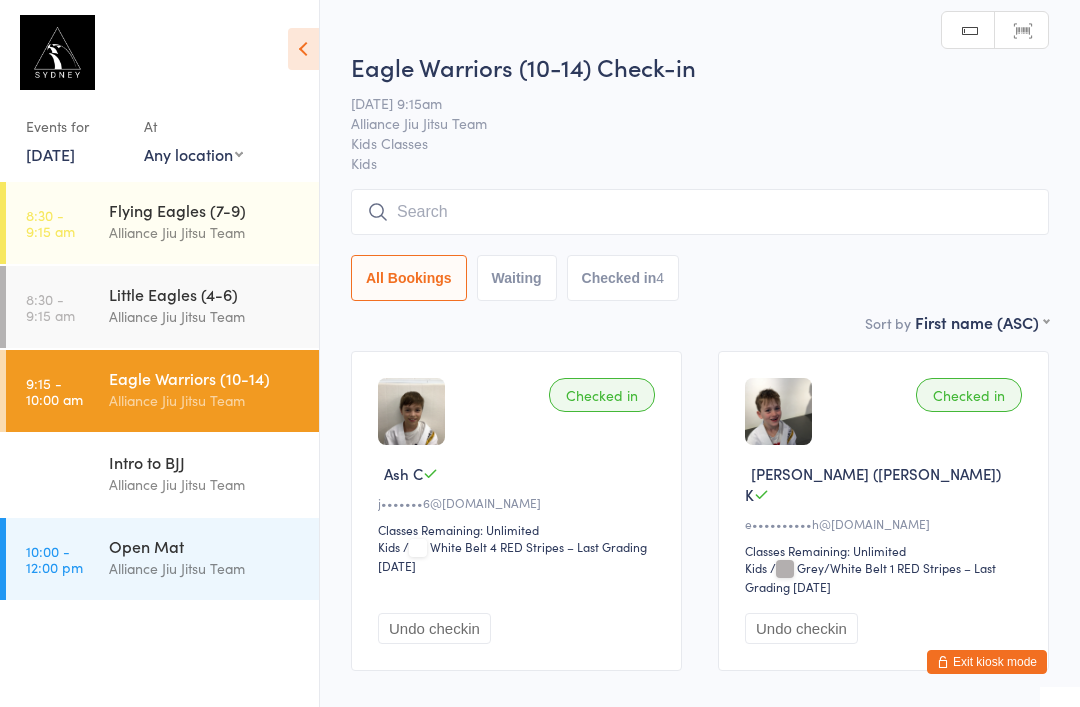 click at bounding box center (700, 212) 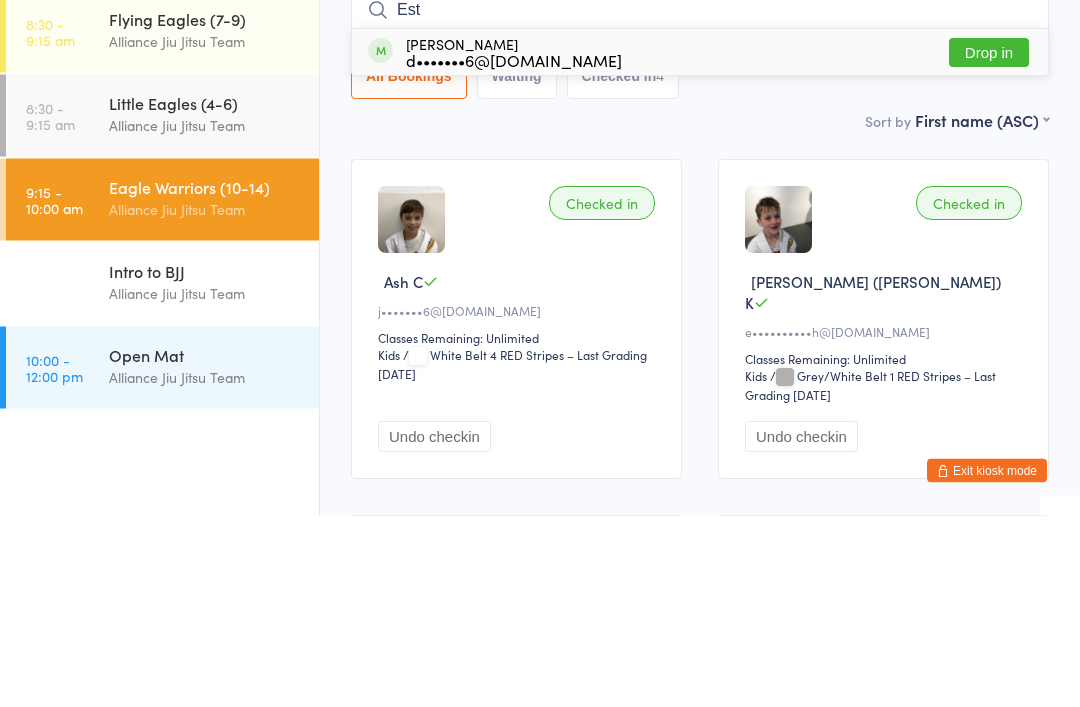 type on "Est" 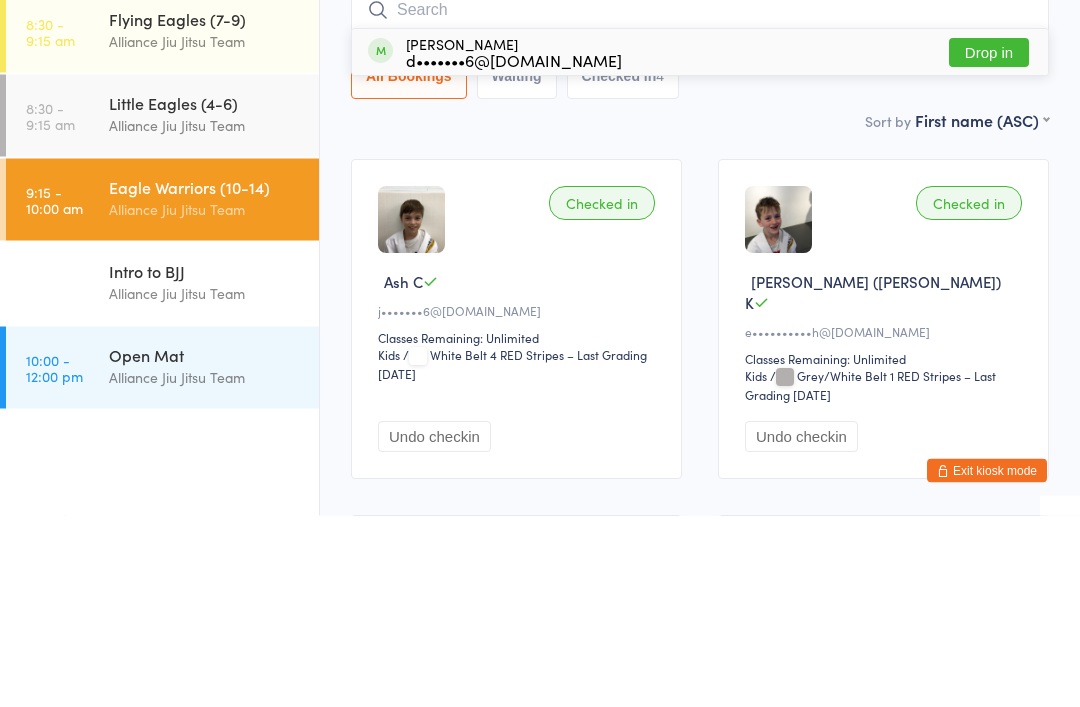 scroll, scrollTop: 192, scrollLeft: 0, axis: vertical 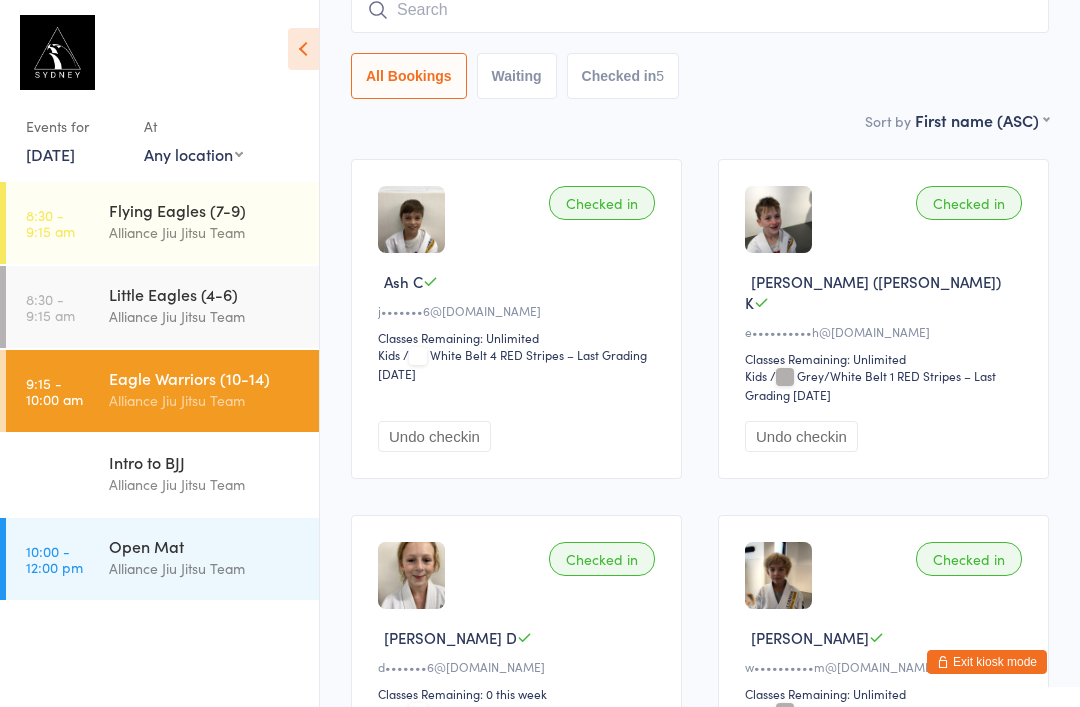 click on "Alliance Jiu Jitsu Team" at bounding box center [205, 568] 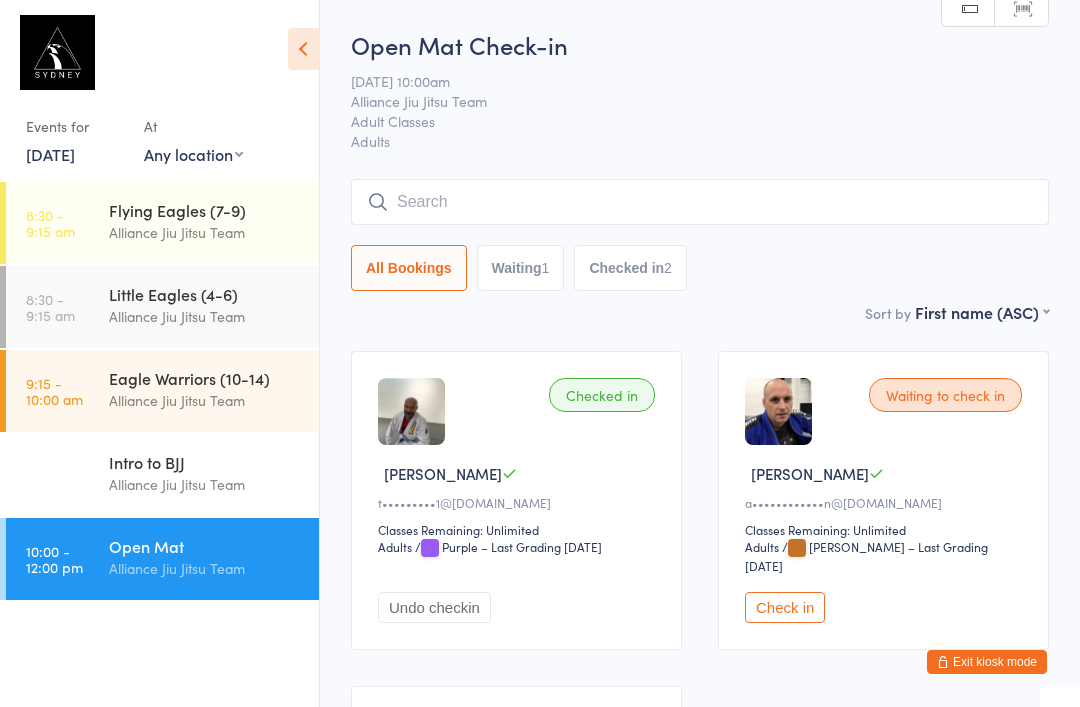 click at bounding box center [700, 202] 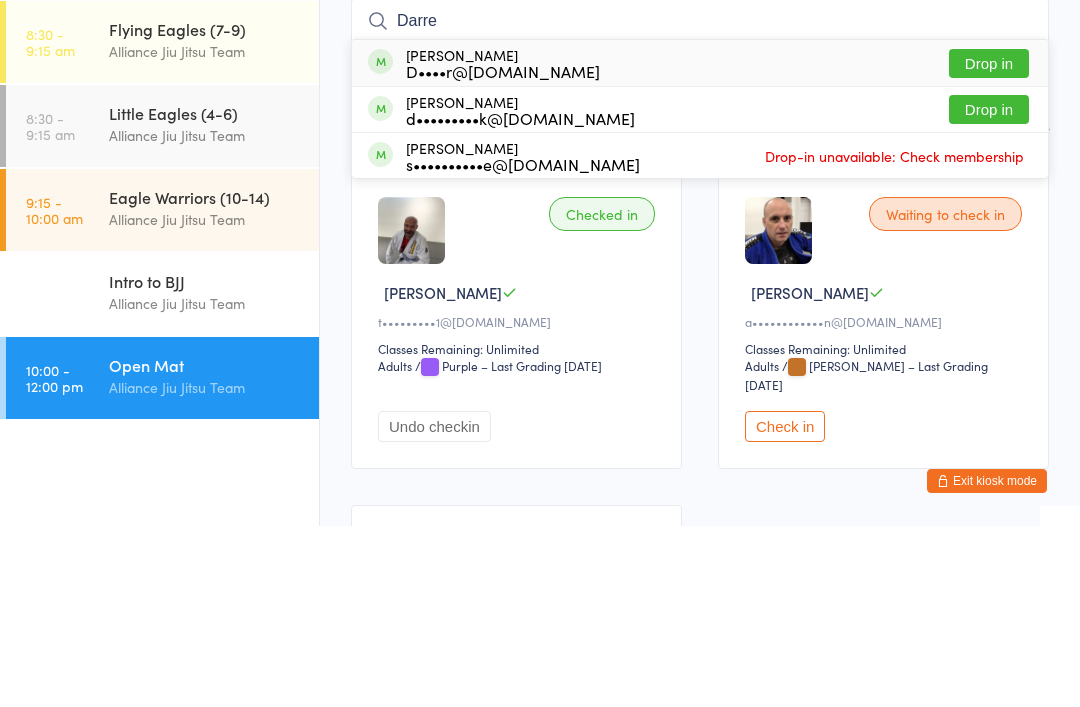 type on "Darre" 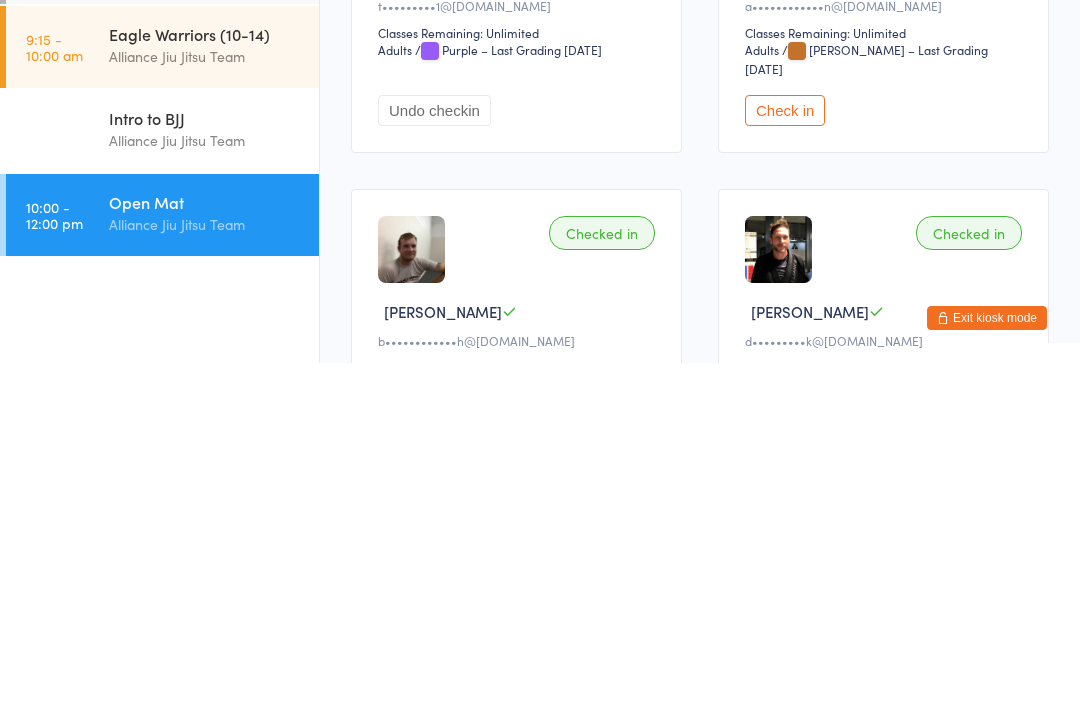 scroll, scrollTop: 154, scrollLeft: 0, axis: vertical 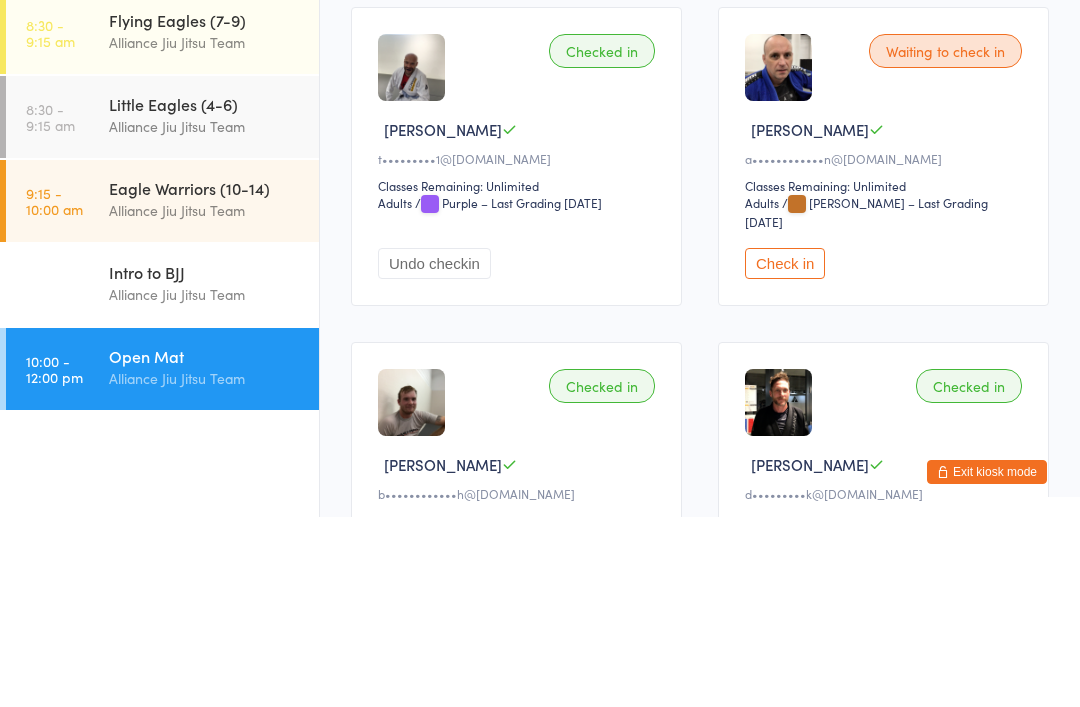 click on "Little Eagles (4-6)" at bounding box center (205, 294) 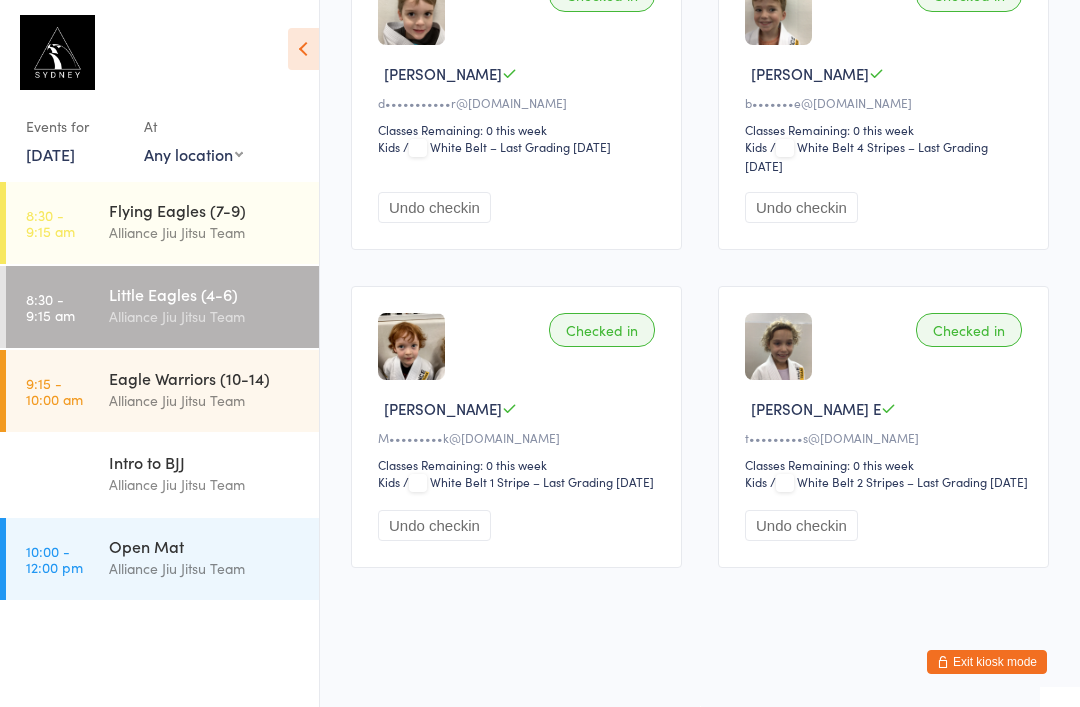 scroll, scrollTop: 3808, scrollLeft: 0, axis: vertical 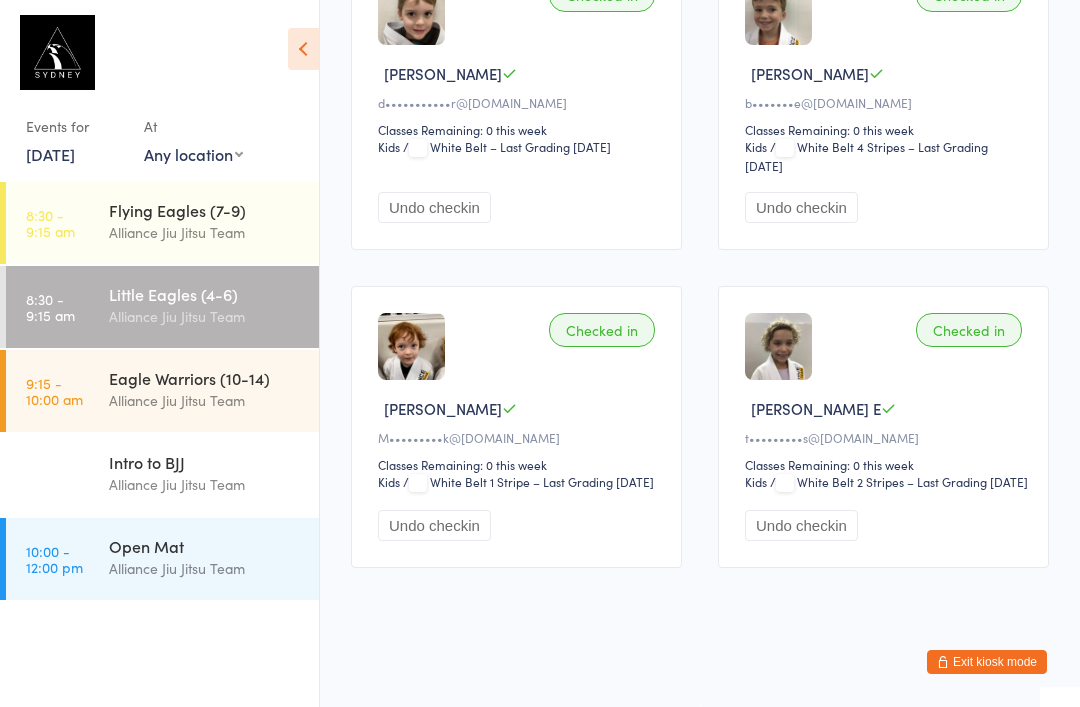 click on "Alliance Jiu Jitsu Team" at bounding box center (205, 232) 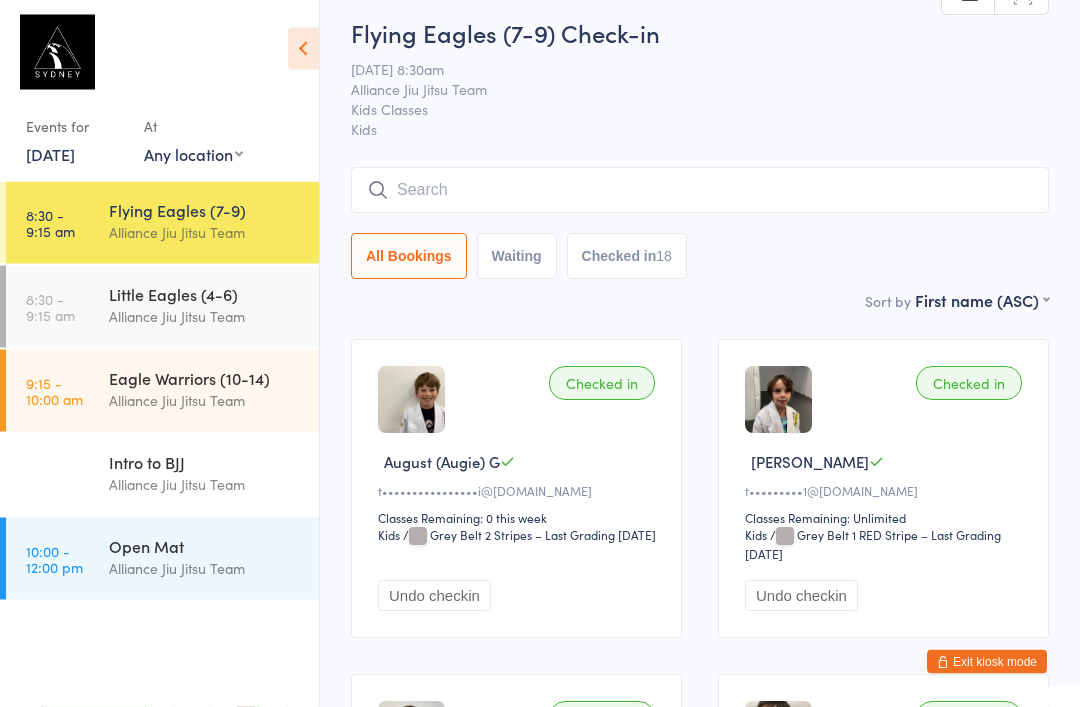 scroll, scrollTop: 0, scrollLeft: 0, axis: both 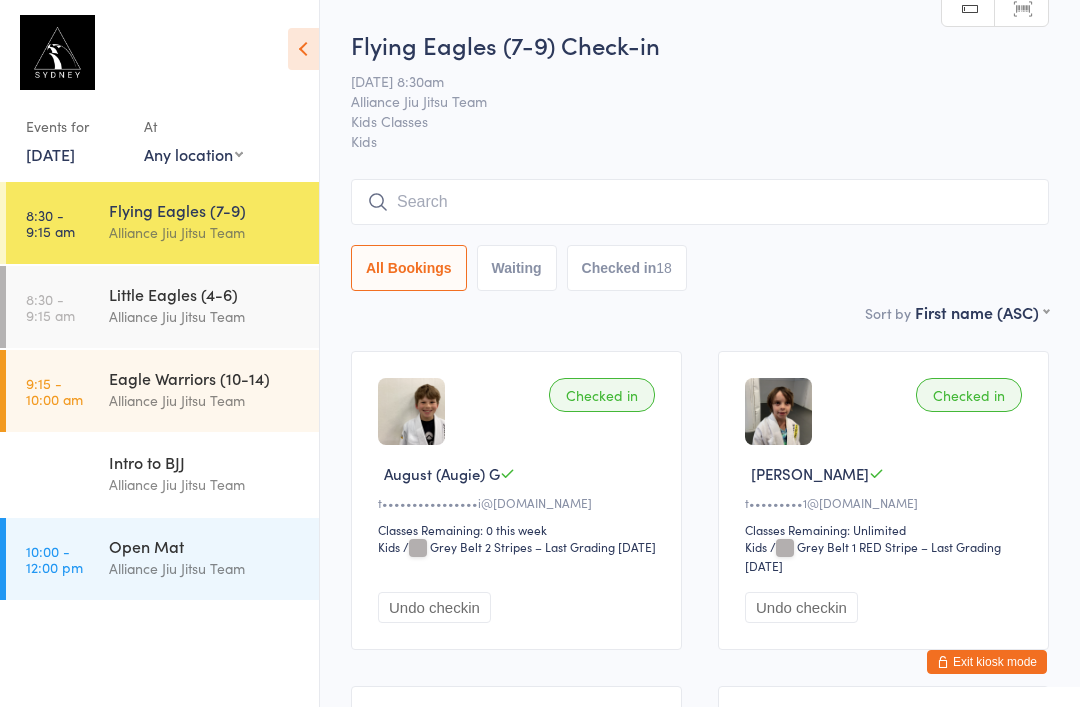 click on "10:00 - 12:00 pm Open Mat Alliance Jiu Jitsu Team" at bounding box center [162, 559] 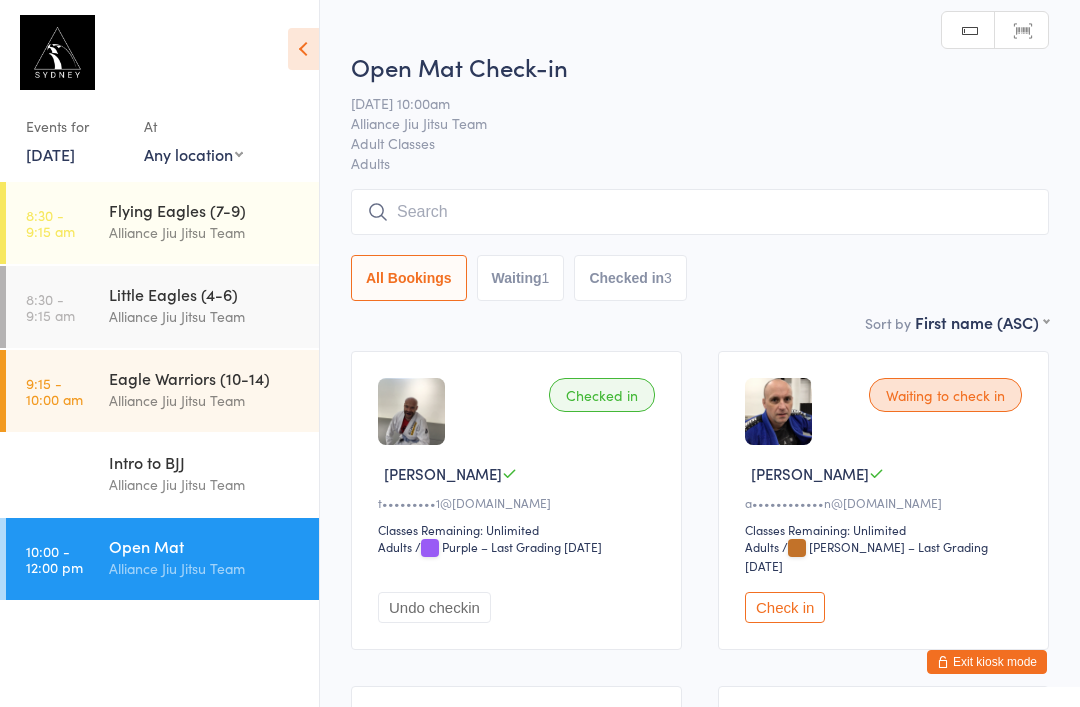 click on "Exit kiosk mode" at bounding box center [987, 662] 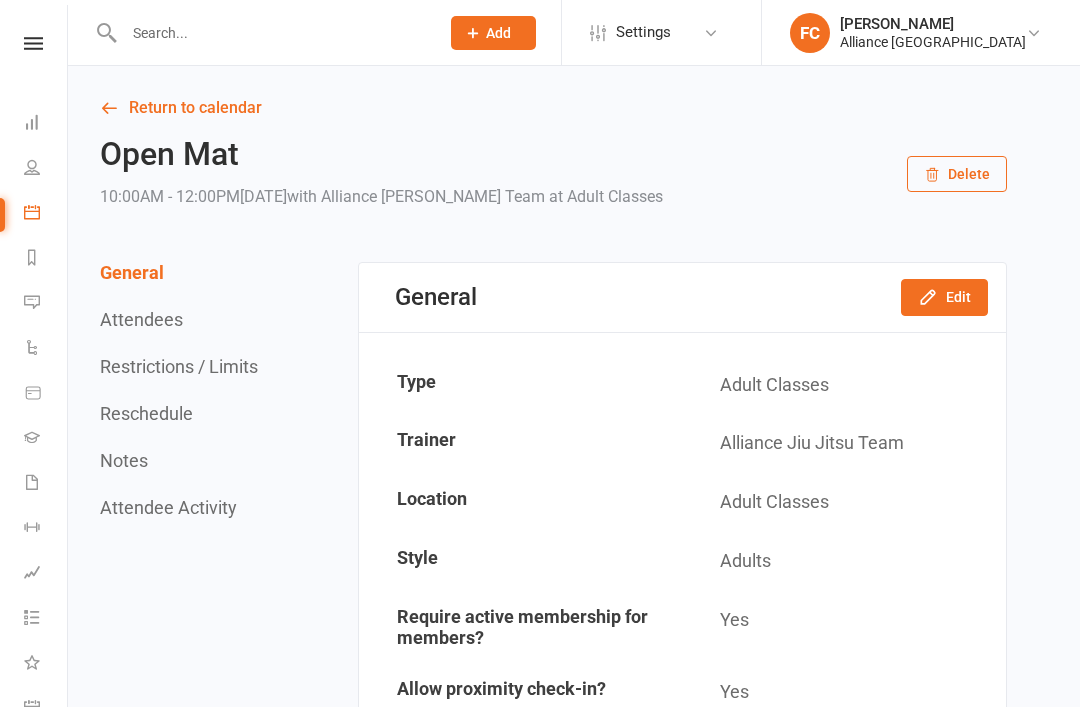 scroll, scrollTop: 0, scrollLeft: 0, axis: both 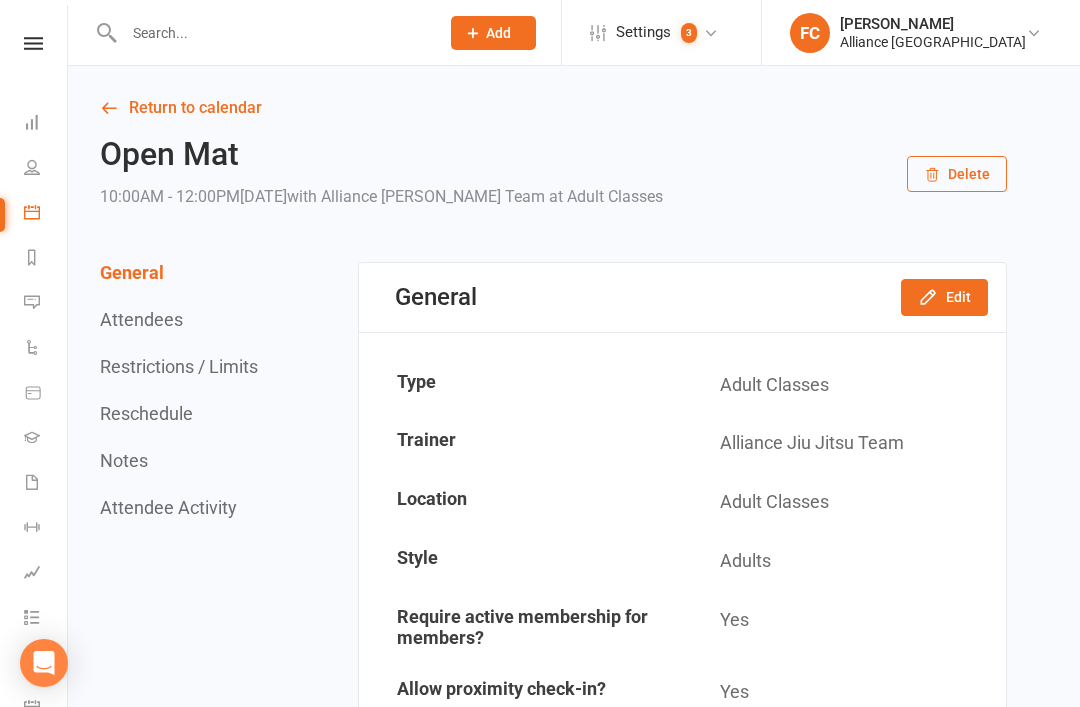 click on "People" at bounding box center (46, 169) 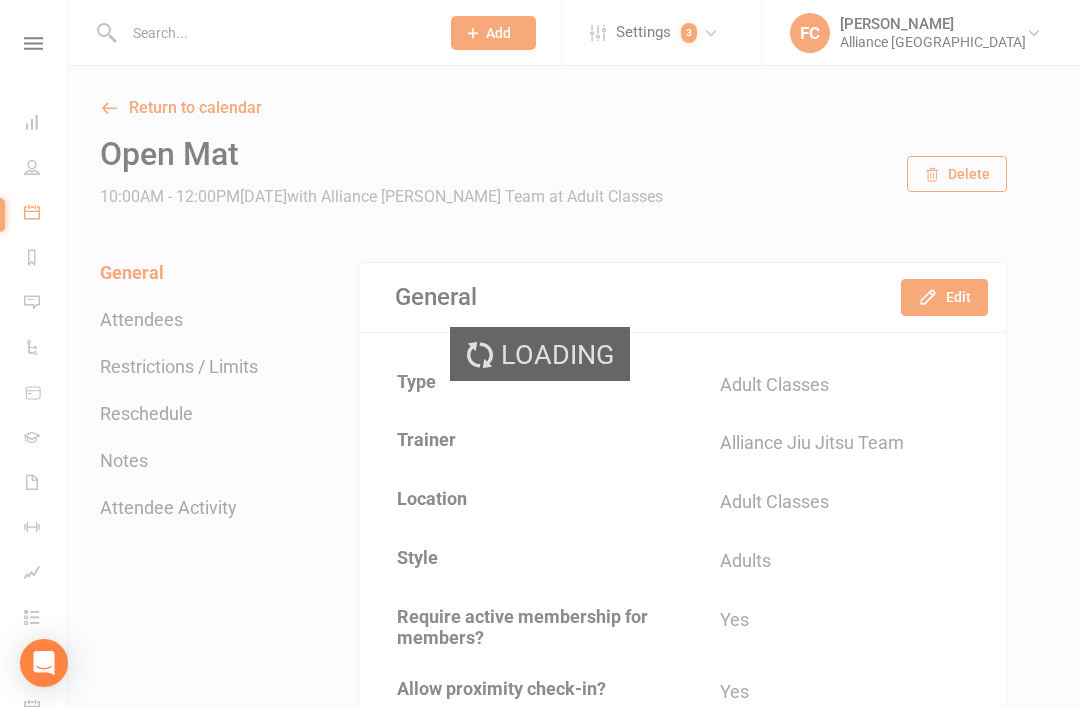 click on "Loading" at bounding box center [540, 353] 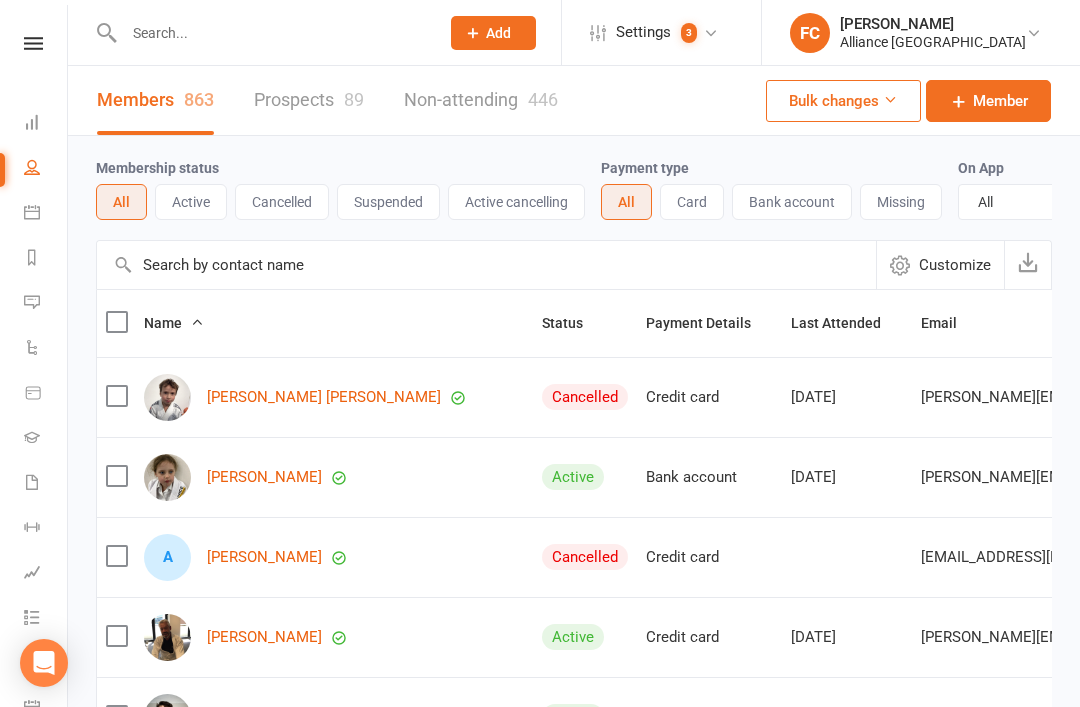 click on "Dashboard" at bounding box center [46, 124] 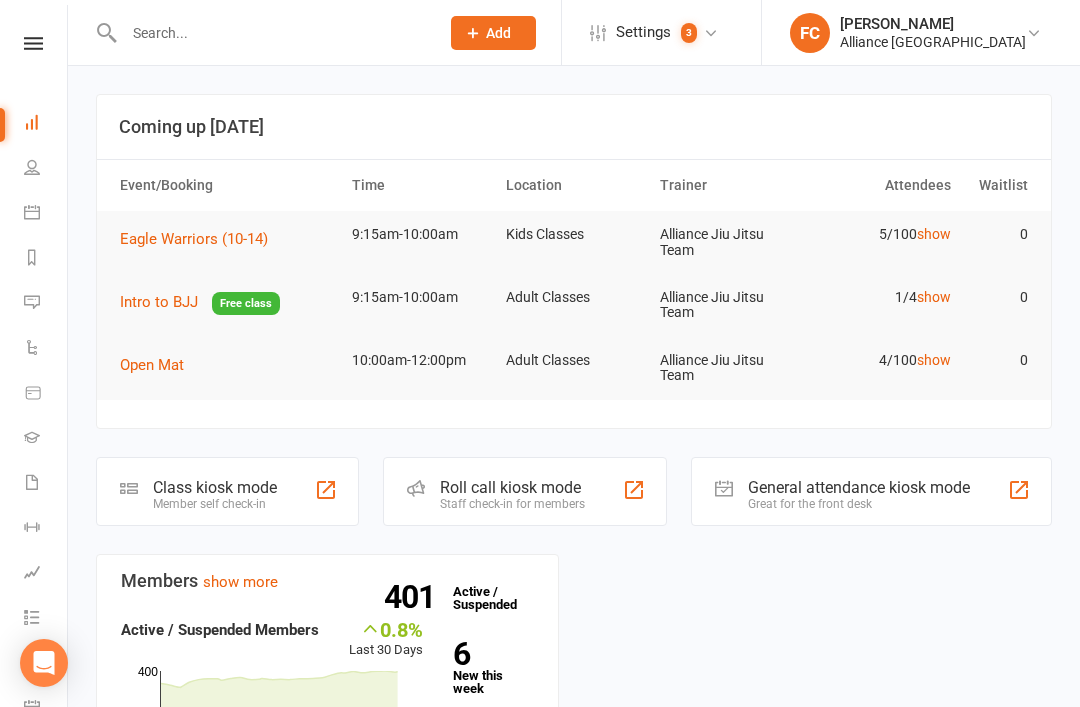click on "Staff check-in for members" 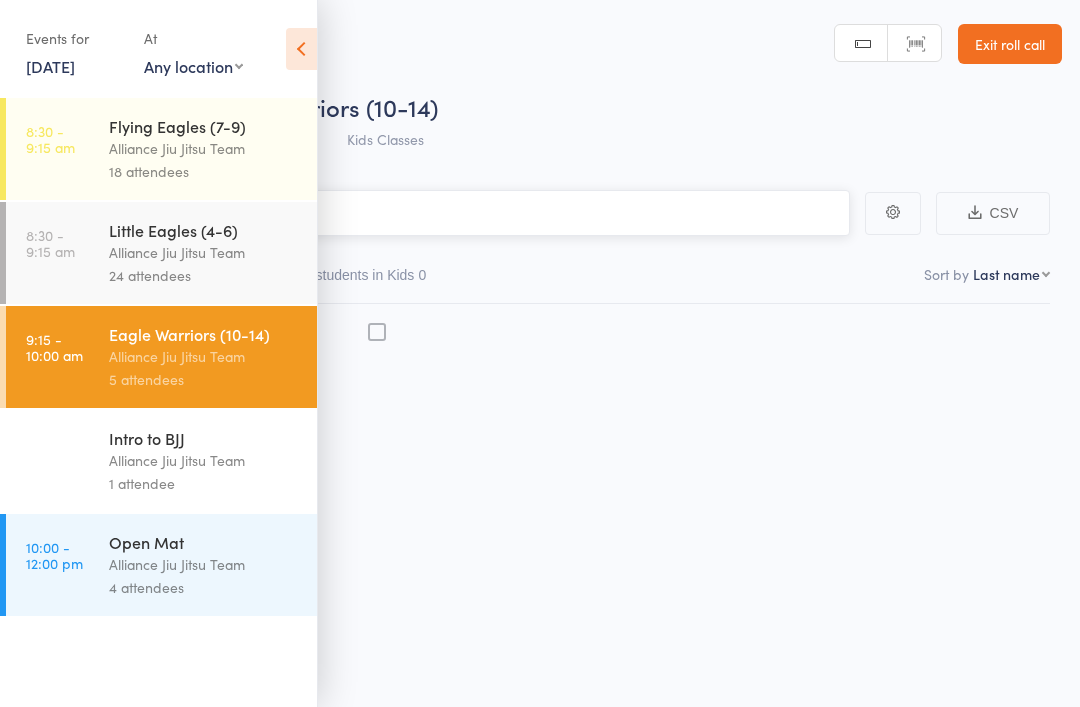 scroll, scrollTop: 0, scrollLeft: 0, axis: both 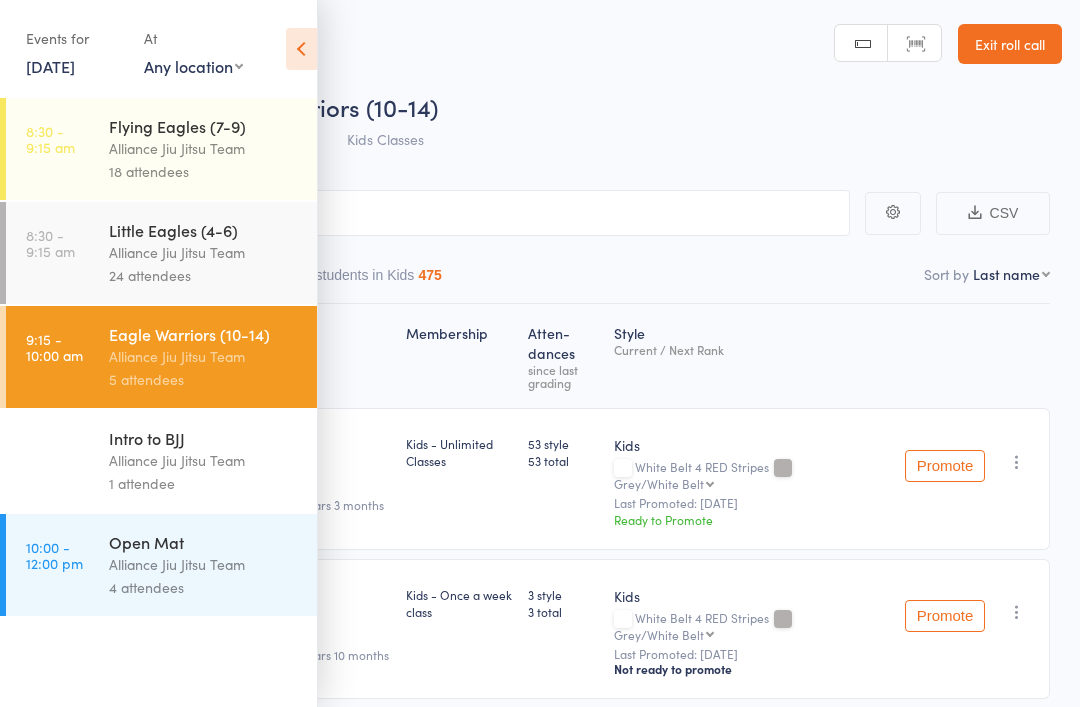 click at bounding box center (301, 49) 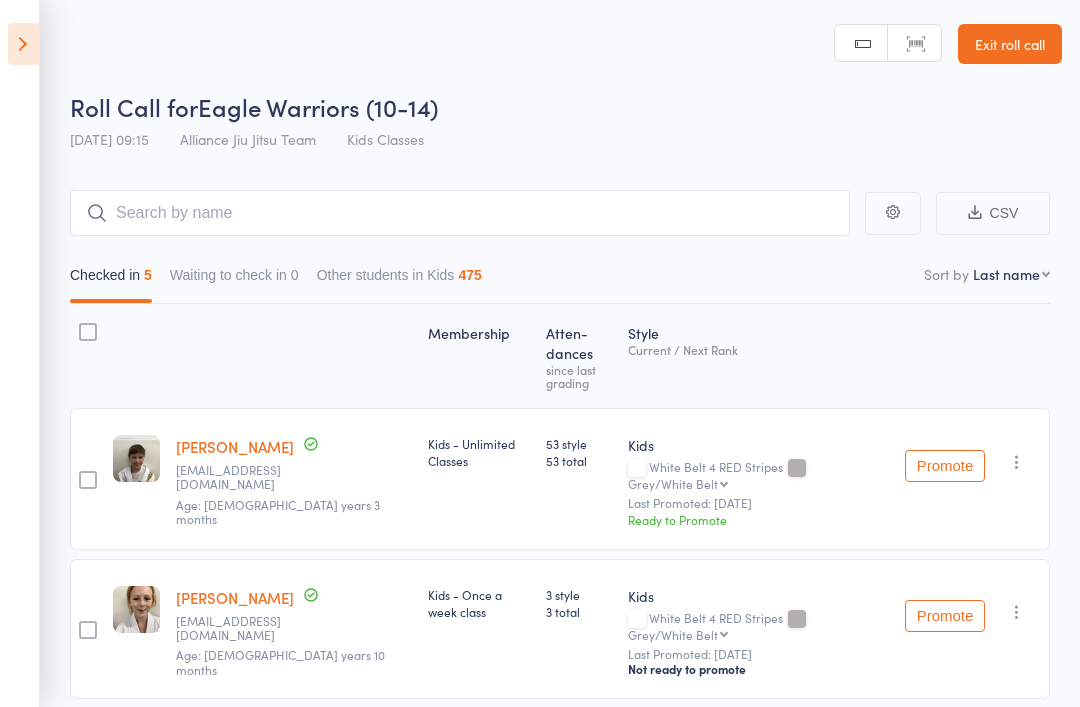 click at bounding box center (23, 44) 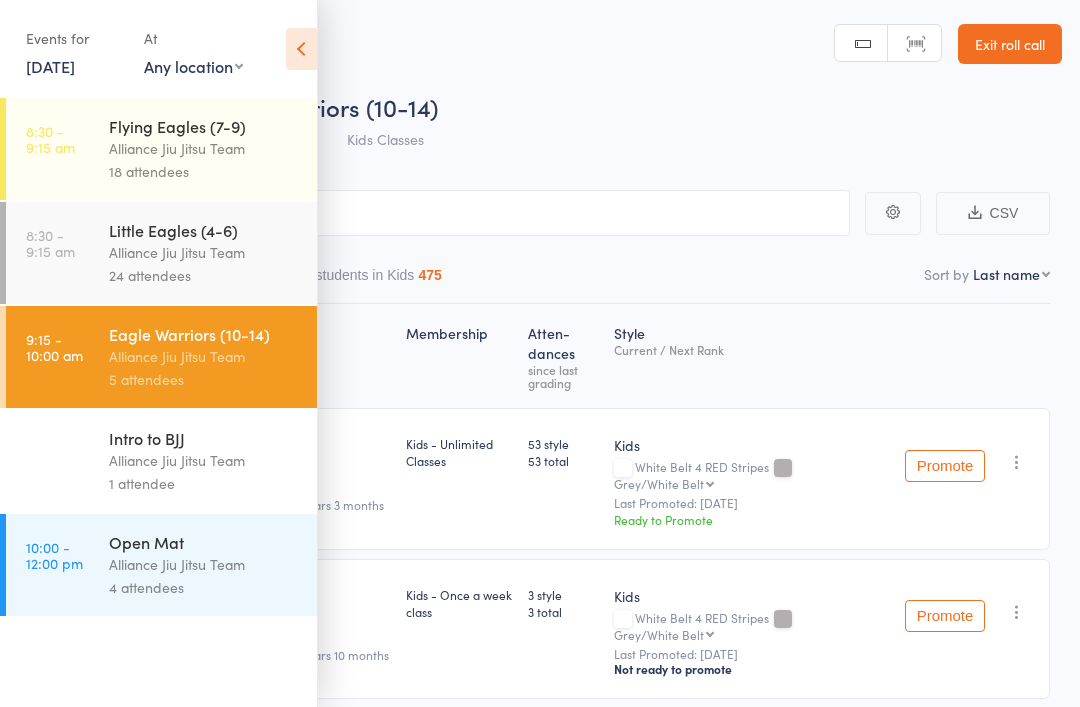 click on "Alliance Jiu Jitsu Team" at bounding box center (204, 148) 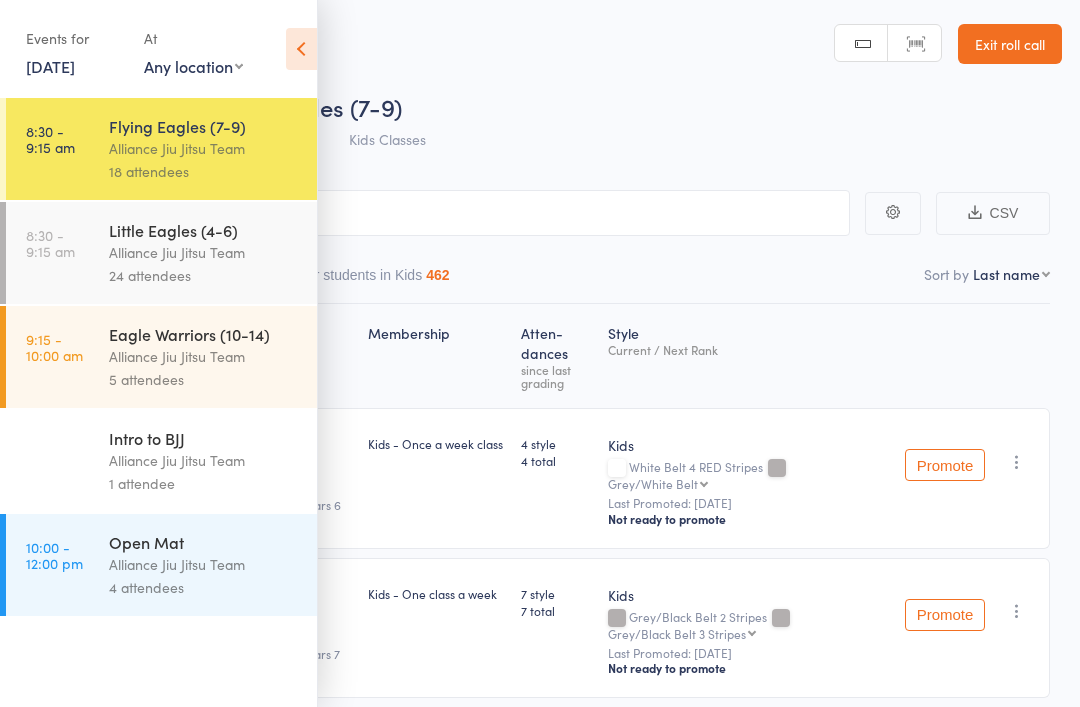 click at bounding box center [301, 49] 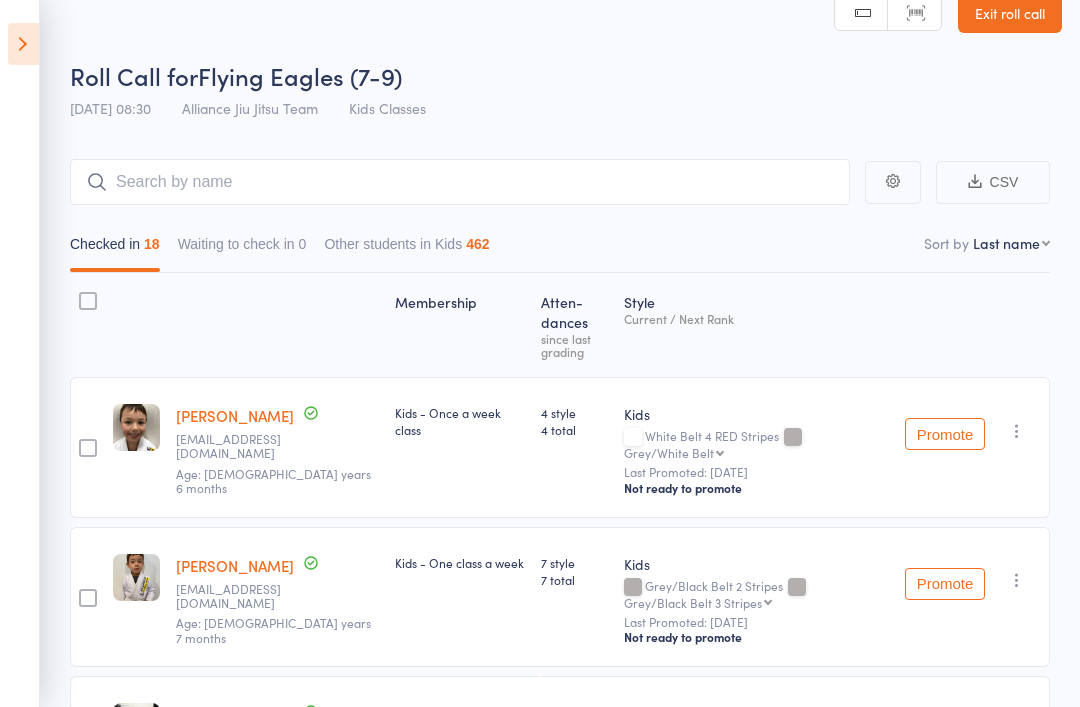 scroll, scrollTop: 30, scrollLeft: 0, axis: vertical 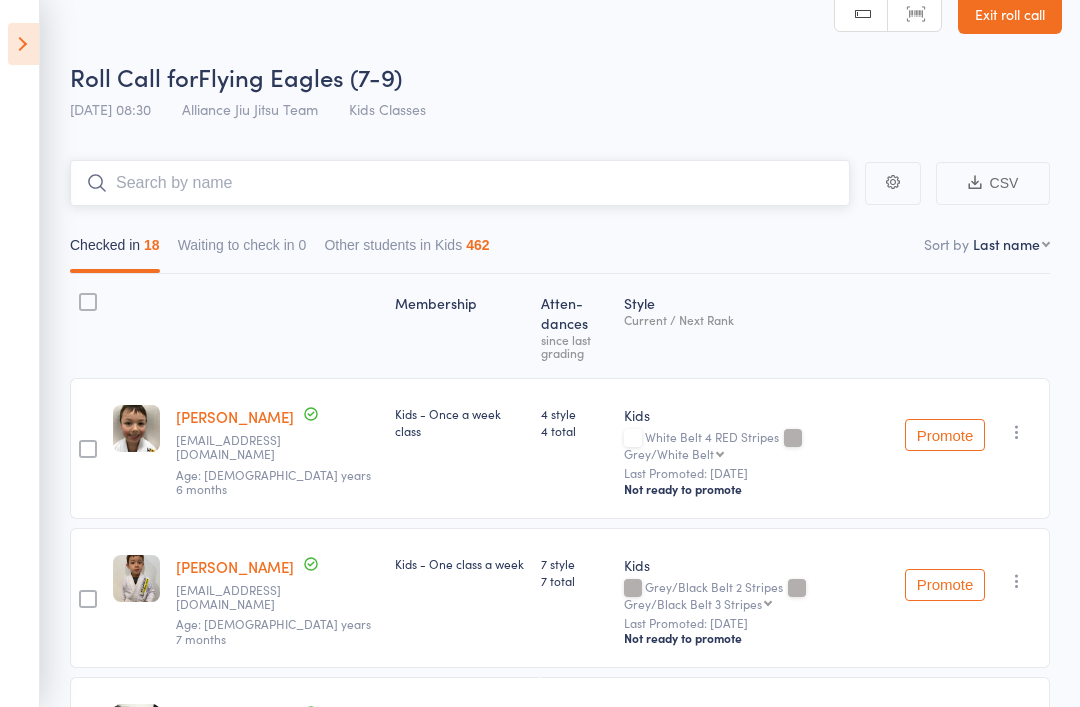 click at bounding box center [460, 183] 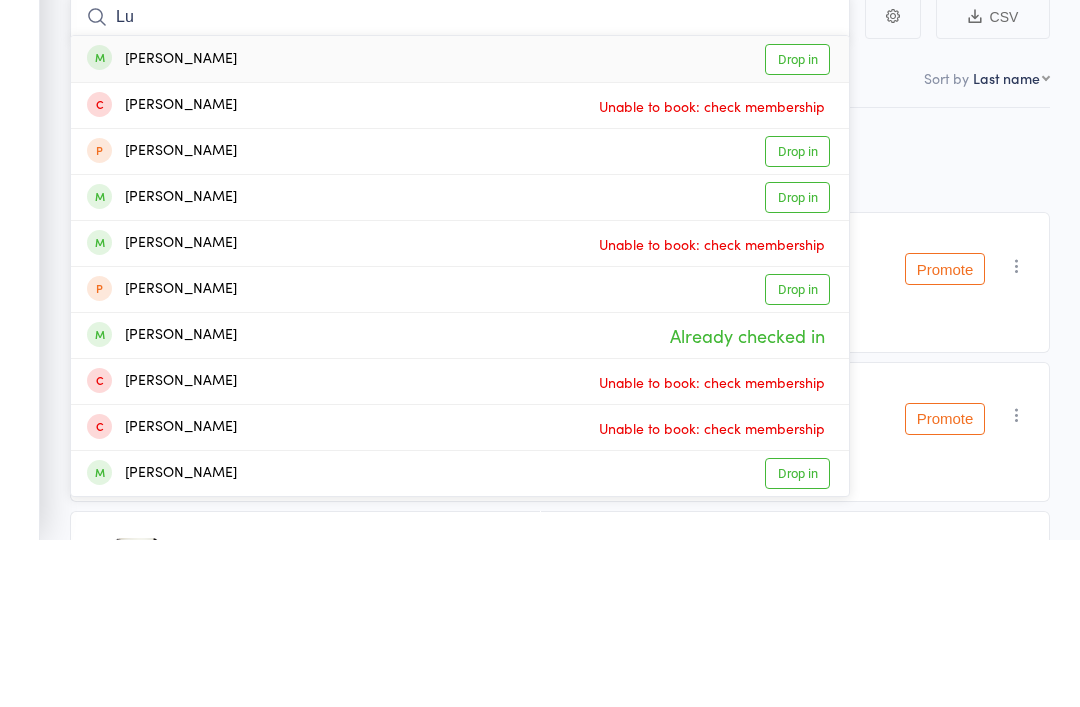 type on "L" 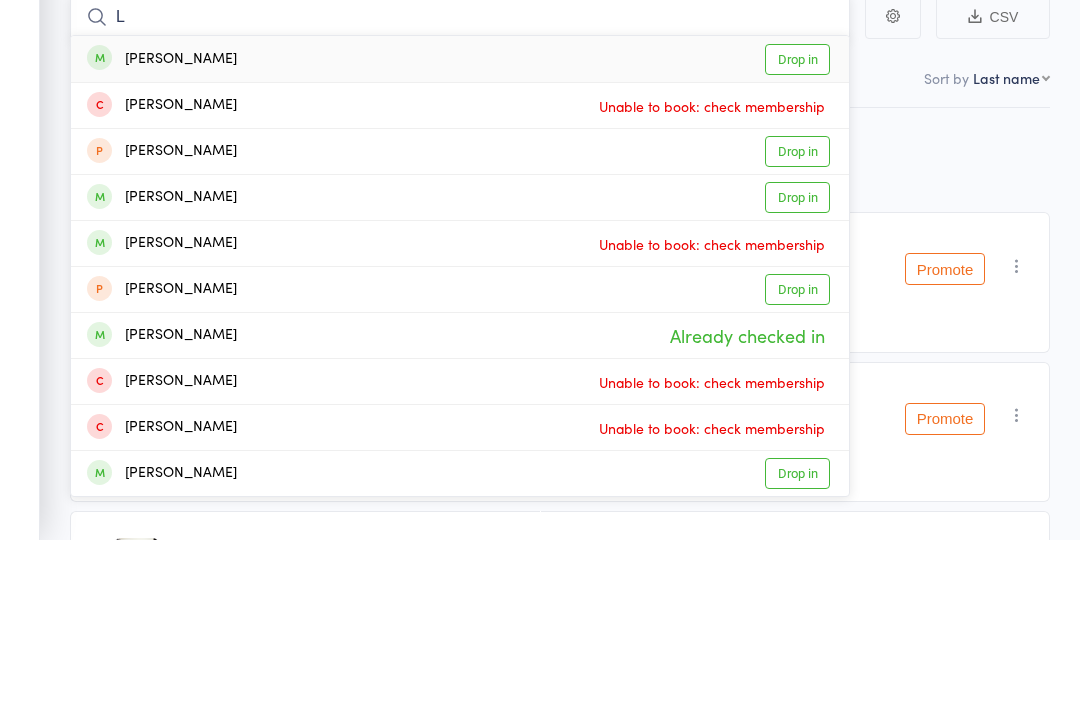 type 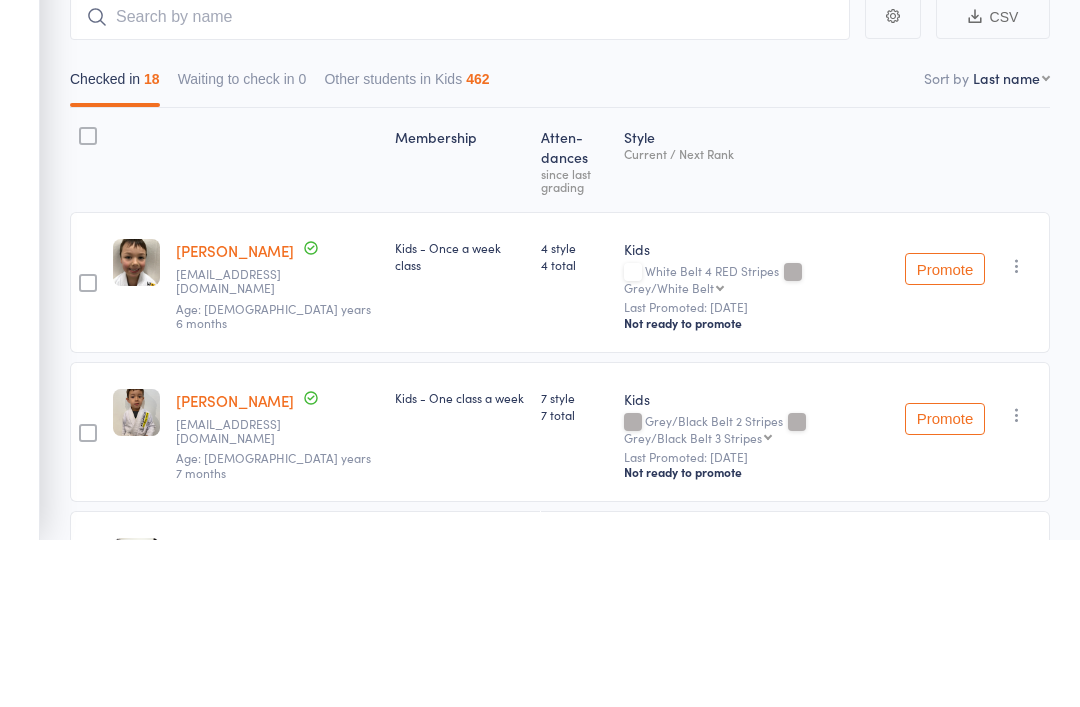 click on "Membership Atten­dances since last grading Style Current / Next Rank edit Darcy Anstee    stuartanstee@hotmail.com Age: 6 years 6 months Kids - Once a week class 4 style 4 total Kids White Belt 4 RED Stripes  Grey/White Belt  Grey/White Belt Grey/White Belt 1 Stripe Grey/White Belt 2 Stripes Grey/White Belt 3 Stripes Grey/White Belt 4 Stripes Grey/White Belt 1 RED Stripes Grey/White Belt 2 RED Stripes Grey/White Belt 3 RED Stripes Grey/White Belt 4 RED Stripes Grey Belt Grey Belt 1 Stripe Grey Belt 2 Stripes Grey Belt 3 Stripes Grey Belt 4 Stripes Grey Belt 1 RED Stripe Grey Belt 2 RED Stripes Grey Belt 3 RED Stripes Grey Belt 4 RED Stripes Grey/Black Belt Grey/Black Belt 1 Stripe Grey/Black Belt 2 Stripes Grey/Black Belt 3 Stripes Grey/Black Belt 4 Stripes Grey/Black Belt 1 RED Stripes Grey/Black Belt 2 RED Stripes Grey/Black Belt 3 RED Stripes Grey/Black Belt 4 RED Stripes Yellow/White Belt Yellow/White Belt 1 Stripe Yellow/White Belt 2 Stripes Yellow/White Belt 3 Stripes Yellow/White Belt 4 Stripes" at bounding box center (560, 1734) 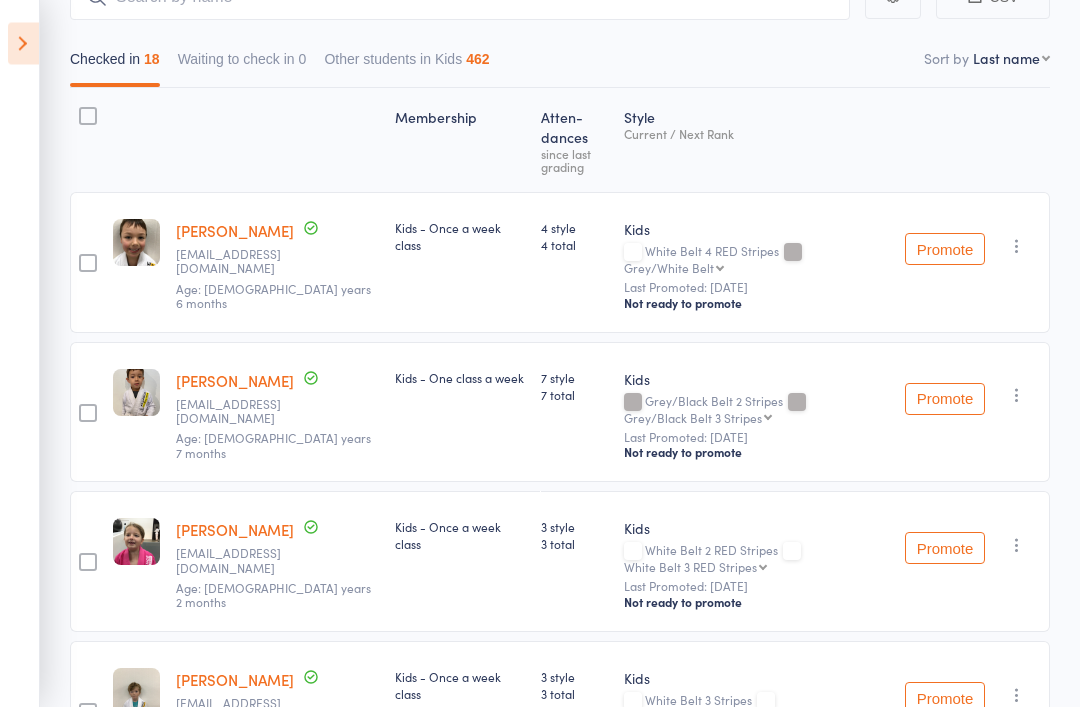 scroll, scrollTop: 0, scrollLeft: 0, axis: both 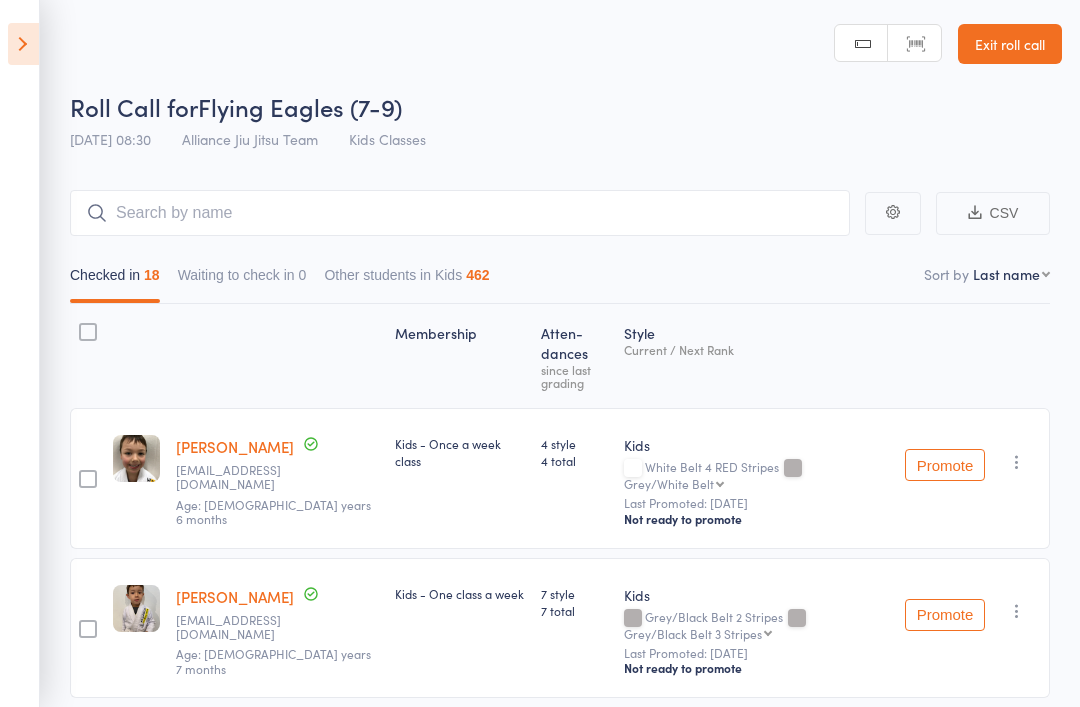click on "Exit roll call" at bounding box center (1010, 44) 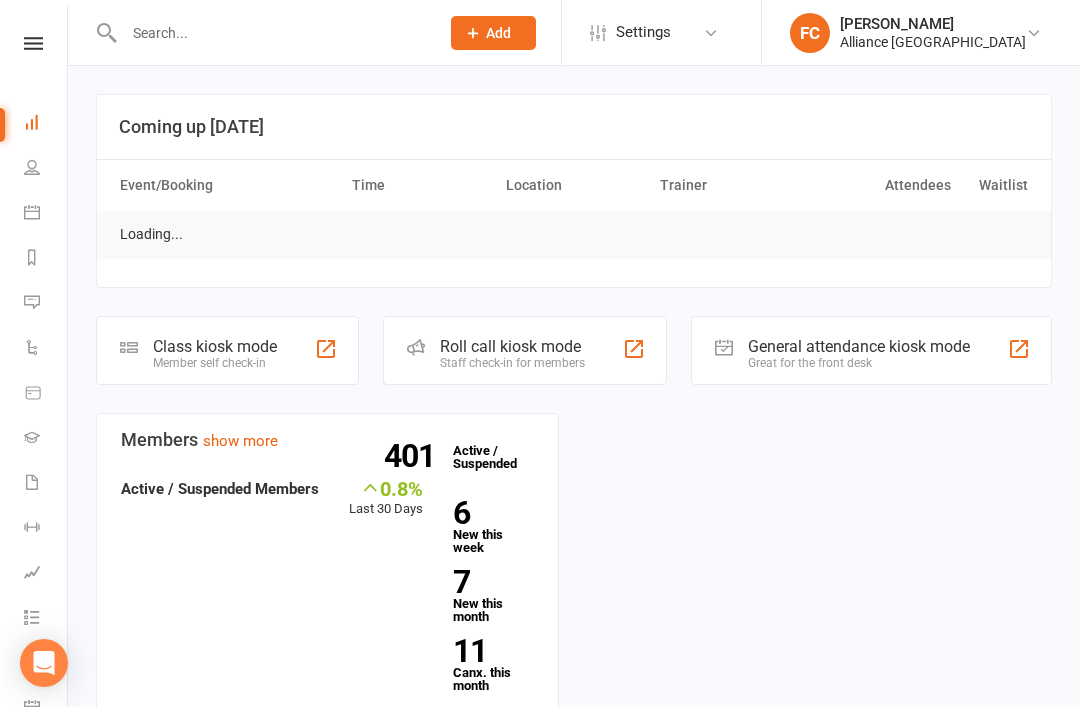 scroll, scrollTop: 0, scrollLeft: 0, axis: both 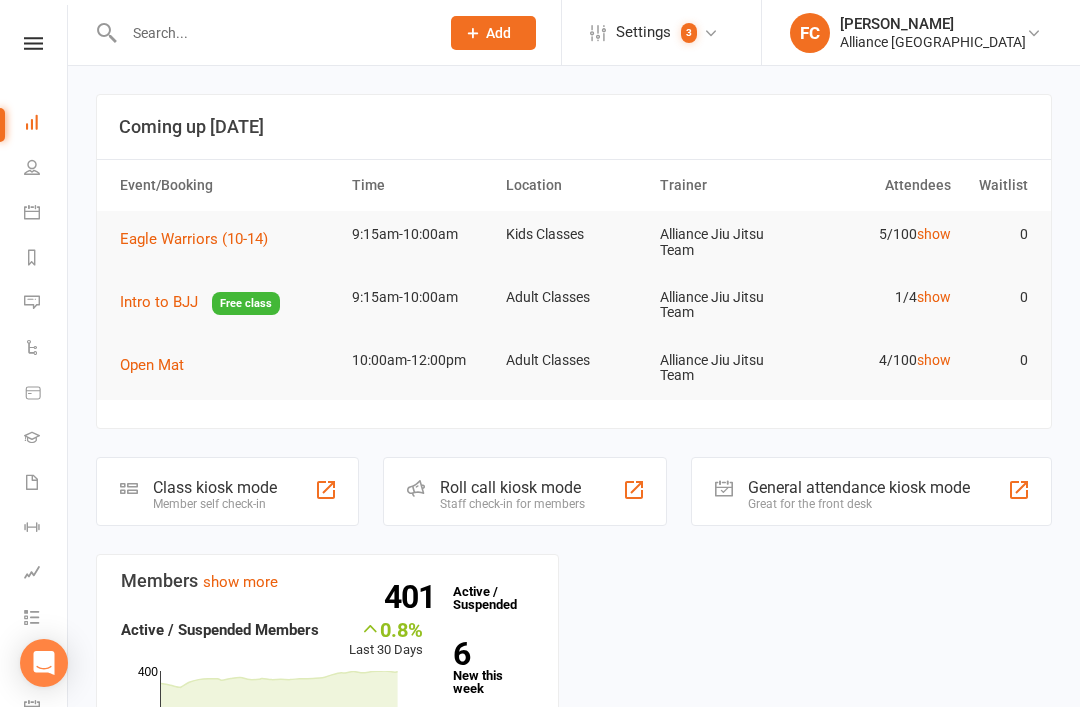 click on "Roll call kiosk mode" 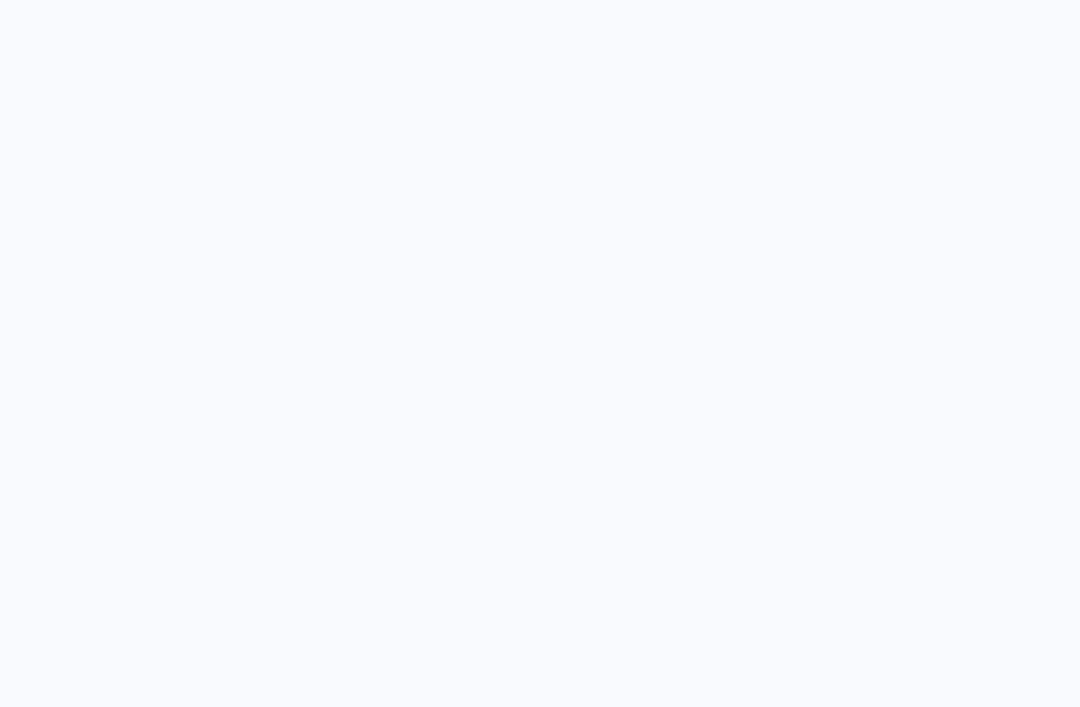 scroll, scrollTop: 0, scrollLeft: 0, axis: both 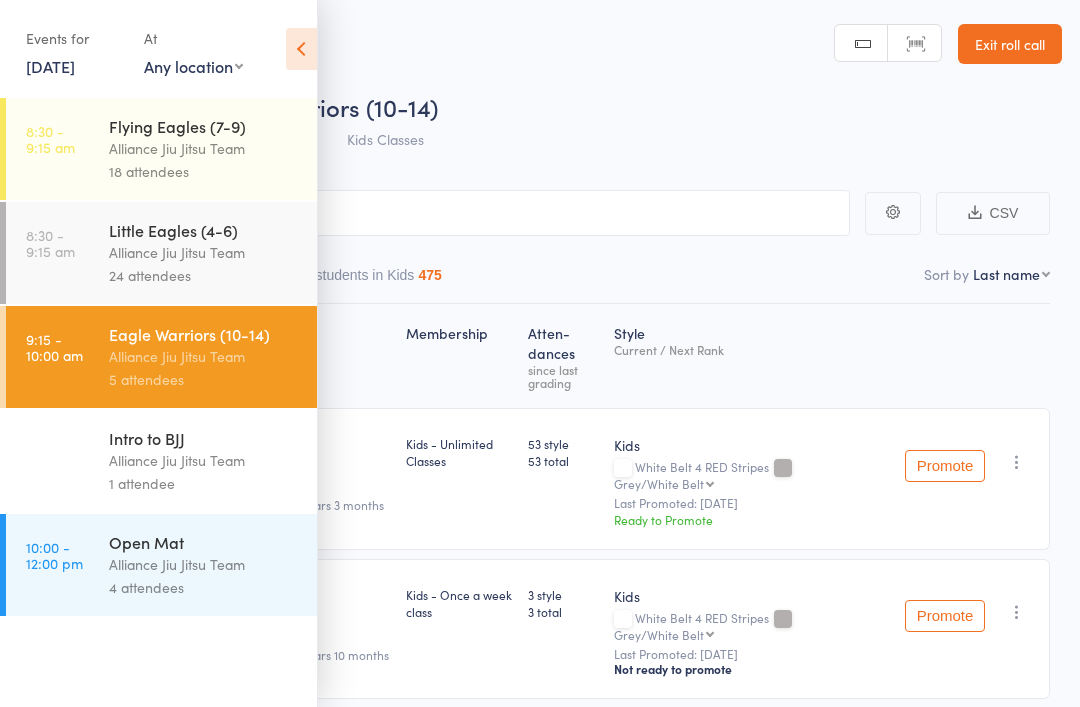 click on "Exit roll call" at bounding box center (1010, 44) 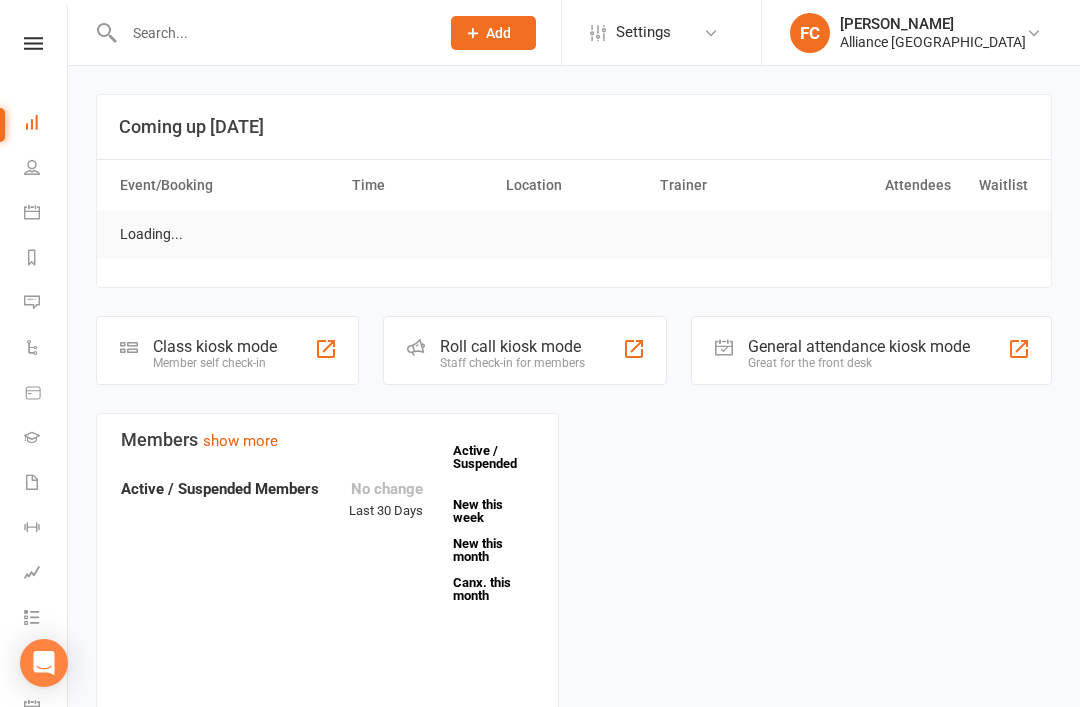 scroll, scrollTop: 0, scrollLeft: 0, axis: both 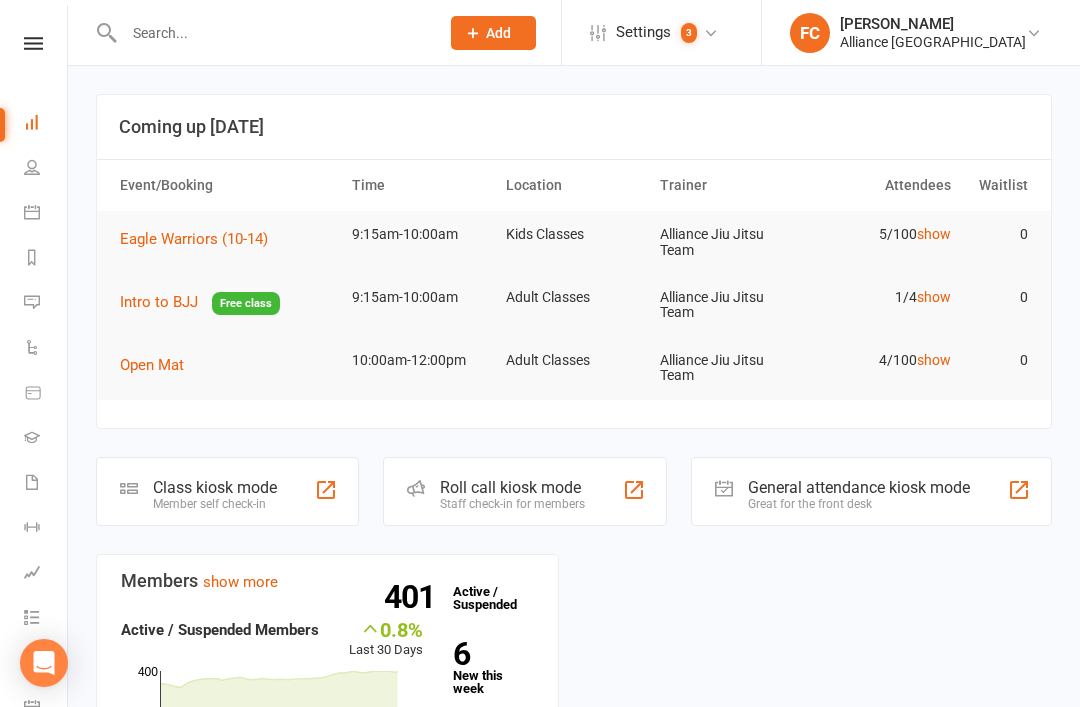 click on "Member self check-in" 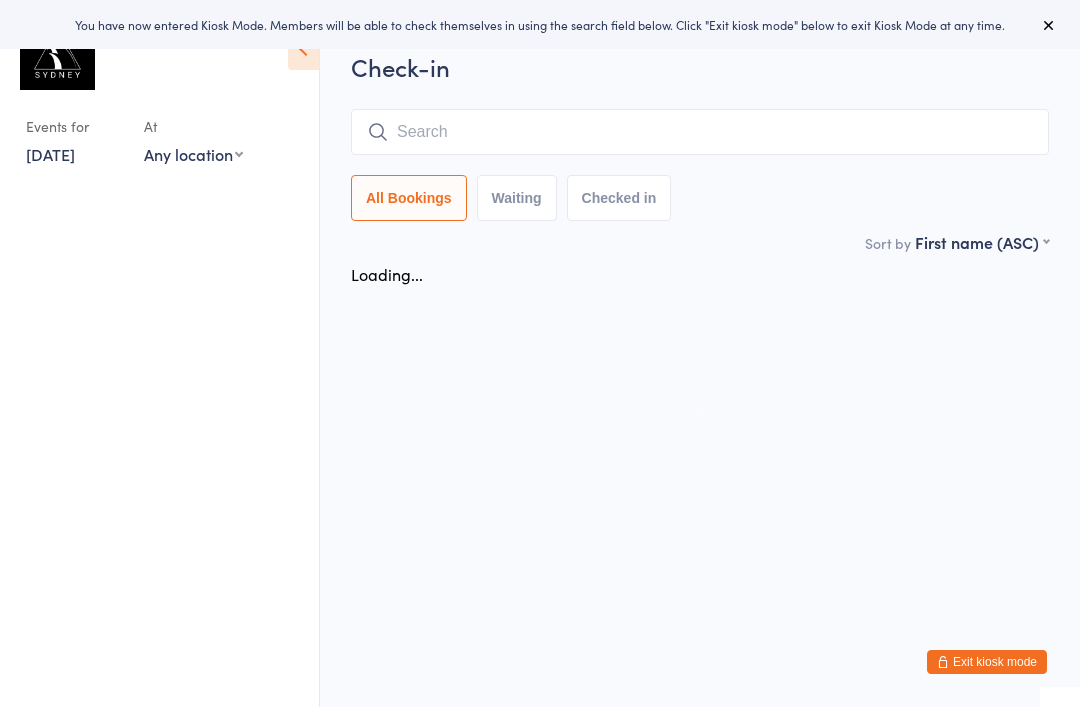 scroll, scrollTop: 0, scrollLeft: 0, axis: both 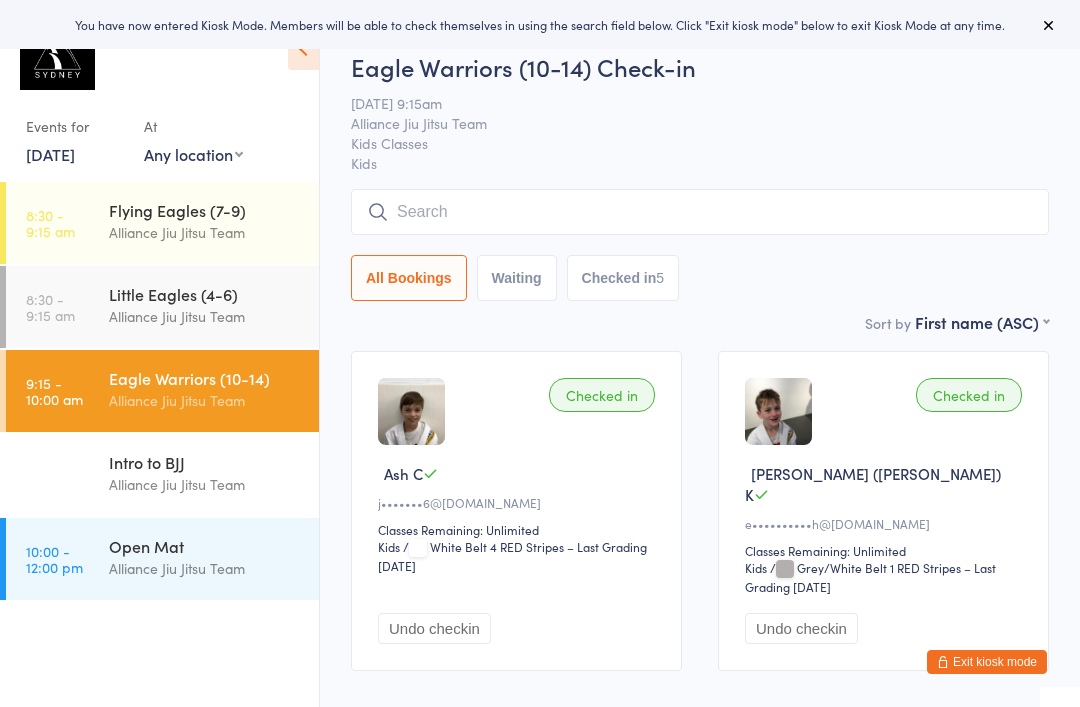 click on "Open Mat" at bounding box center (205, 546) 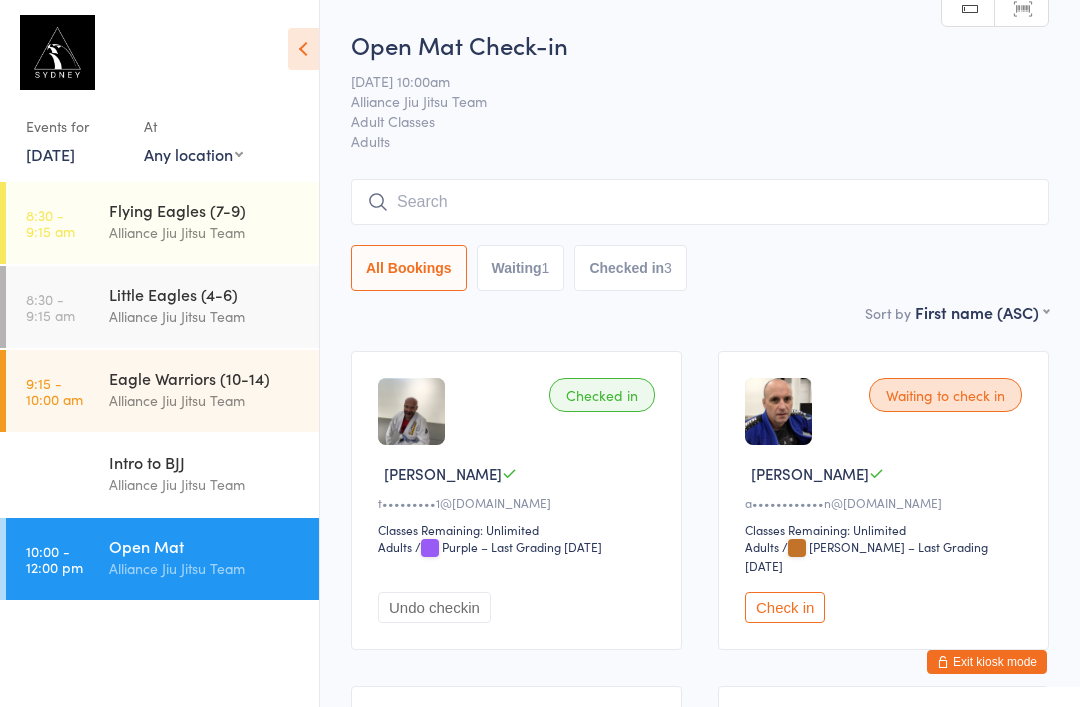click at bounding box center (700, 202) 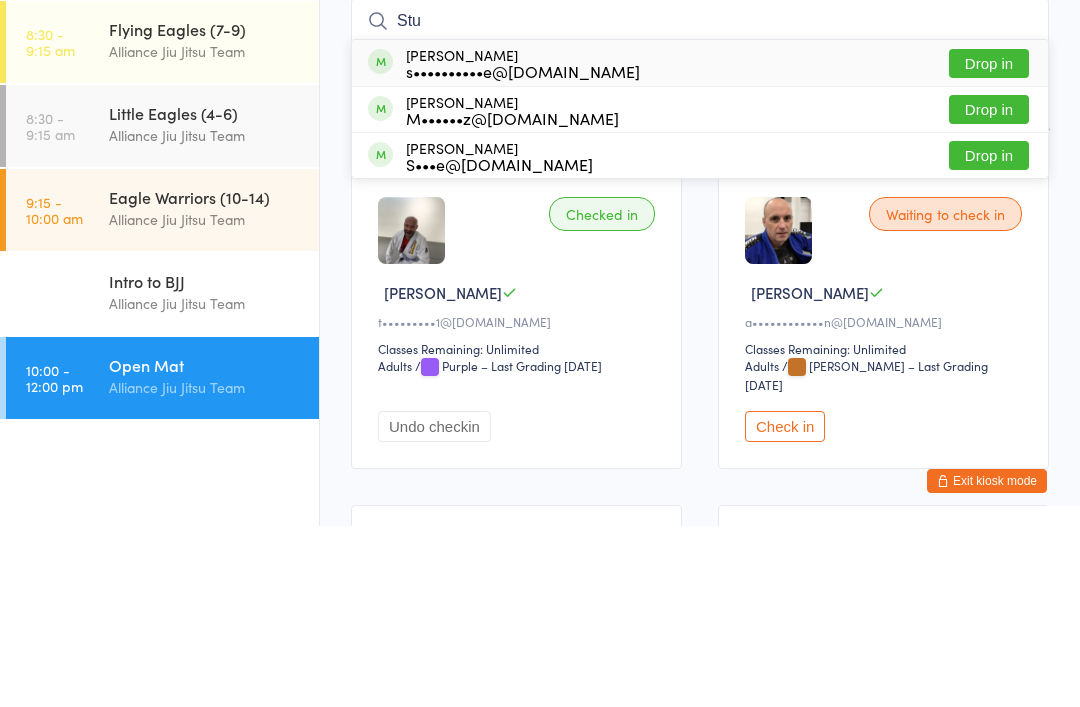 type on "Stu" 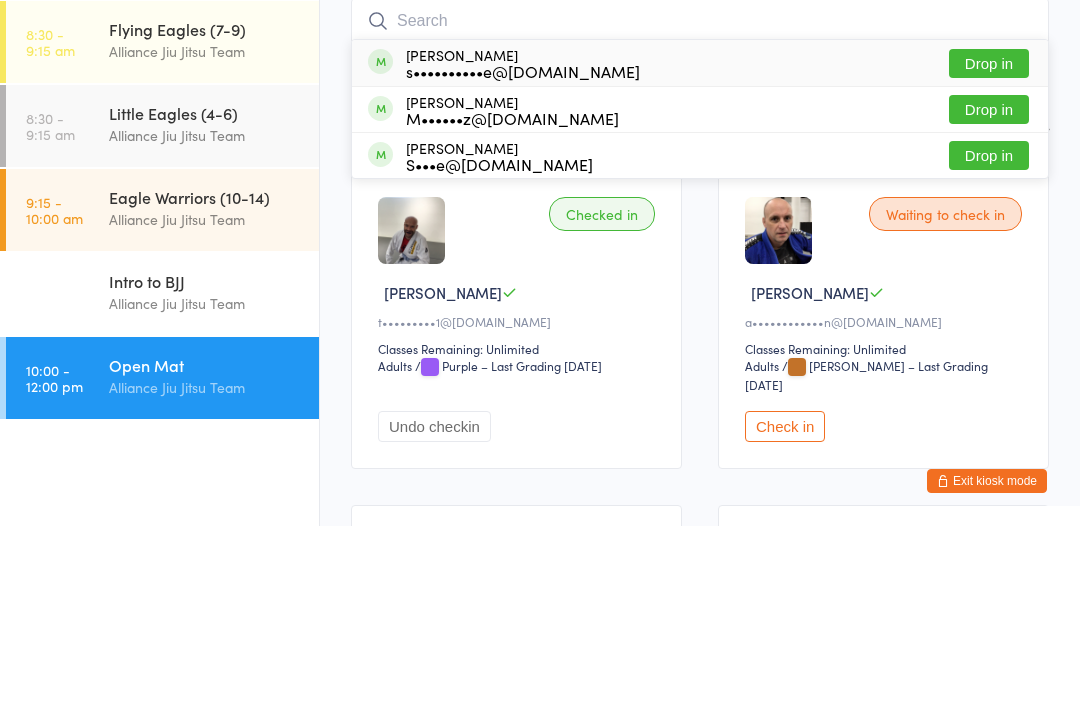 scroll, scrollTop: 181, scrollLeft: 0, axis: vertical 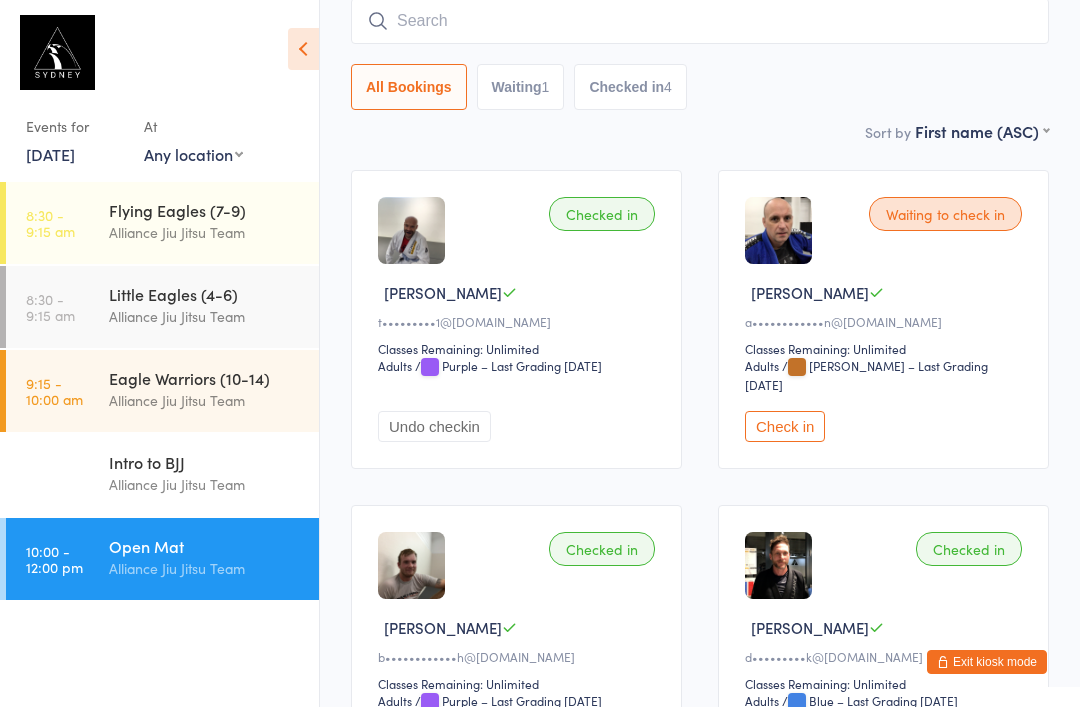 click on "Eagle Warriors (10-14)" at bounding box center [205, 378] 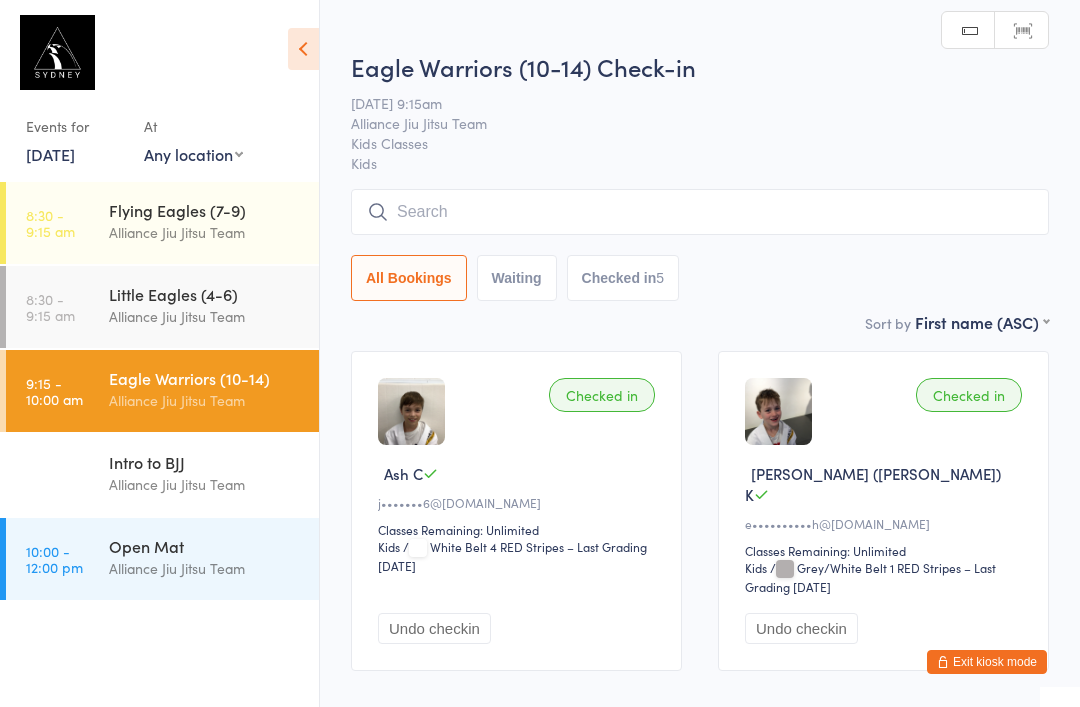click at bounding box center [700, 212] 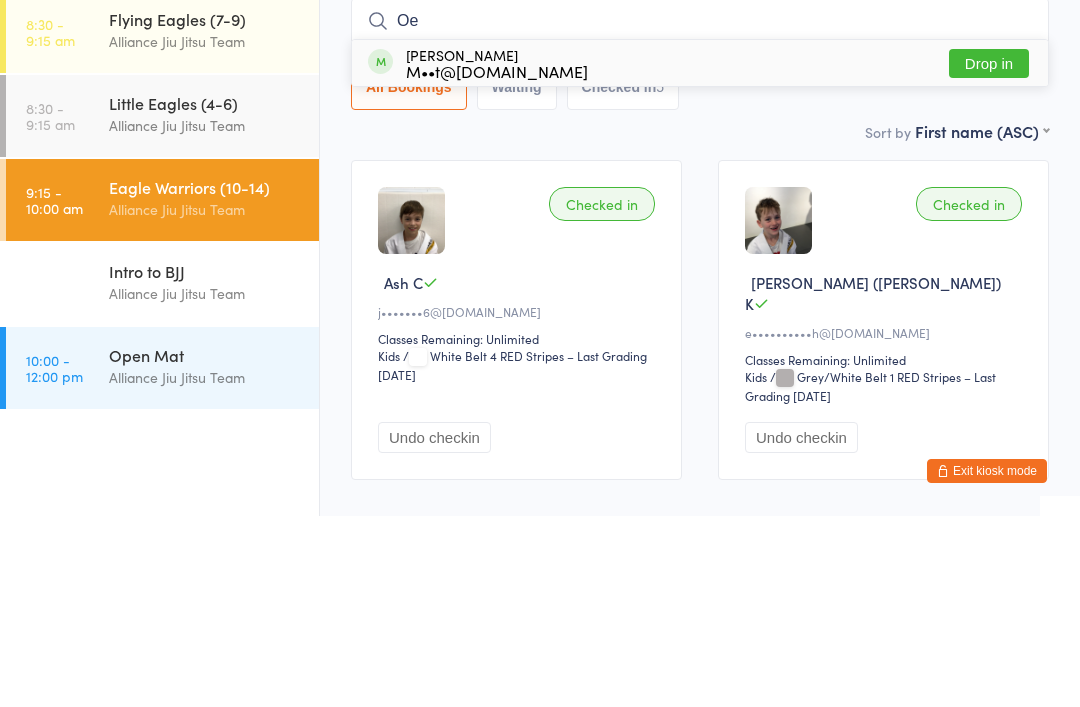 type on "O" 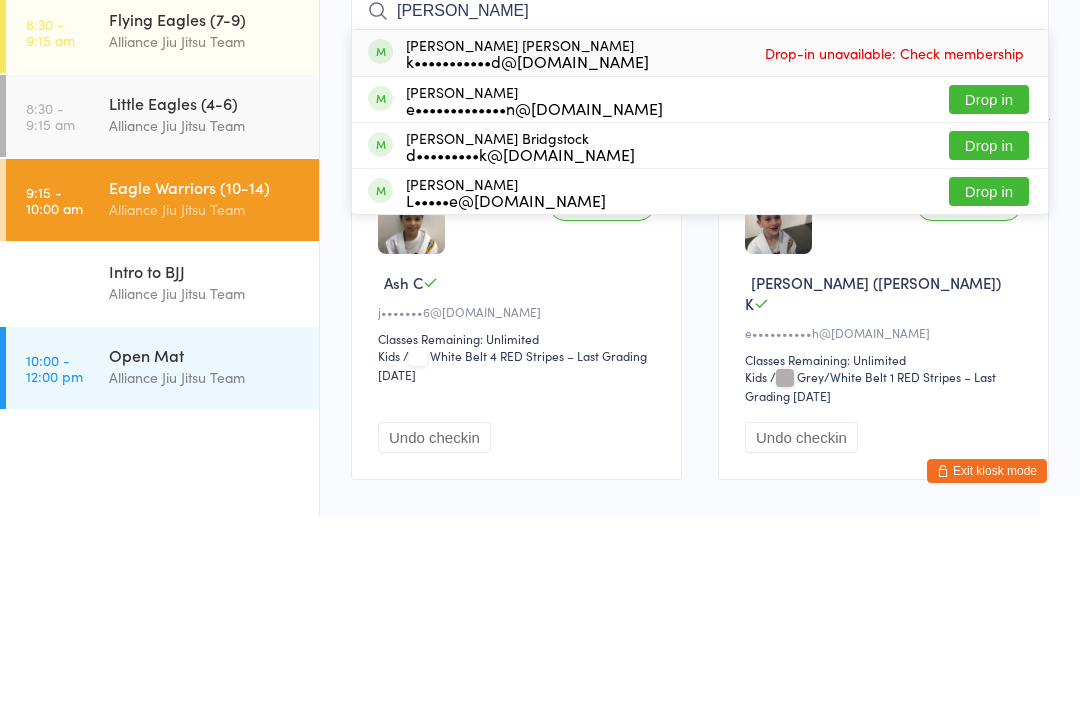 type on "[PERSON_NAME]" 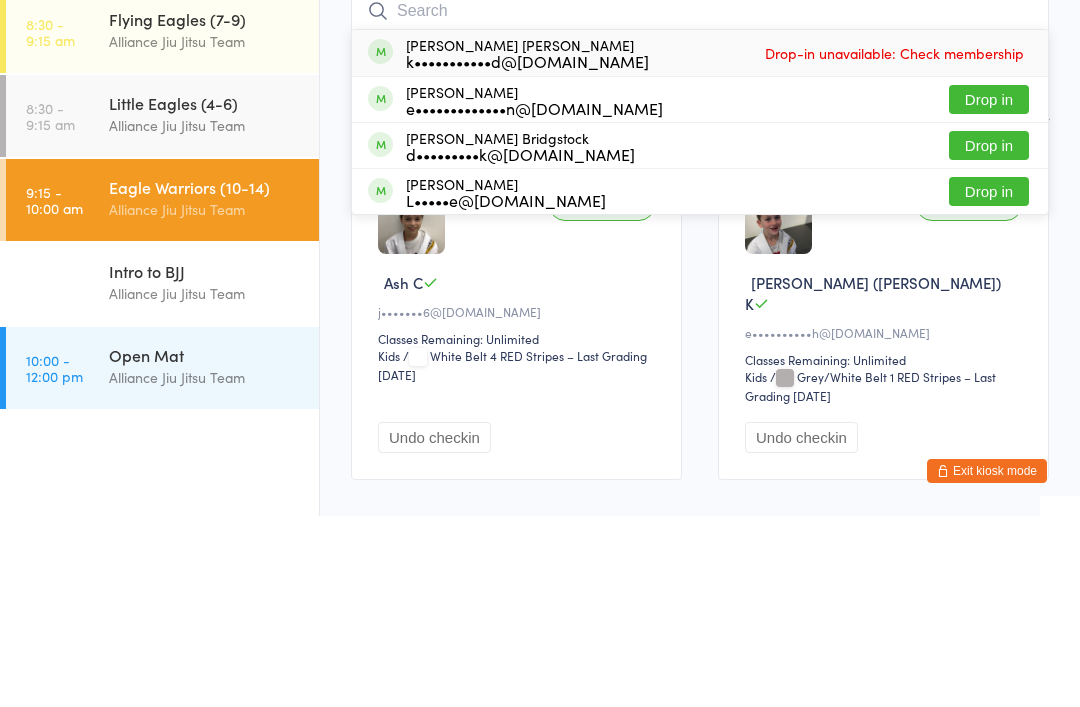 scroll, scrollTop: 191, scrollLeft: 0, axis: vertical 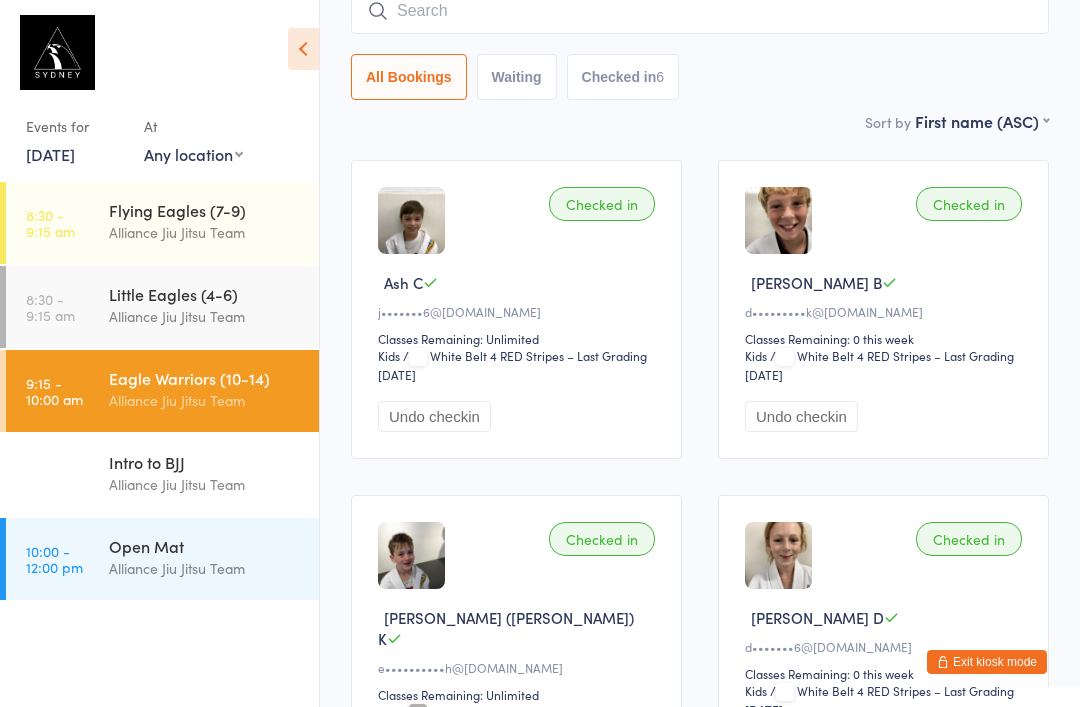 click on "Alliance Jiu Jitsu Team" at bounding box center [205, 568] 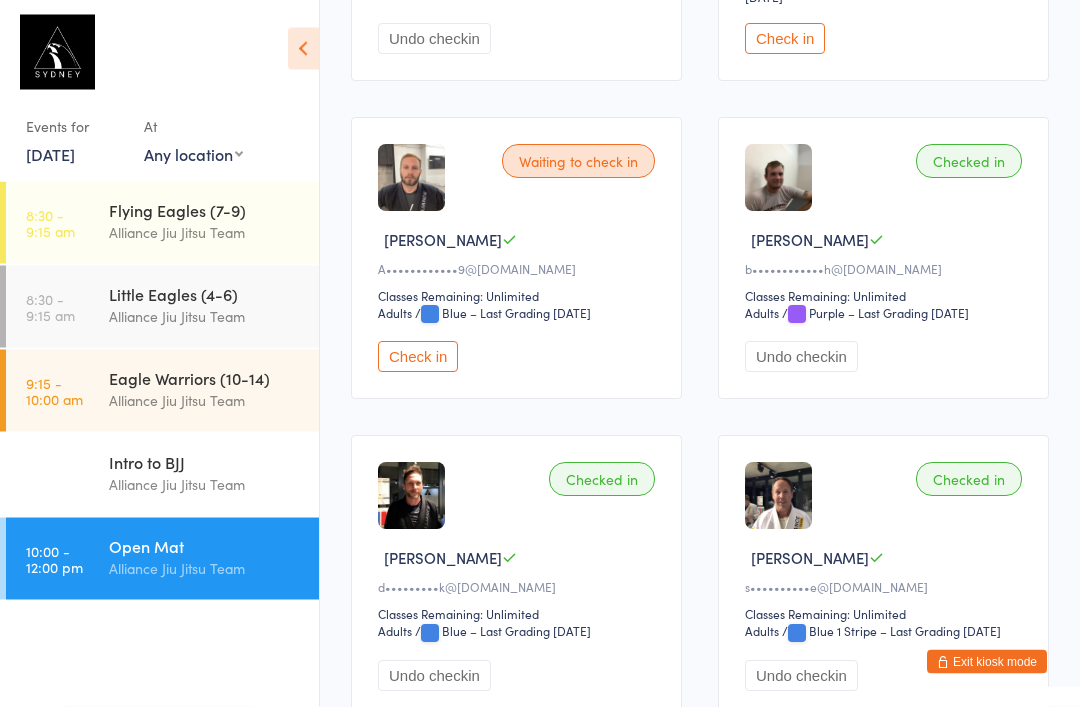 scroll, scrollTop: 569, scrollLeft: 0, axis: vertical 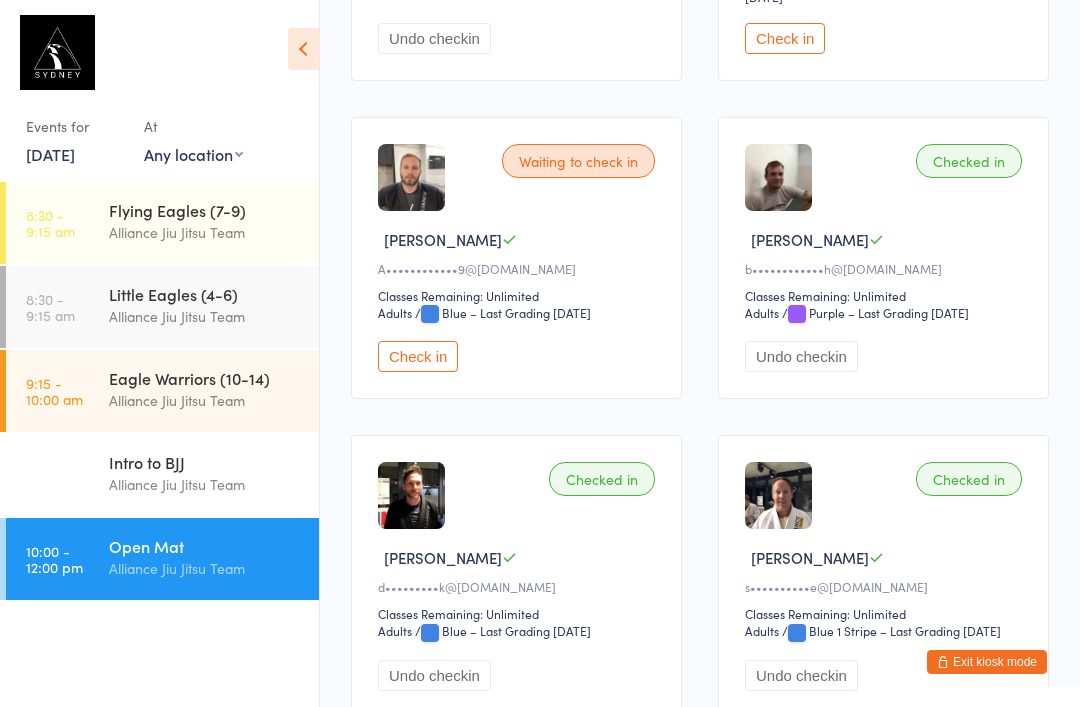 click on "Check in" at bounding box center [418, 356] 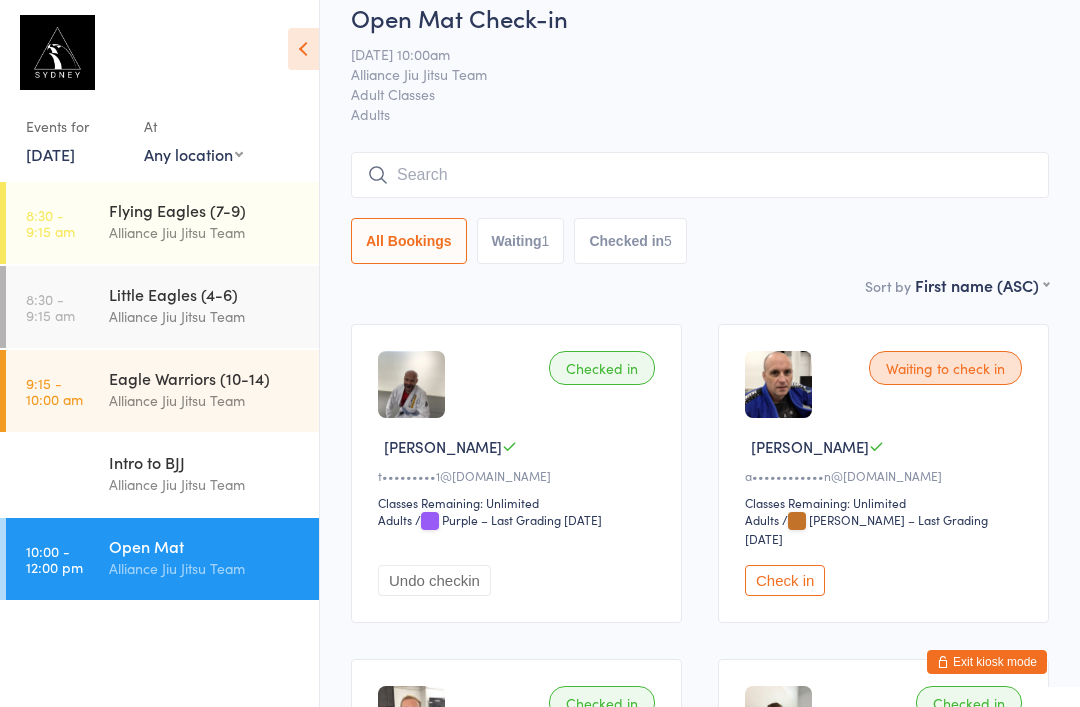 scroll, scrollTop: 26, scrollLeft: 0, axis: vertical 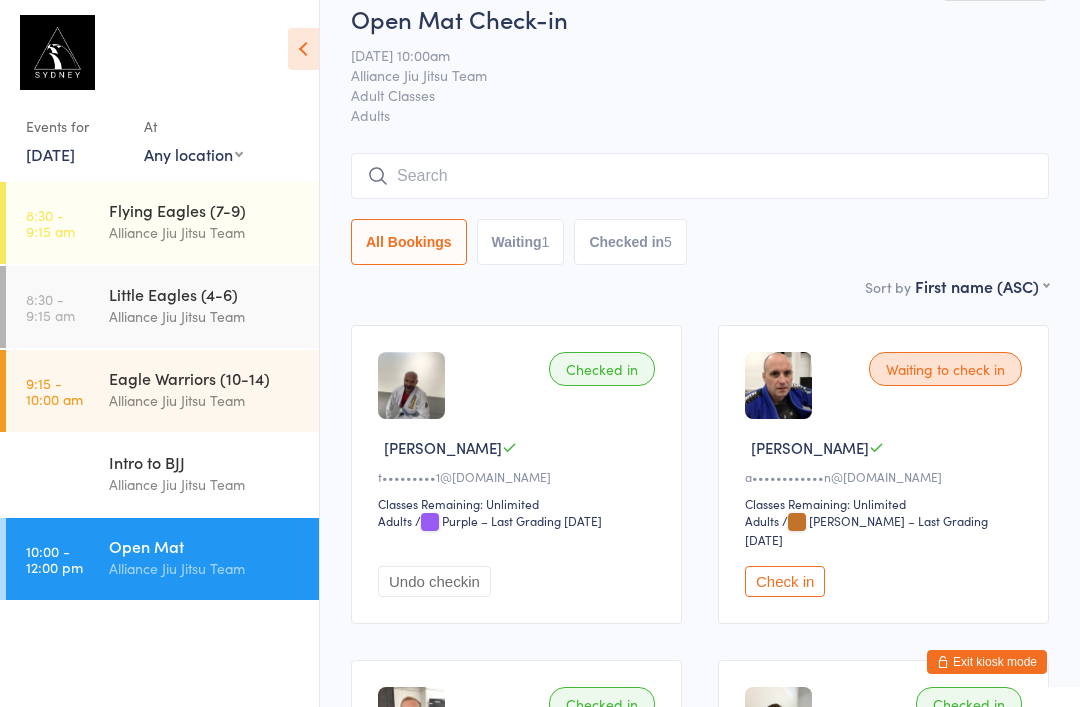 click at bounding box center [700, 176] 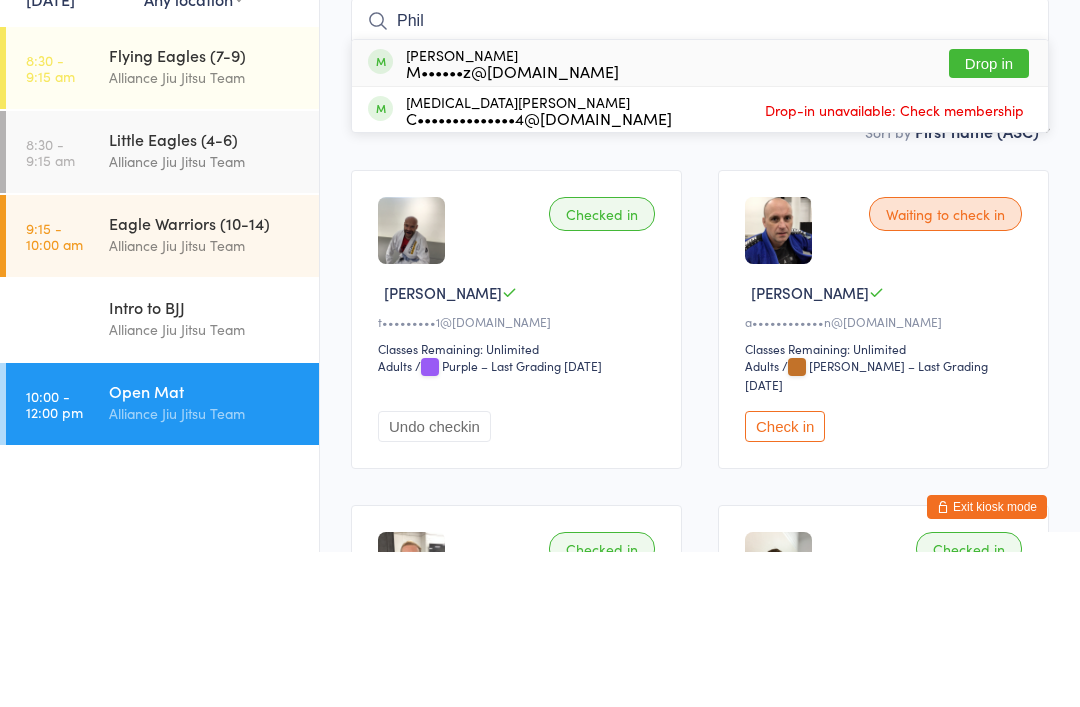type on "Phil" 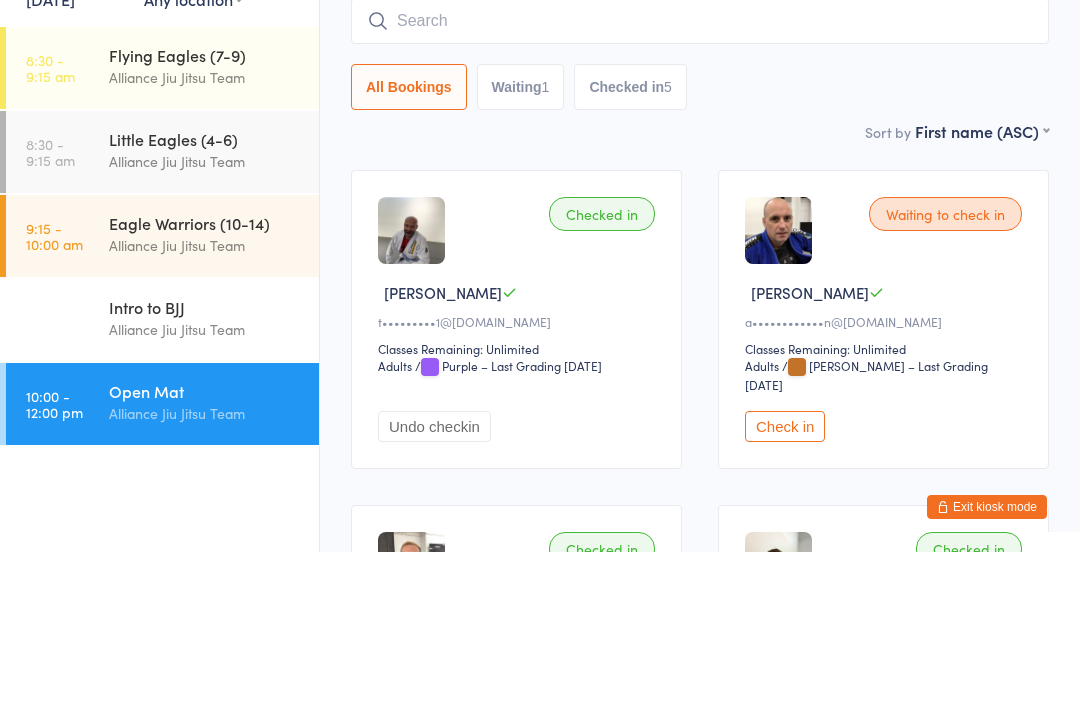 scroll, scrollTop: 181, scrollLeft: 0, axis: vertical 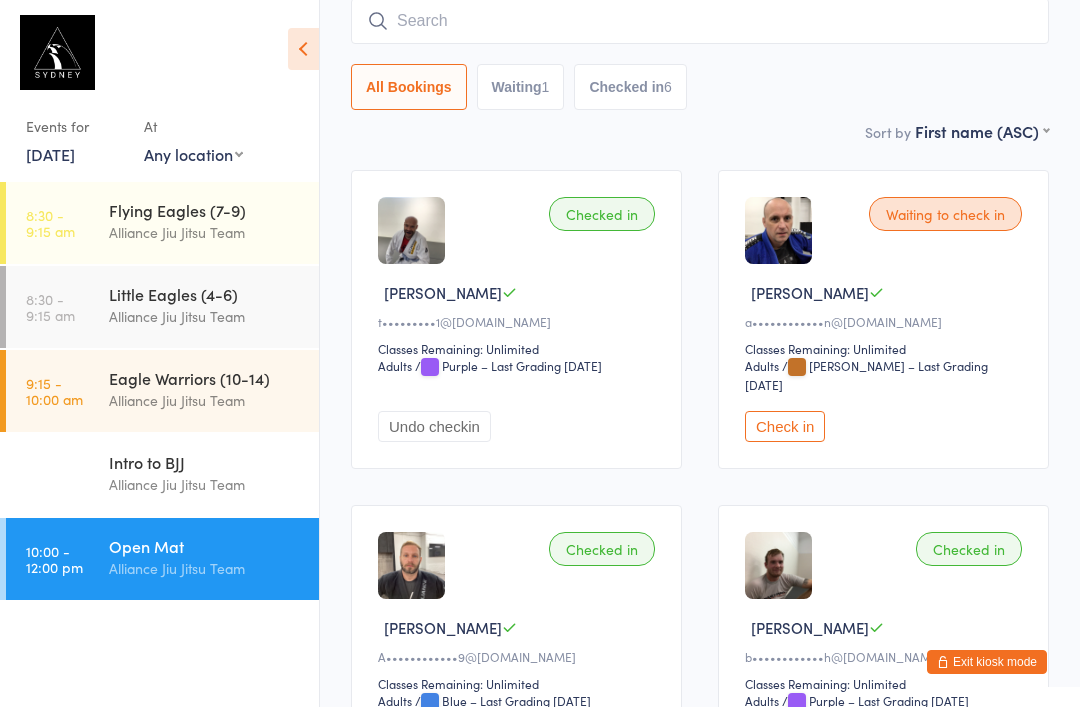 click at bounding box center (700, 21) 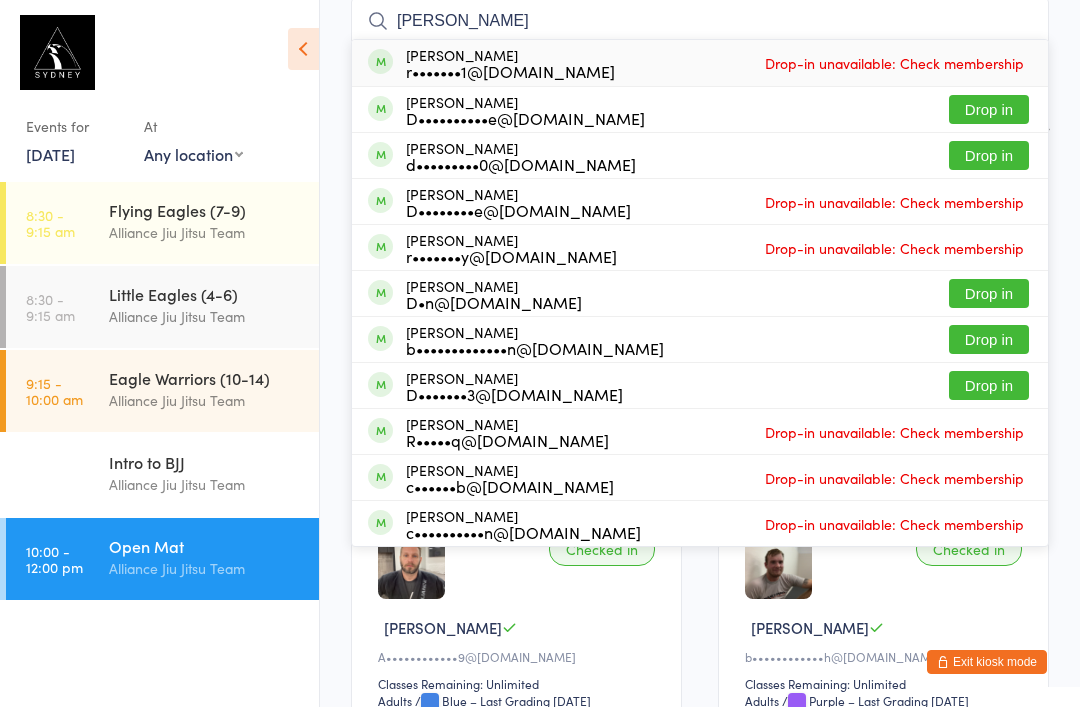 type on "[PERSON_NAME]" 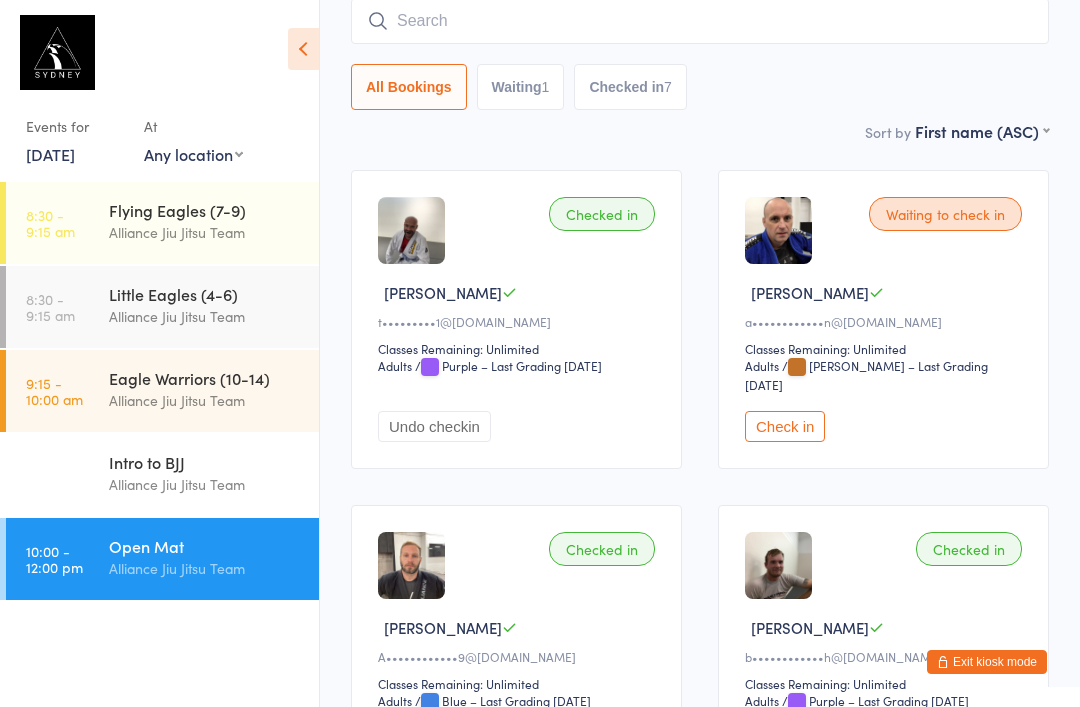 click at bounding box center (700, 21) 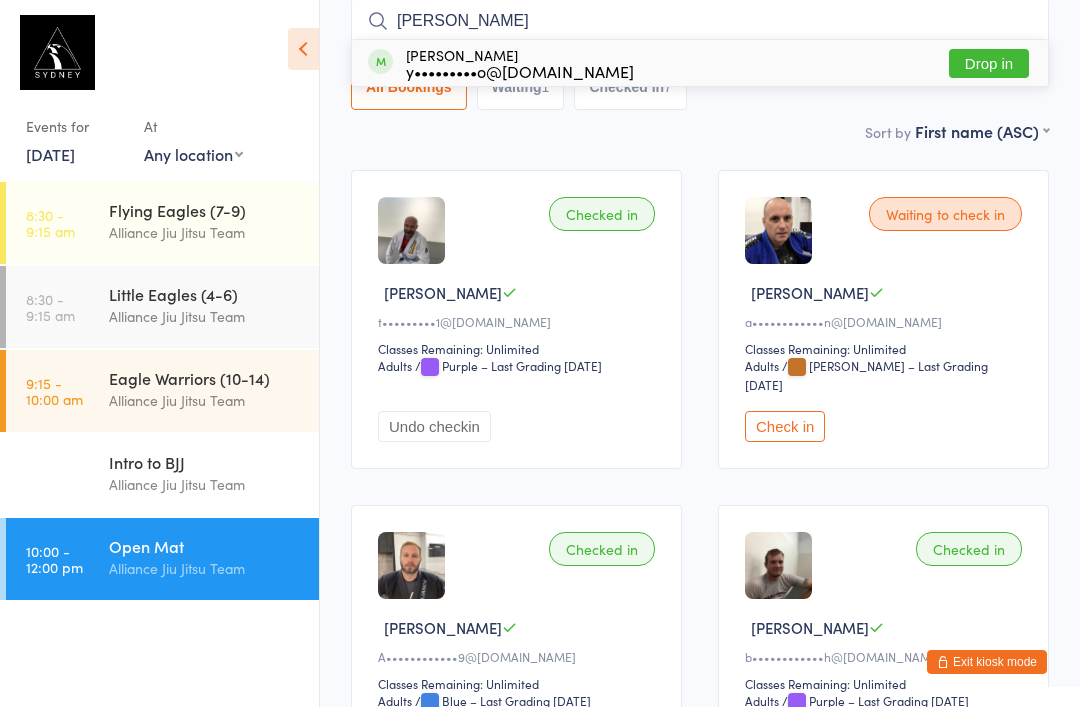 type on "[PERSON_NAME]" 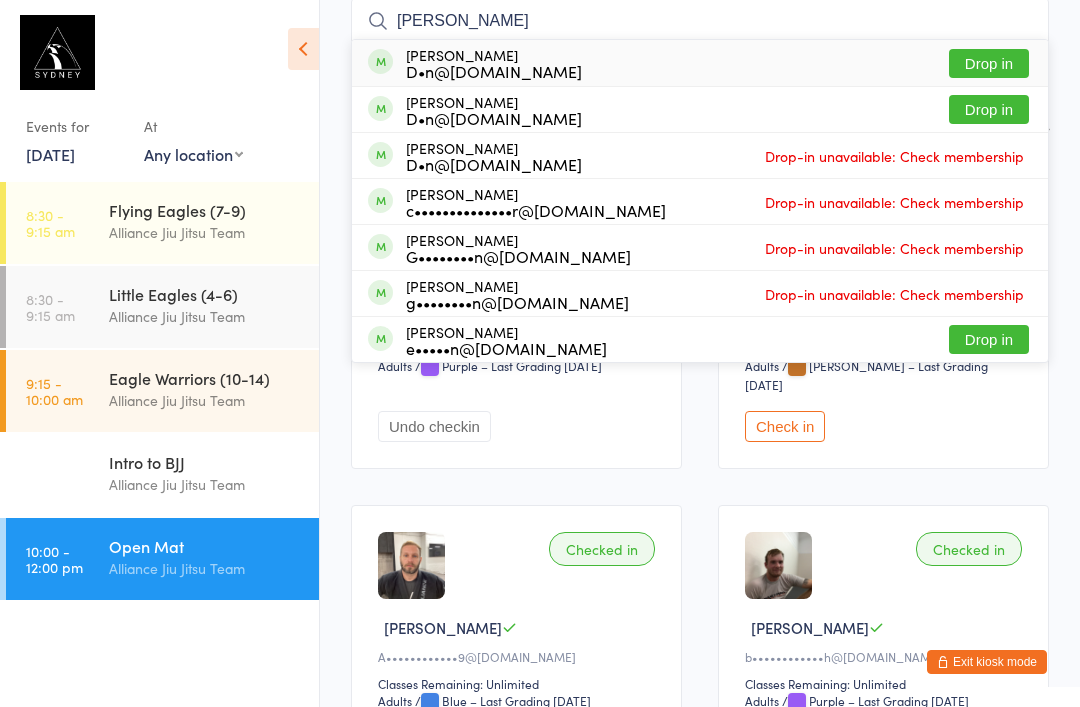 type on "[PERSON_NAME]" 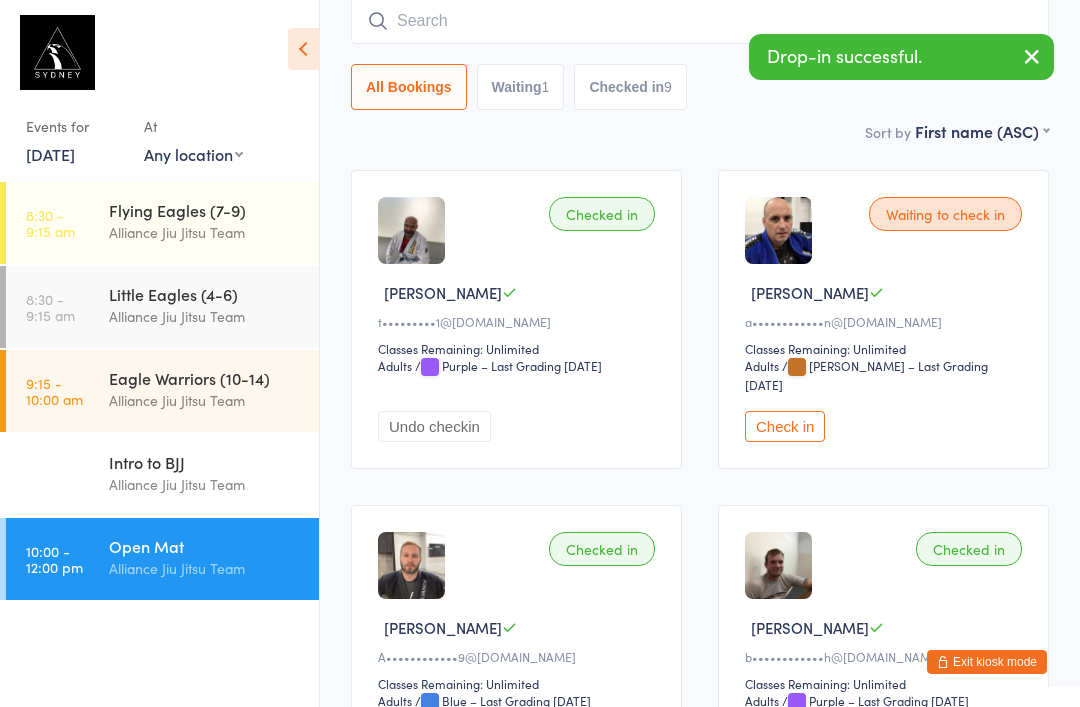 click at bounding box center (700, 21) 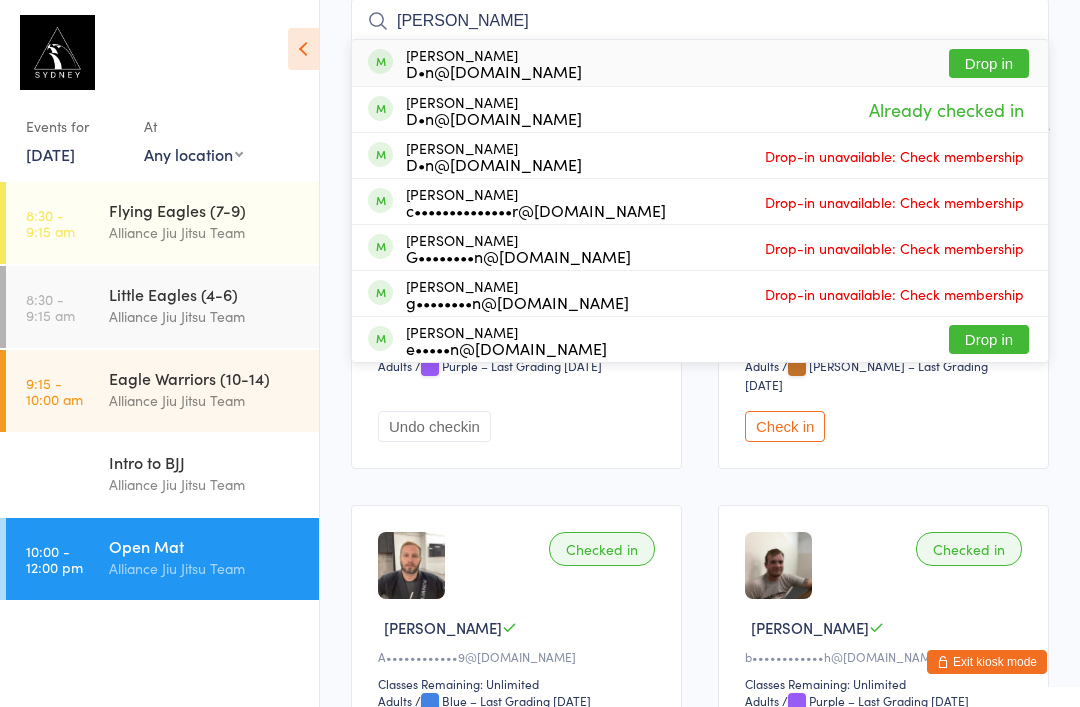 type on "[PERSON_NAME]" 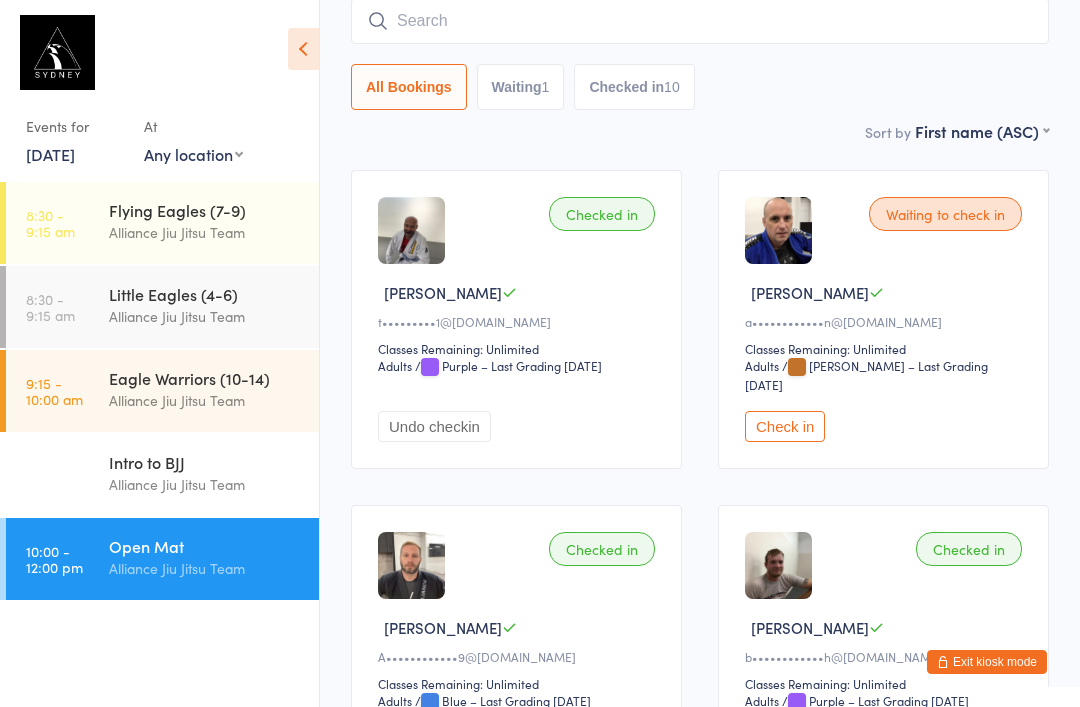 scroll, scrollTop: 180, scrollLeft: 0, axis: vertical 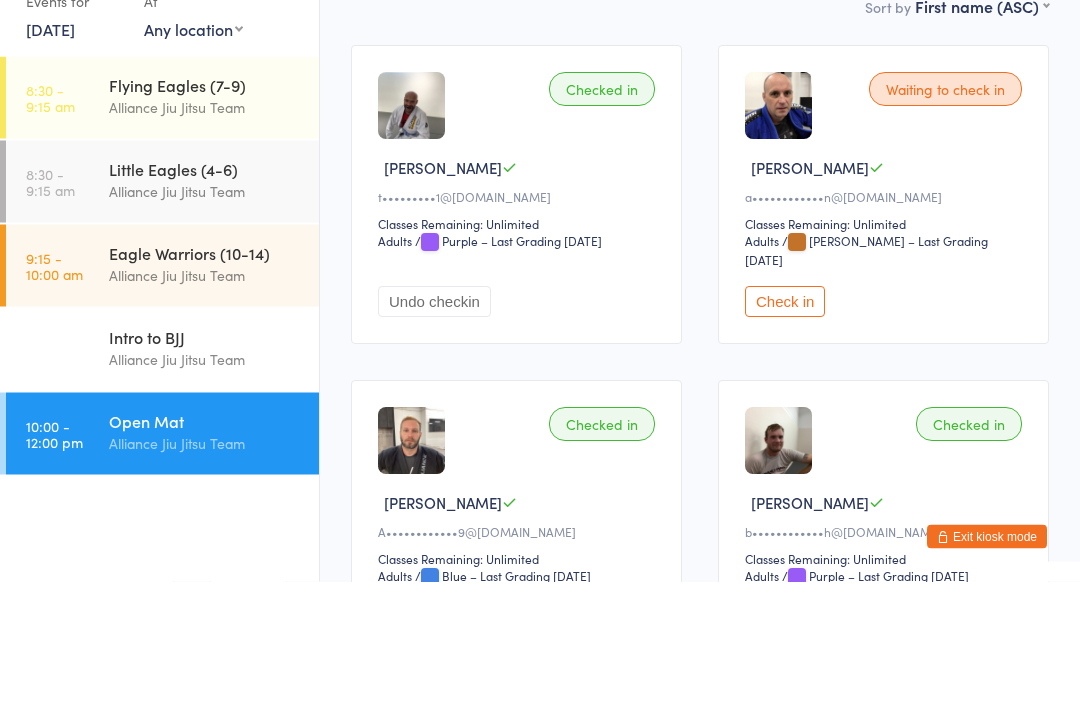 click on "Check in" at bounding box center (785, 427) 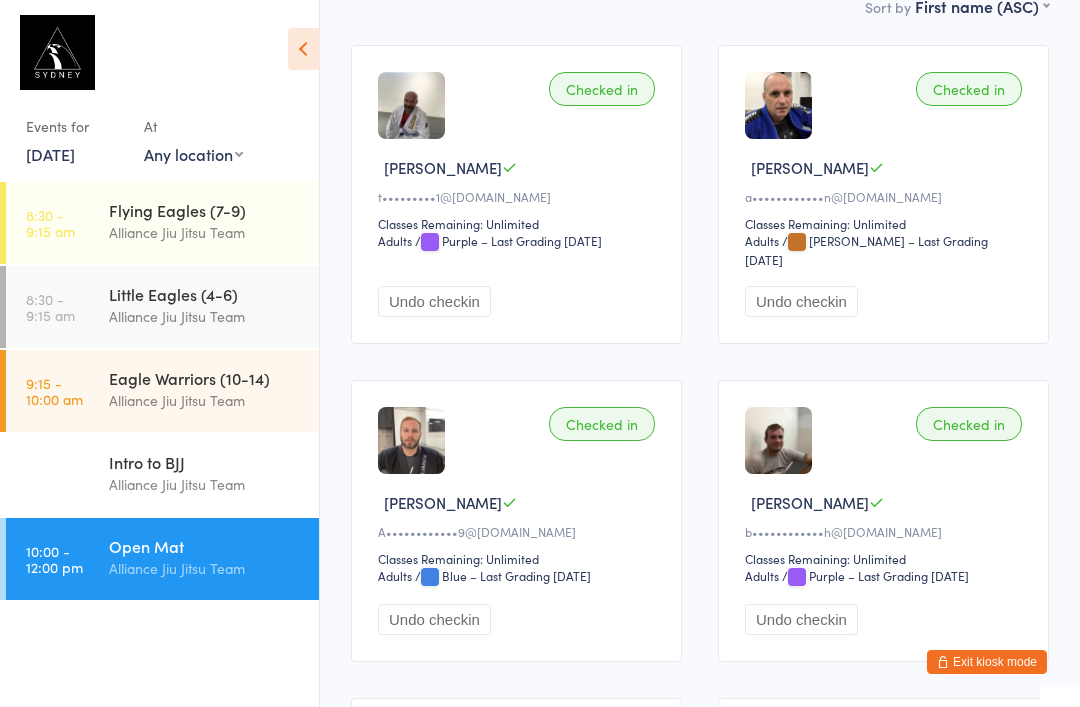 click on "Alliance Jiu Jitsu Team" at bounding box center (205, 568) 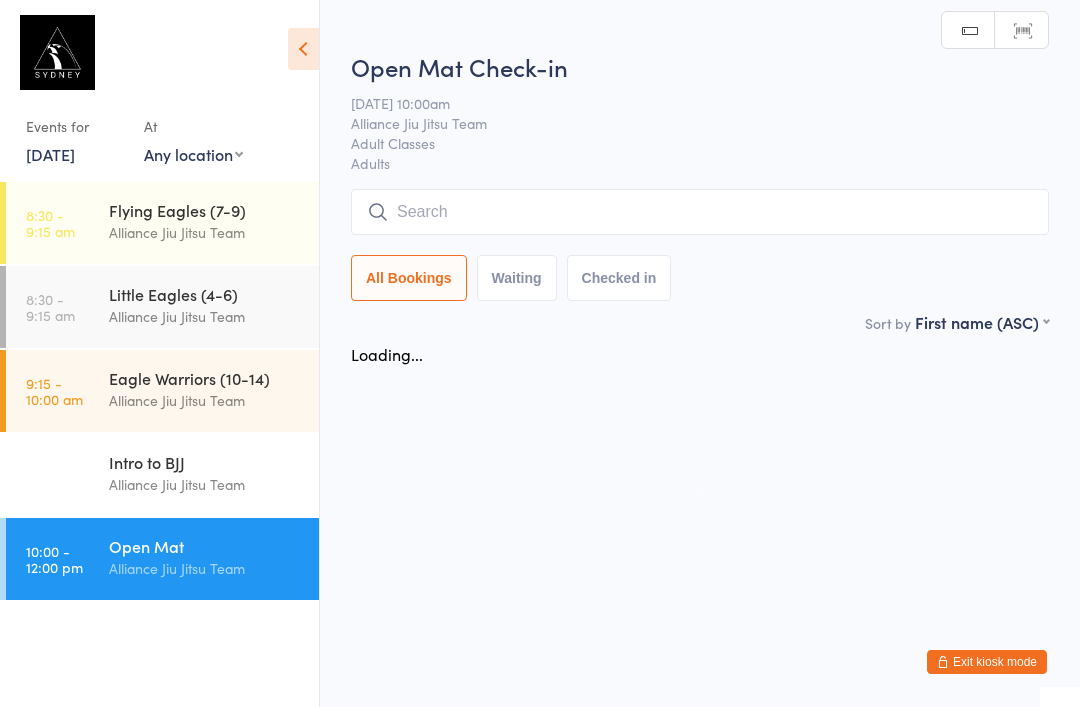 scroll, scrollTop: 0, scrollLeft: 0, axis: both 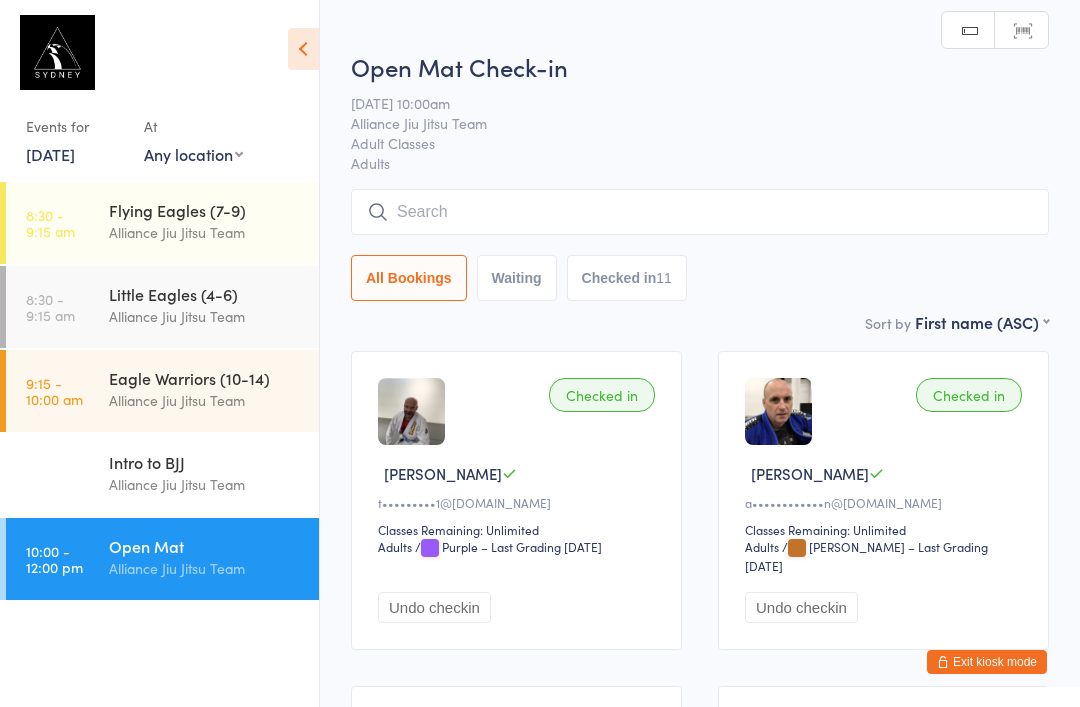 click at bounding box center [700, 212] 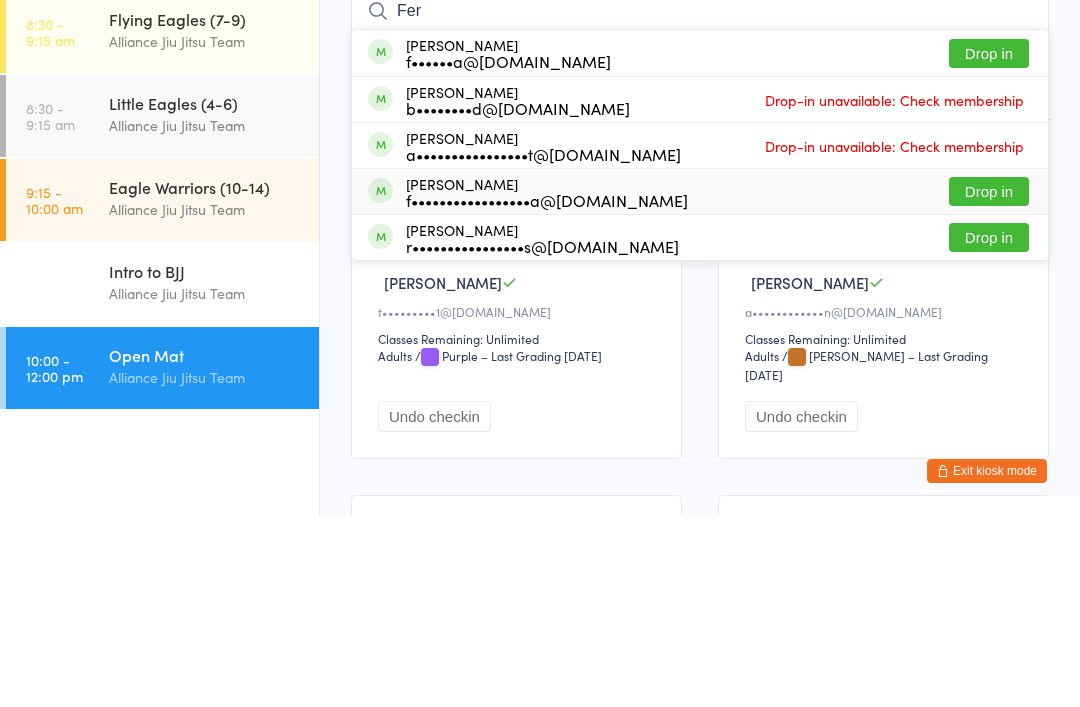 type on "Fer" 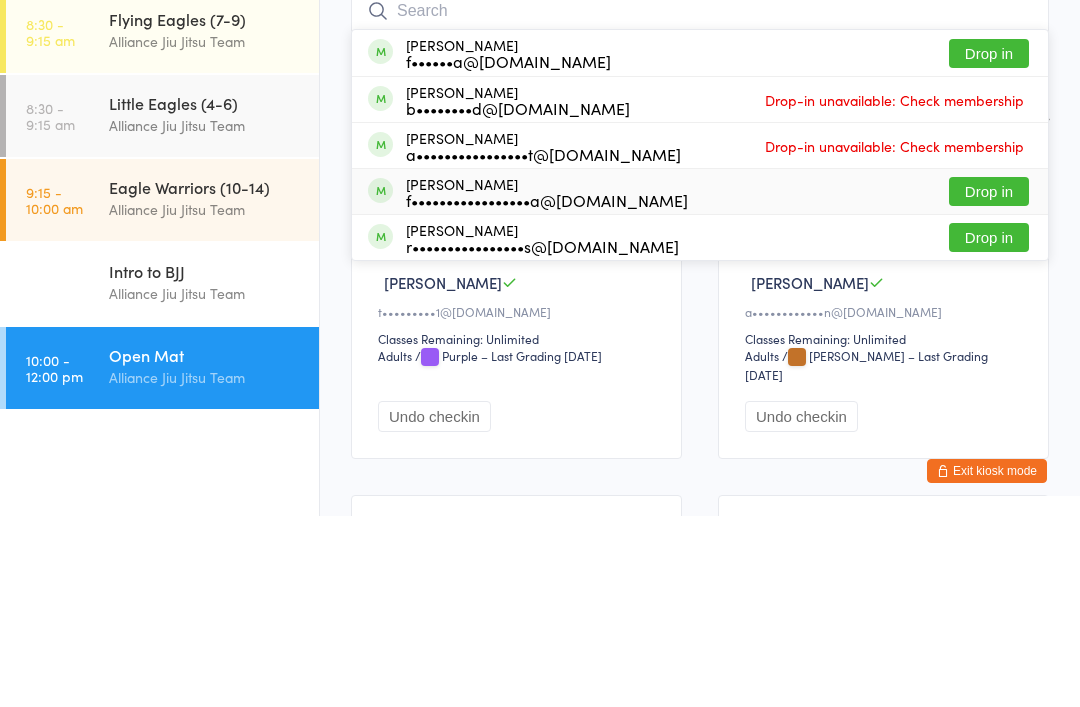 scroll, scrollTop: 191, scrollLeft: 0, axis: vertical 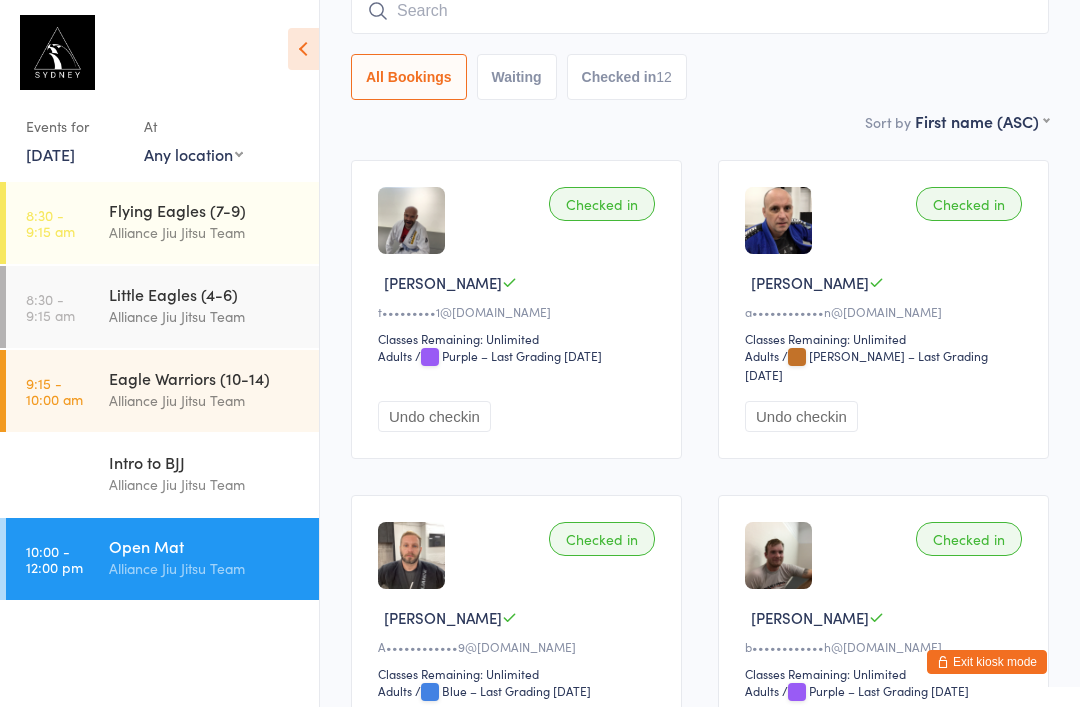 click at bounding box center [700, 11] 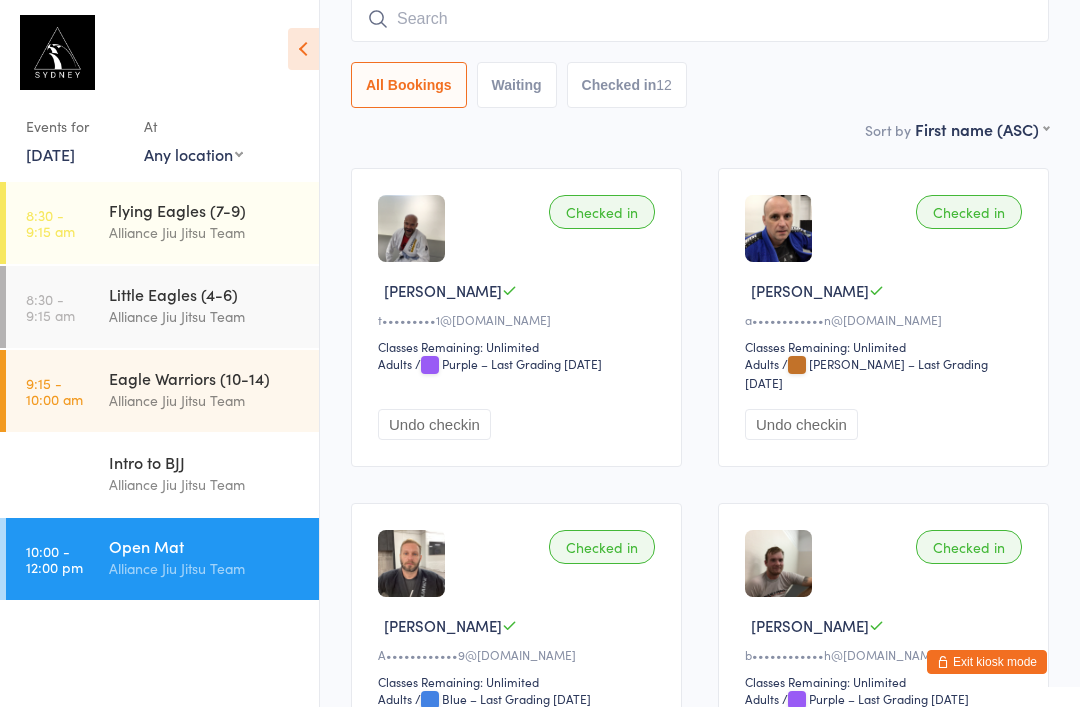 scroll, scrollTop: 181, scrollLeft: 0, axis: vertical 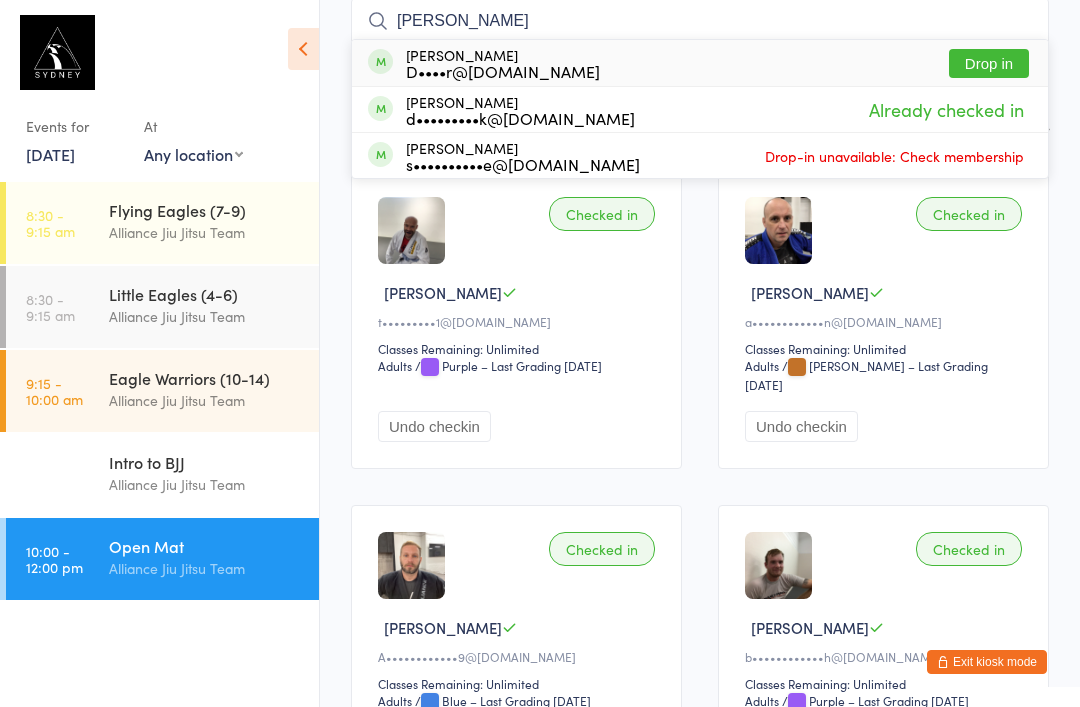 type on "[PERSON_NAME]" 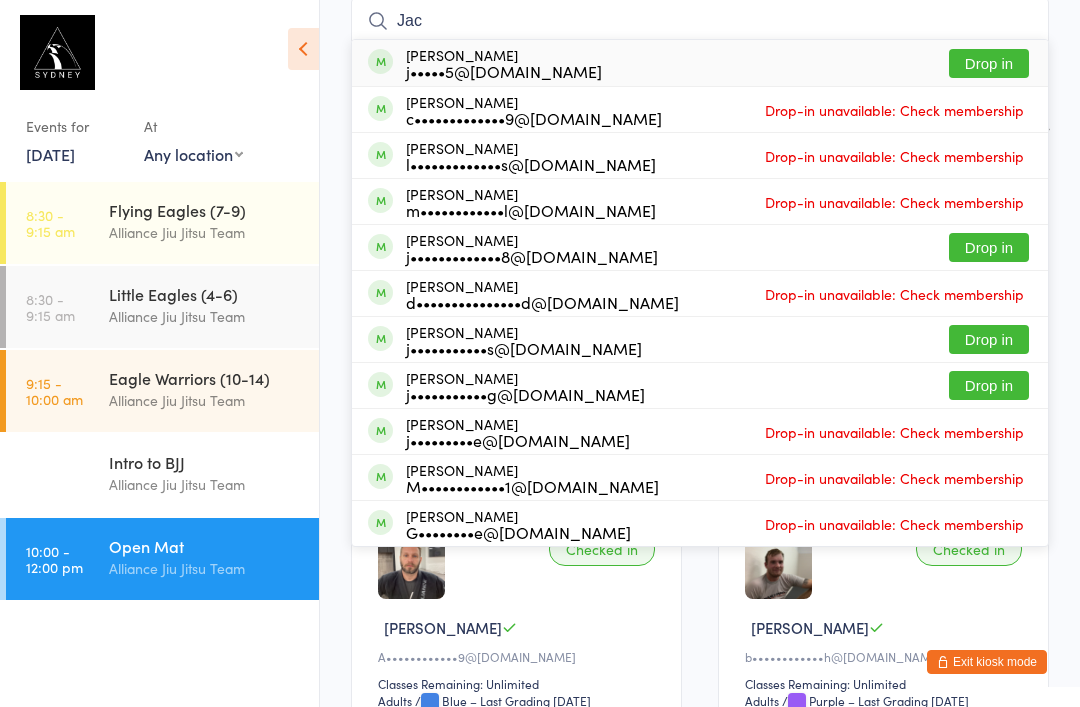 type on "Jac" 